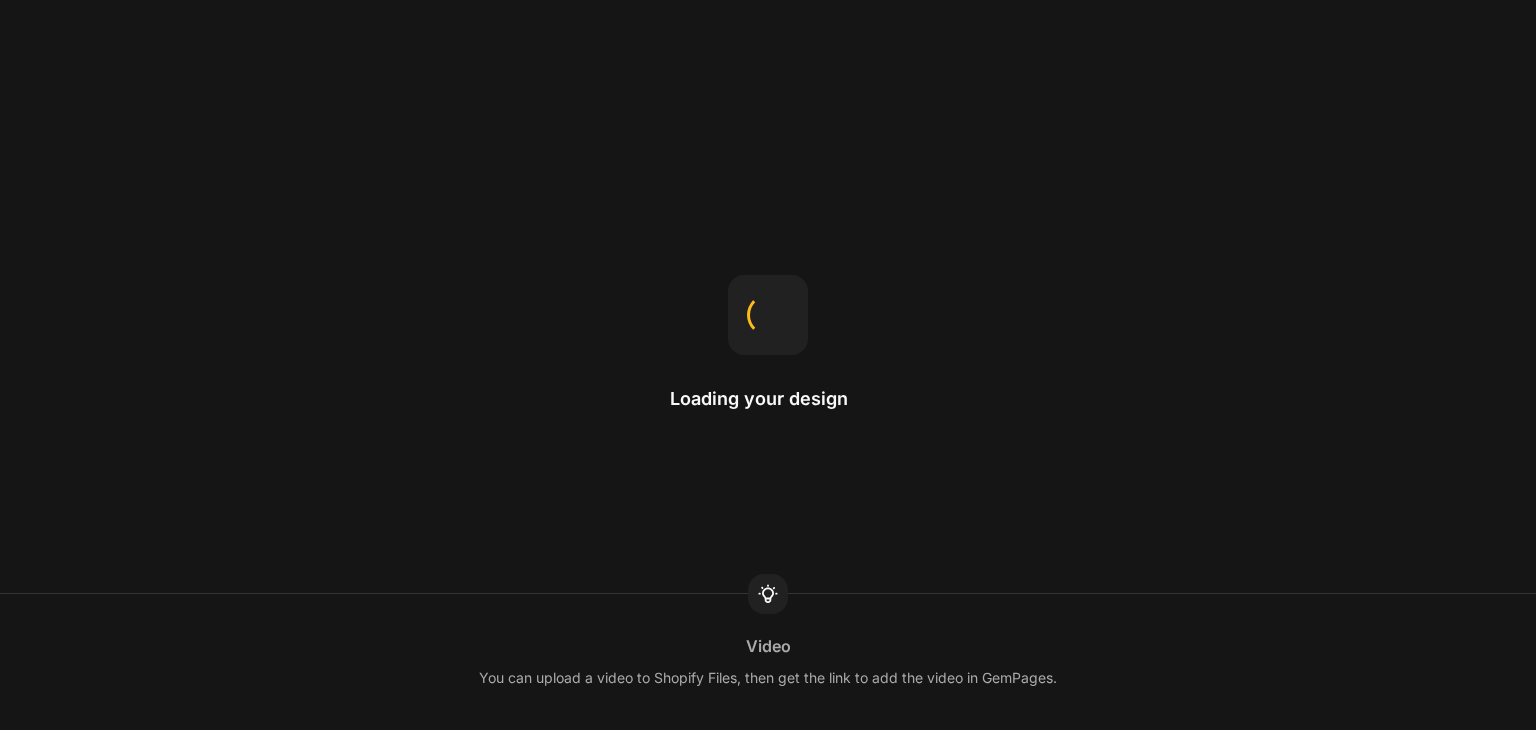 scroll, scrollTop: 0, scrollLeft: 0, axis: both 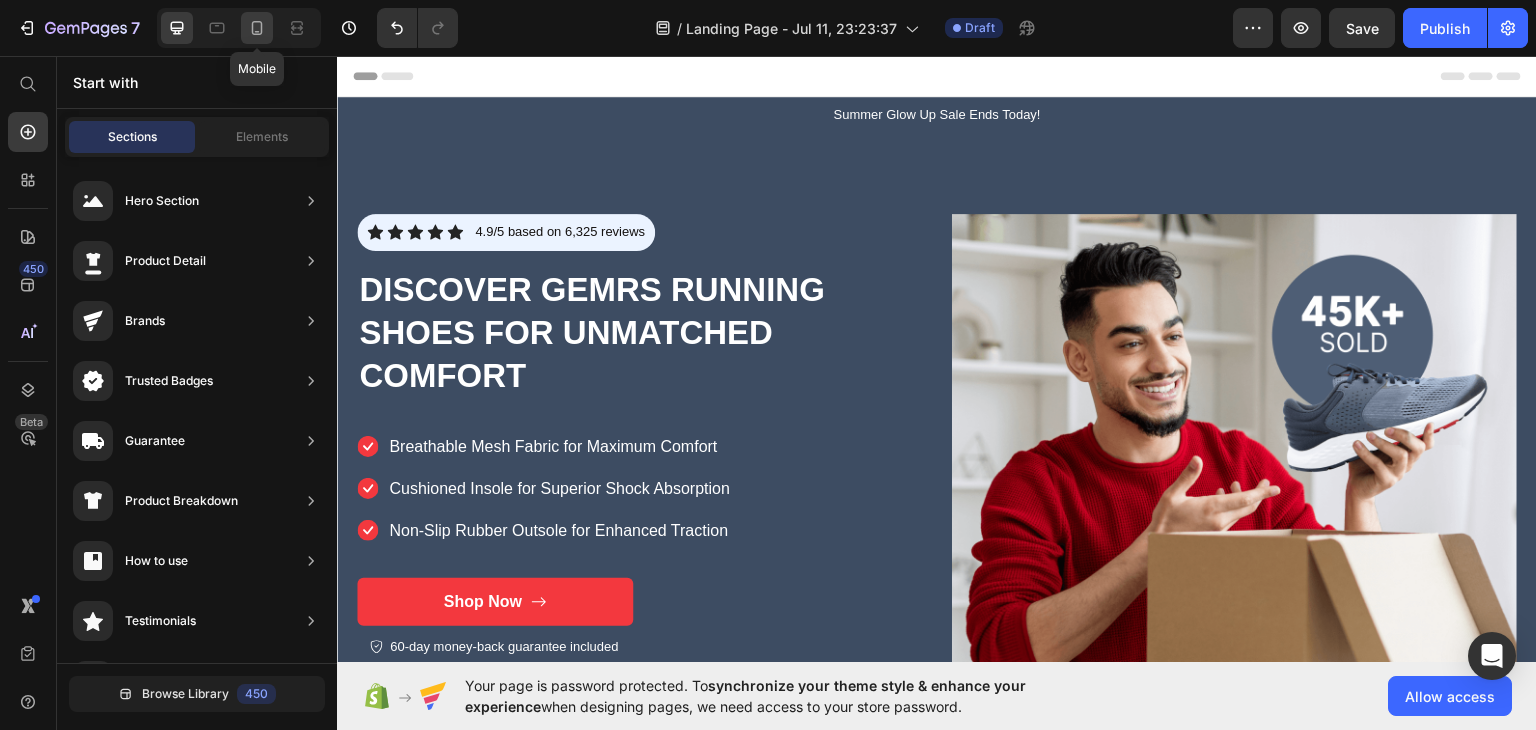 click 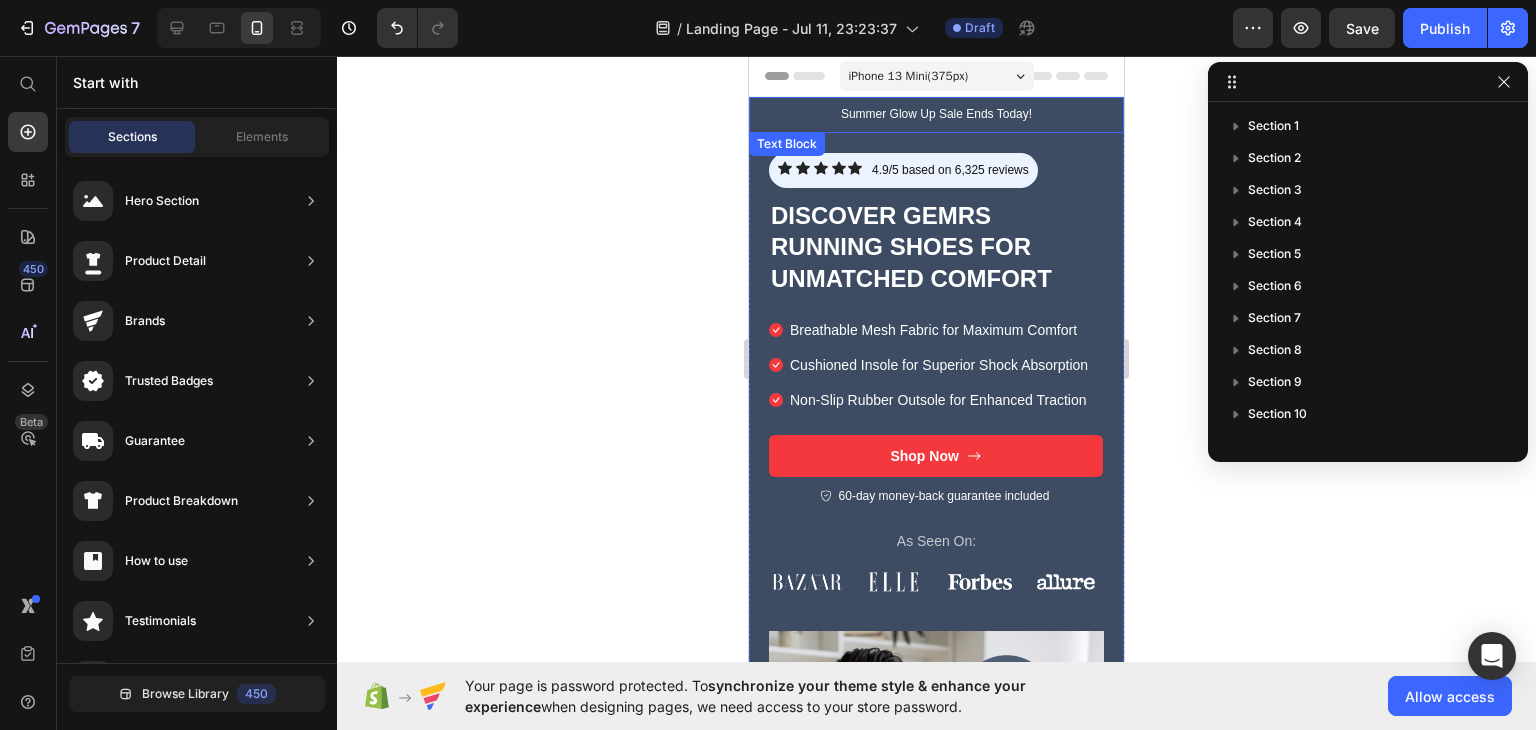 click on "Summer Glow Up Sale Ends Today!" at bounding box center [936, 115] 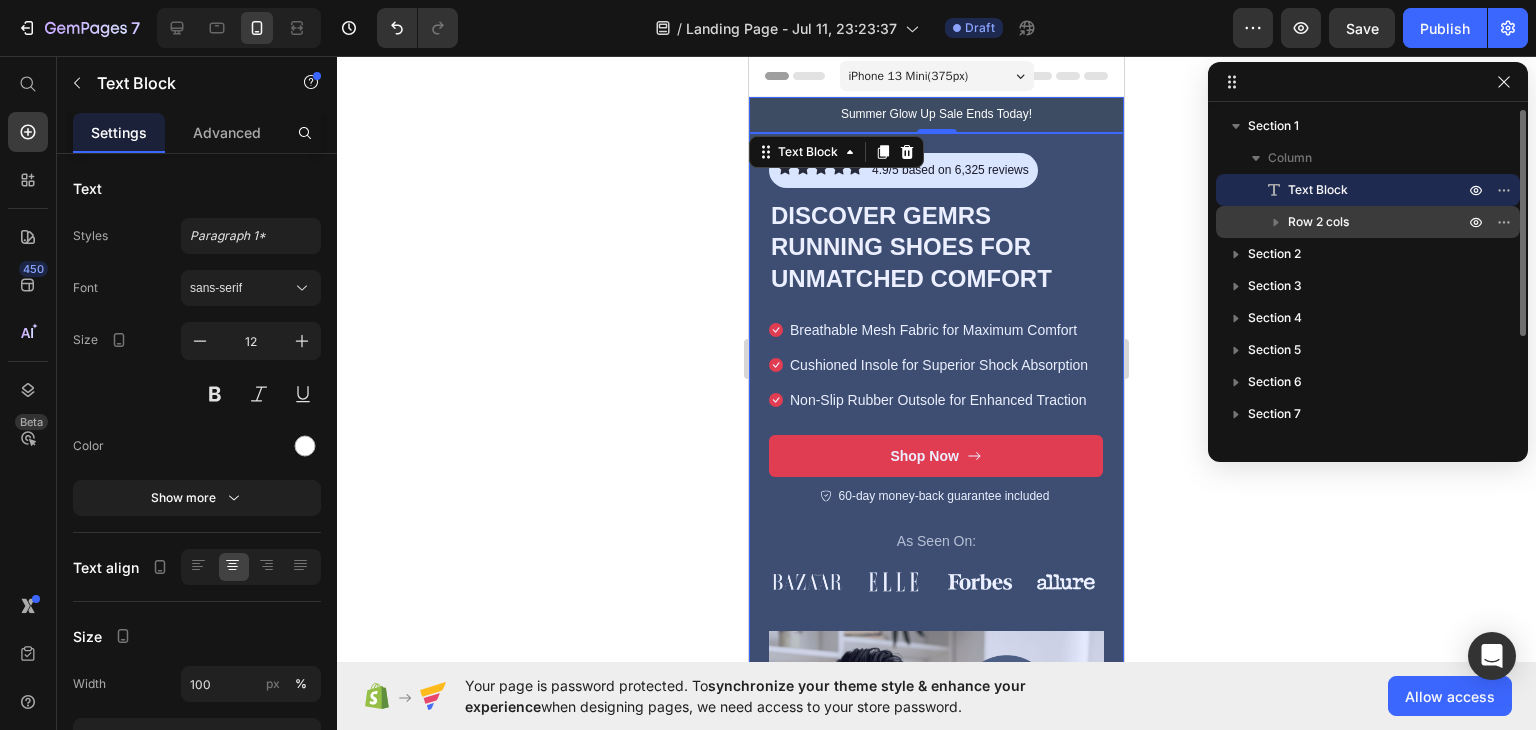 click on "Row 2 cols" at bounding box center [1318, 222] 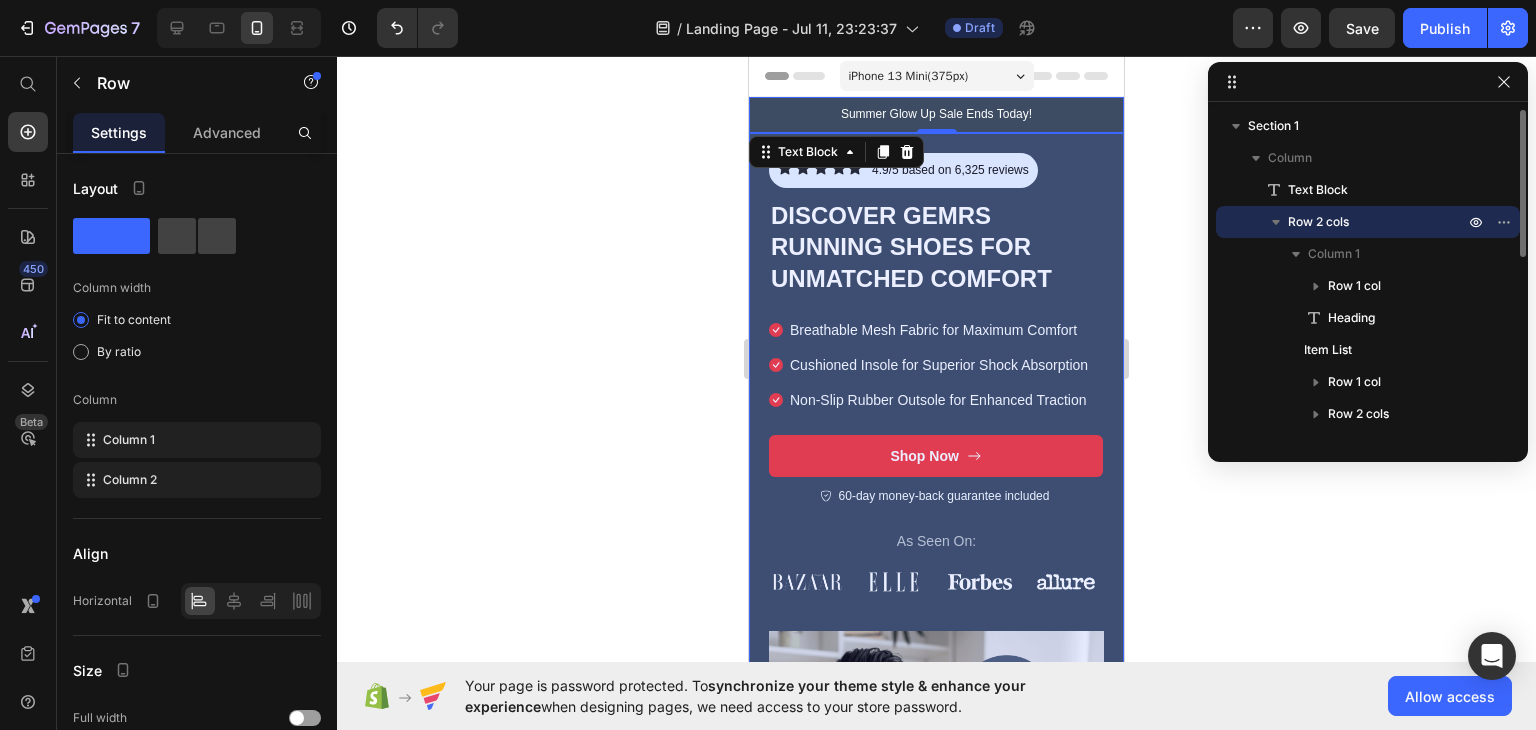 scroll, scrollTop: 6, scrollLeft: 0, axis: vertical 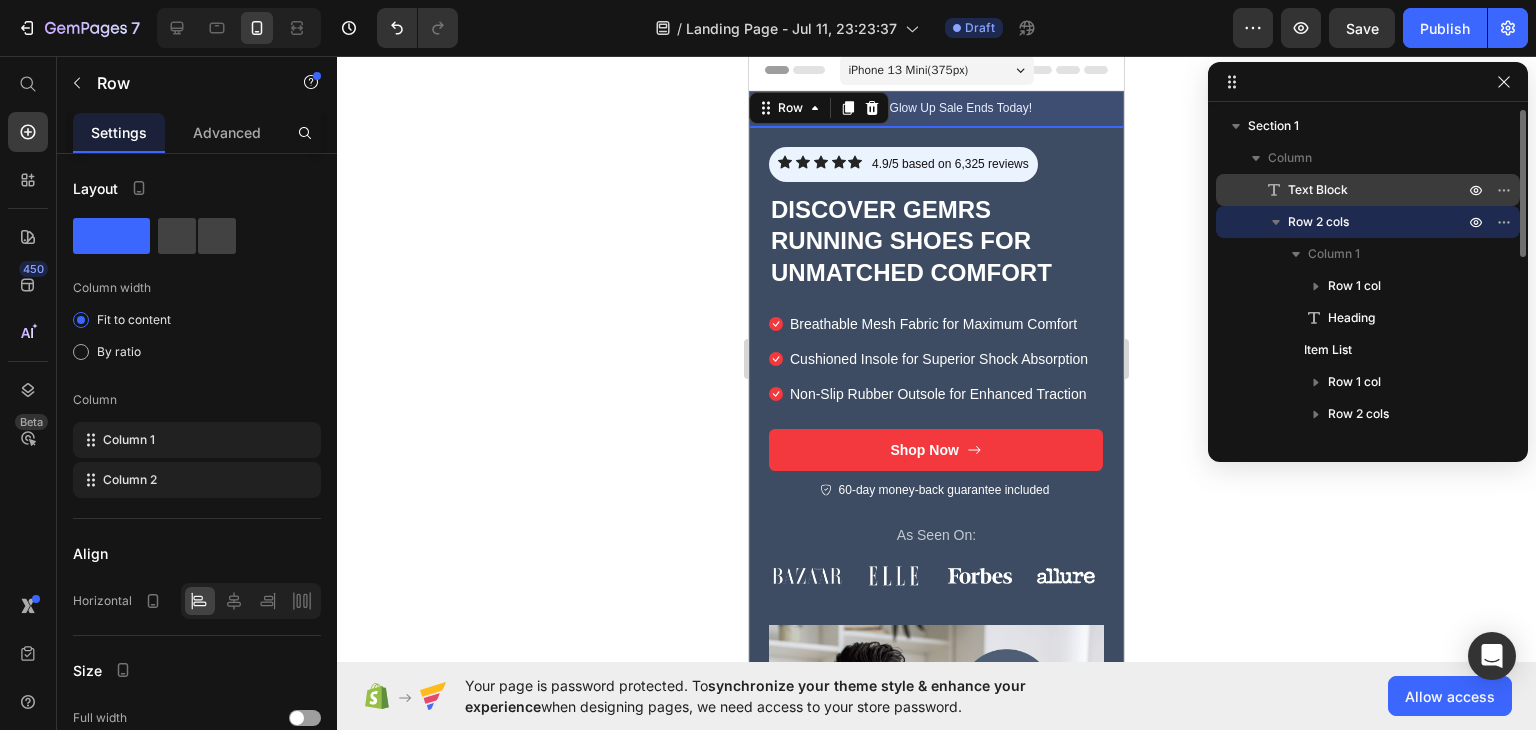 click on "Text Block" at bounding box center [1318, 190] 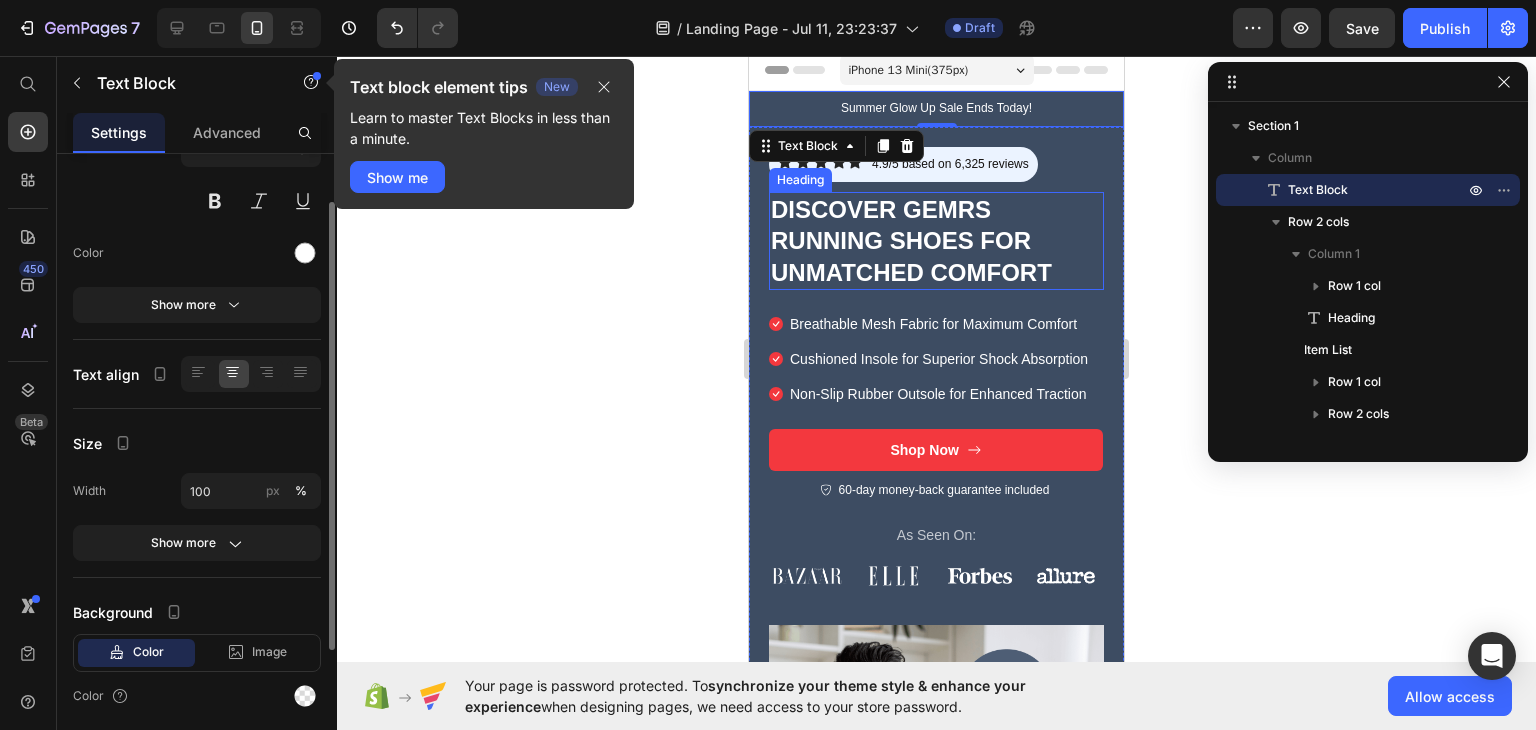 scroll, scrollTop: 0, scrollLeft: 0, axis: both 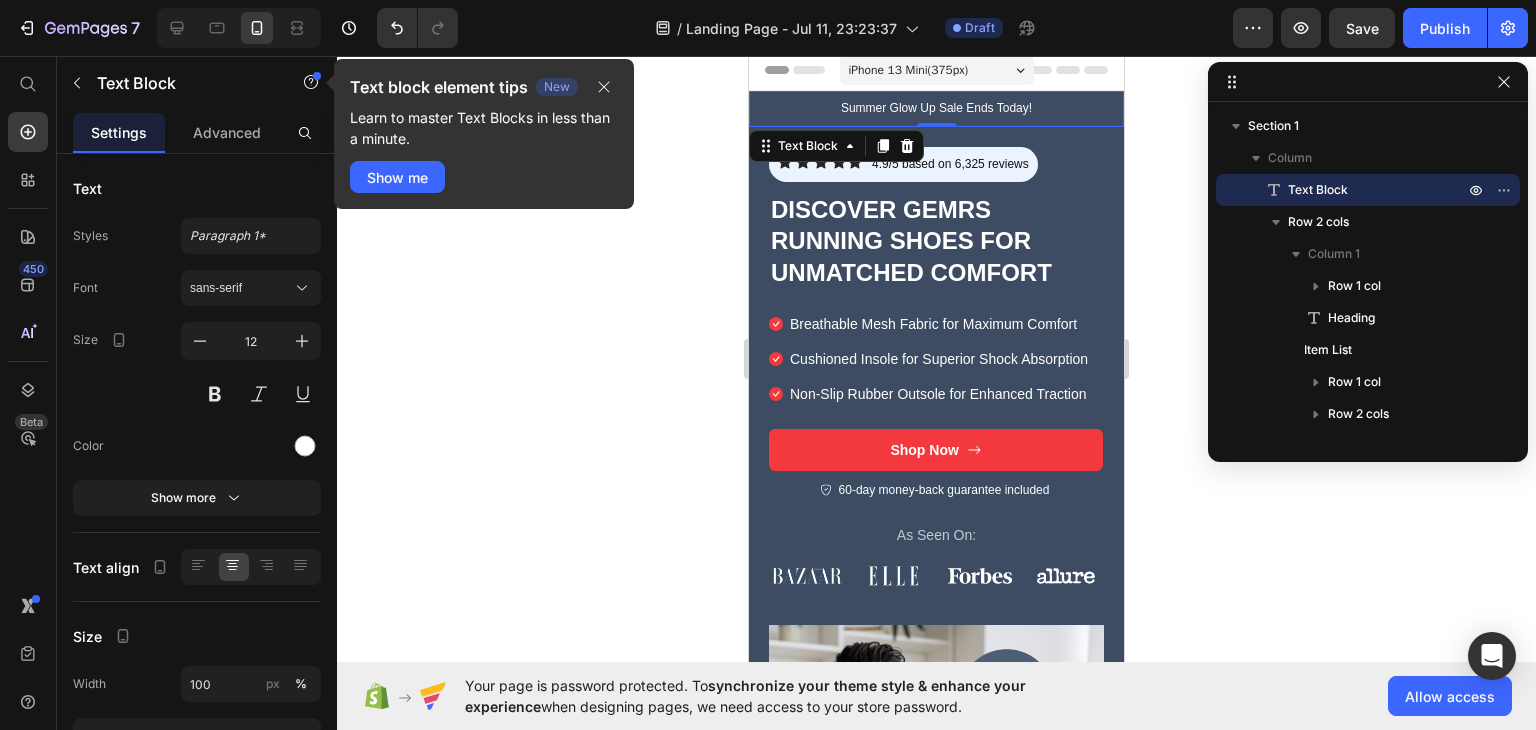 click on "Summer Glow Up Sale Ends Today!" at bounding box center [936, 109] 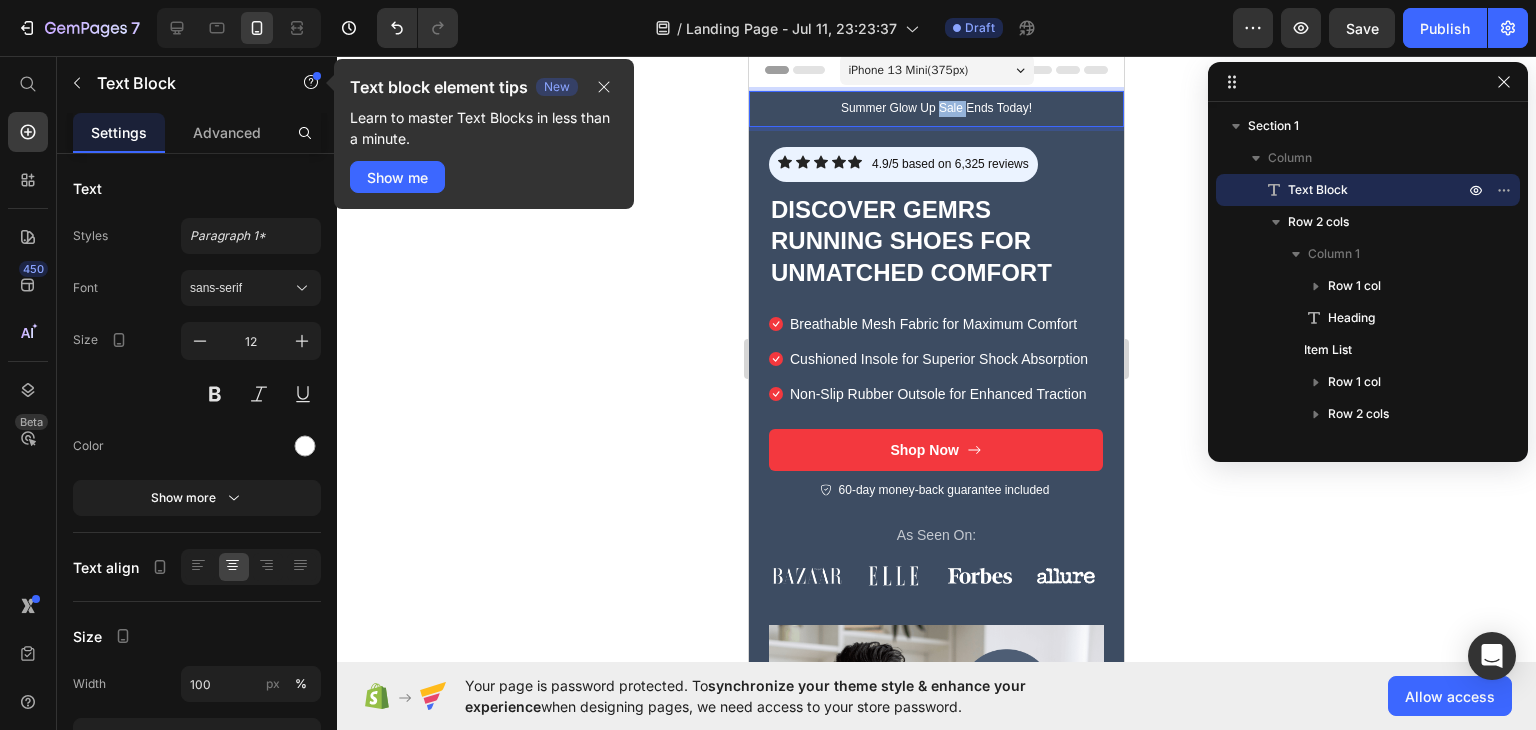 click on "Summer Glow Up Sale Ends Today!" at bounding box center [936, 109] 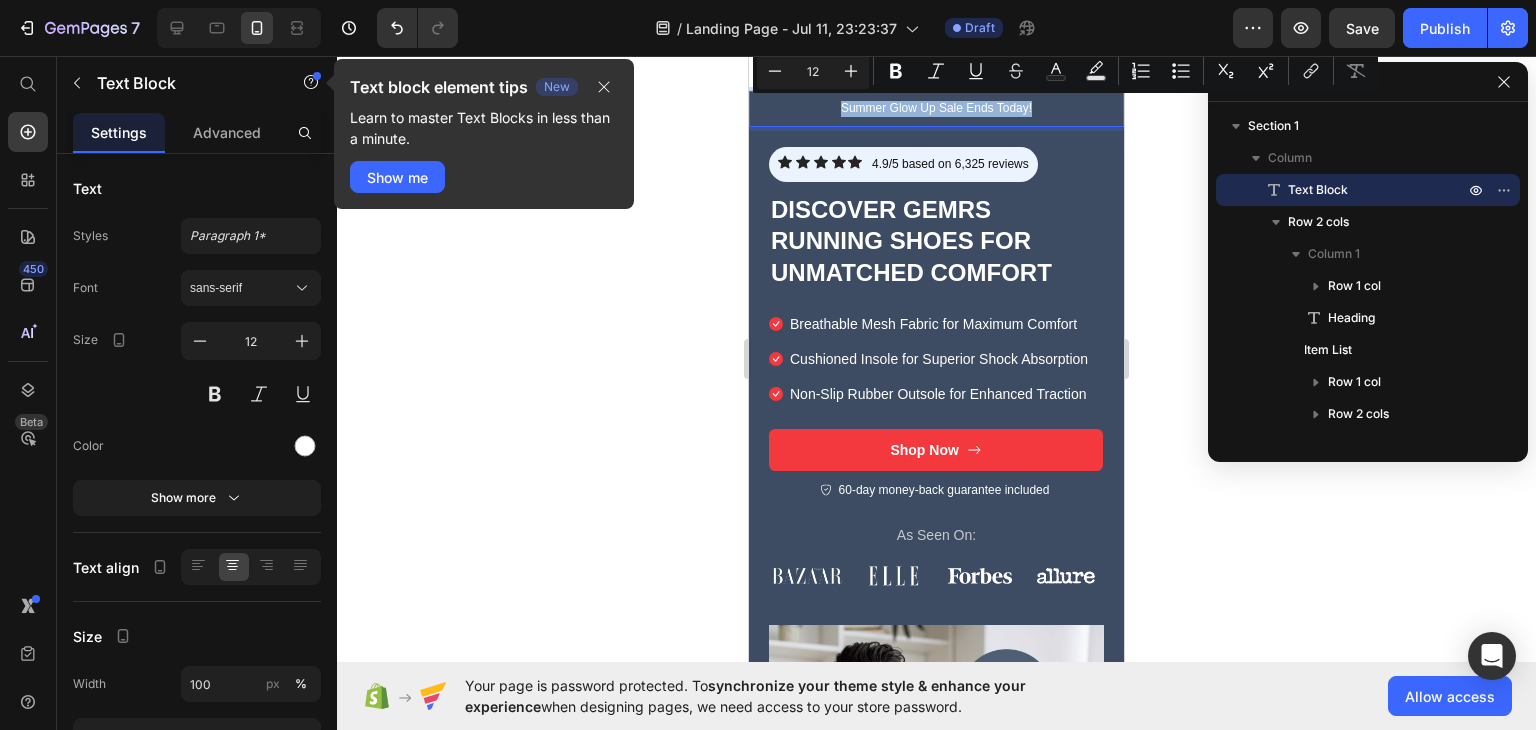 click on "Summer Glow Up Sale Ends Today!" at bounding box center [936, 109] 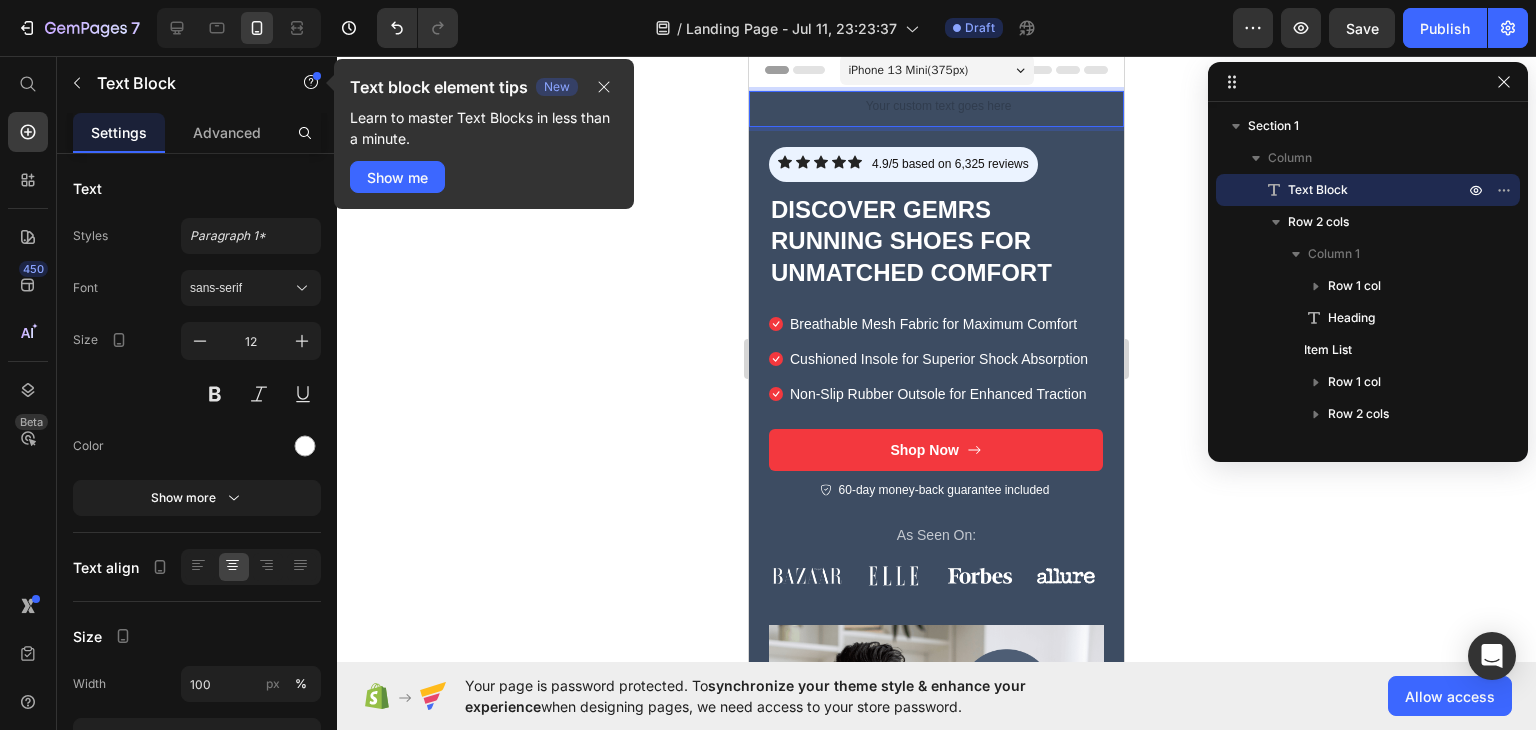 click on "Text block element tips New Learn to master Text Blocks in less than a minute. Show me" at bounding box center [484, 134] 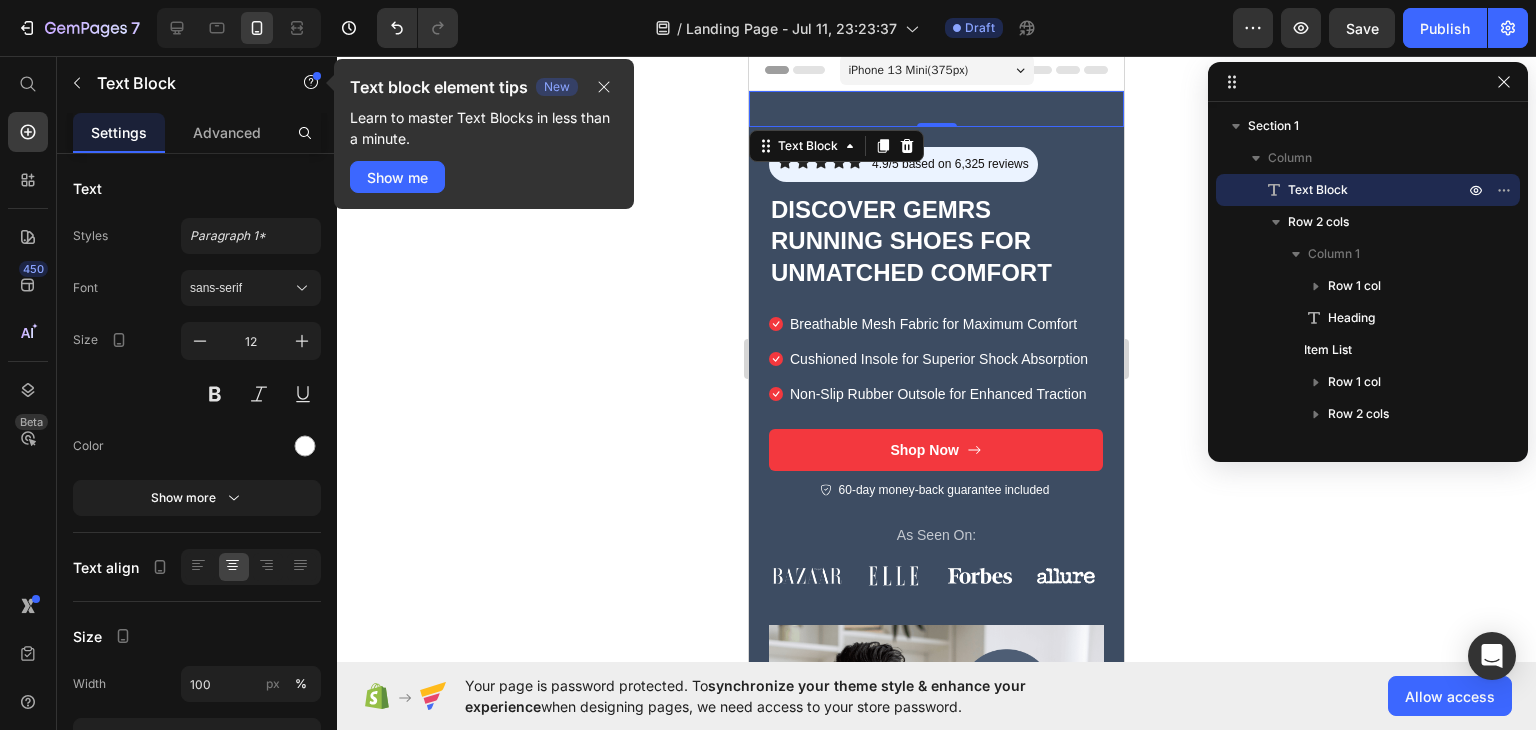 click 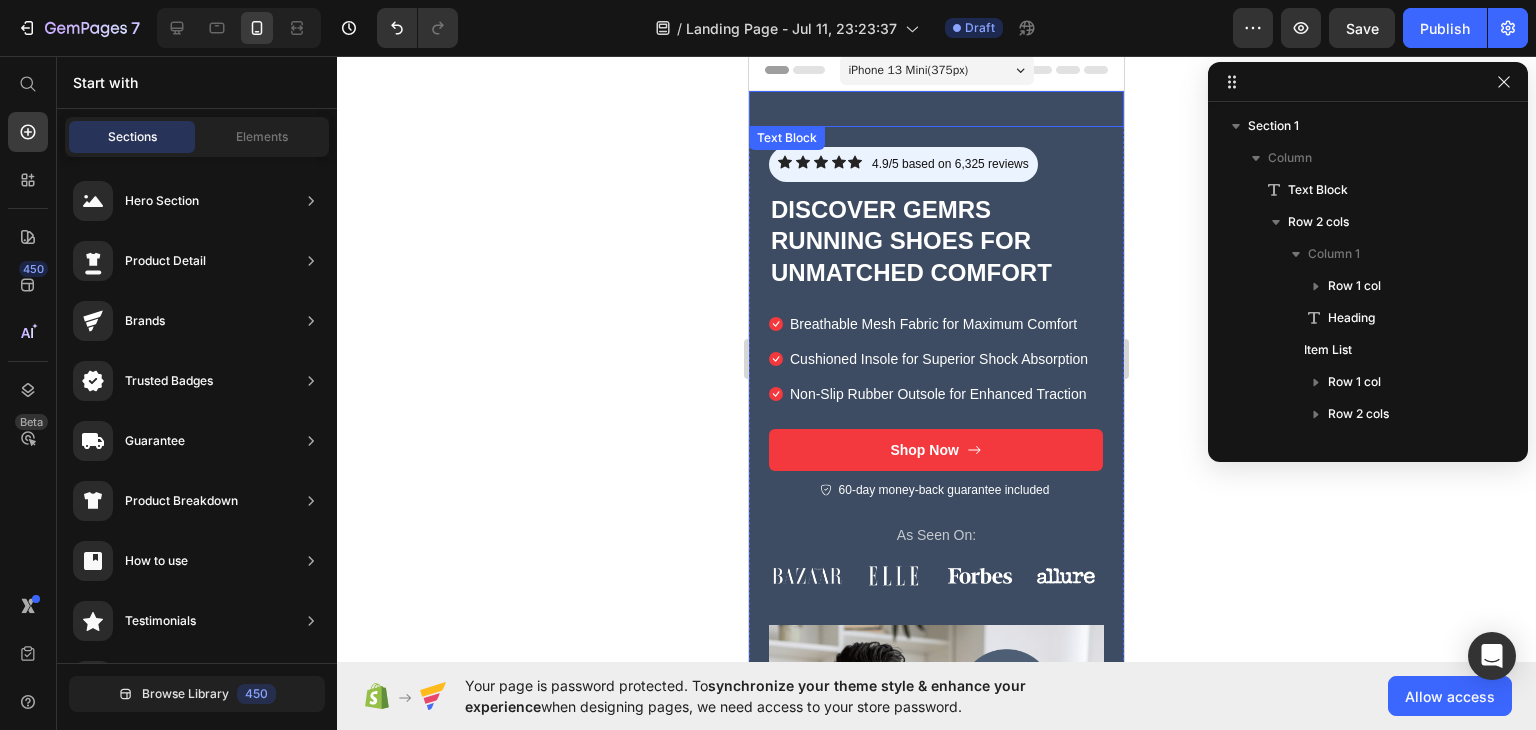 click at bounding box center (936, 109) 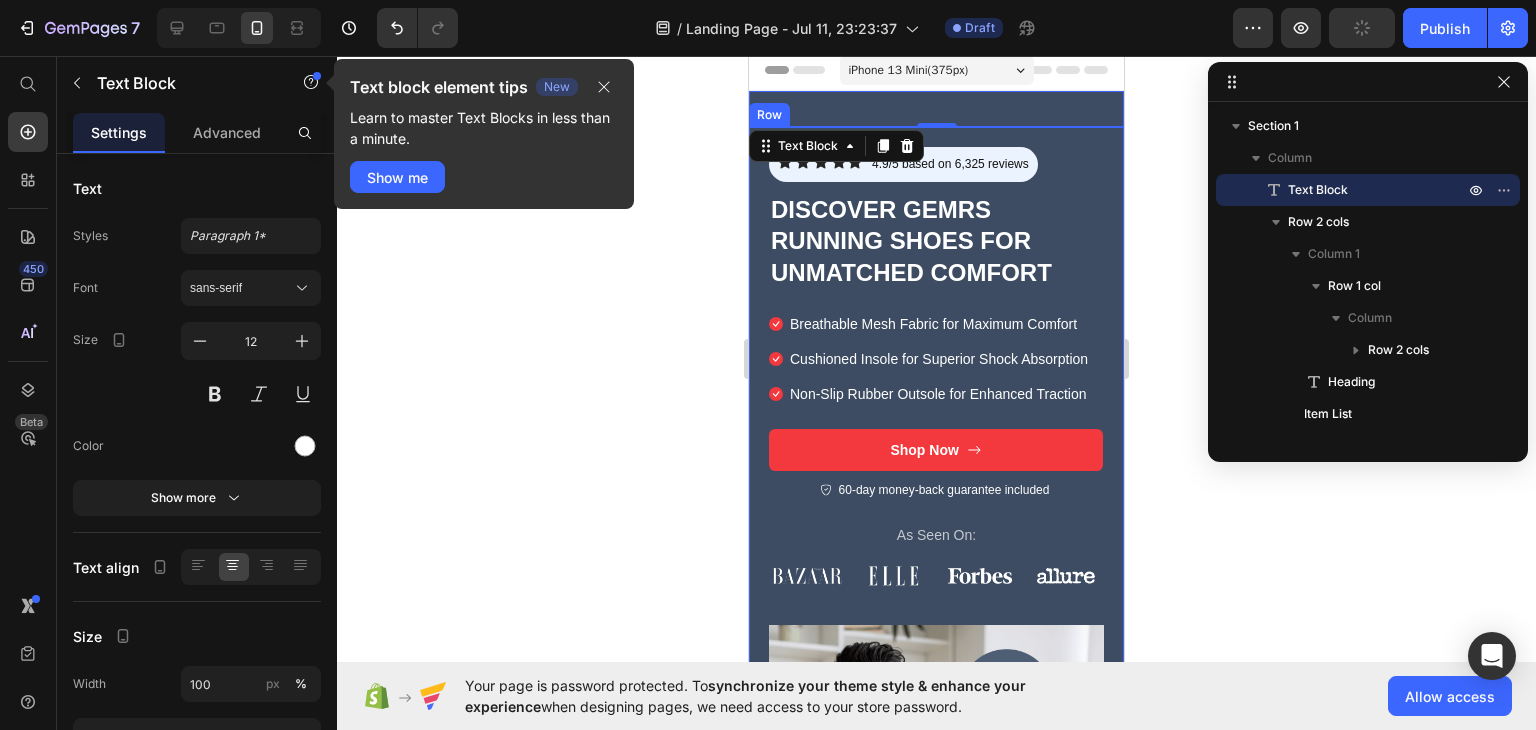 click on "Icon Icon Icon Icon Icon Icon List 4.9/5 based on 6,325 reviews Text Block Row Row Discover GEMRS Running Shoes for Unmatched Comfort Heading
Breathable Mesh Fabric for Maximum Comfort
Cushioned Insole for Superior Shock Absorption
Non-Slip Rubber Outsole for Enhanced Traction Item List
Shop Now Button
60-day money-back guarantee included Item List Row As Seen On: Text Block Image Image Image Image Row Row Image Row" at bounding box center (936, 529) 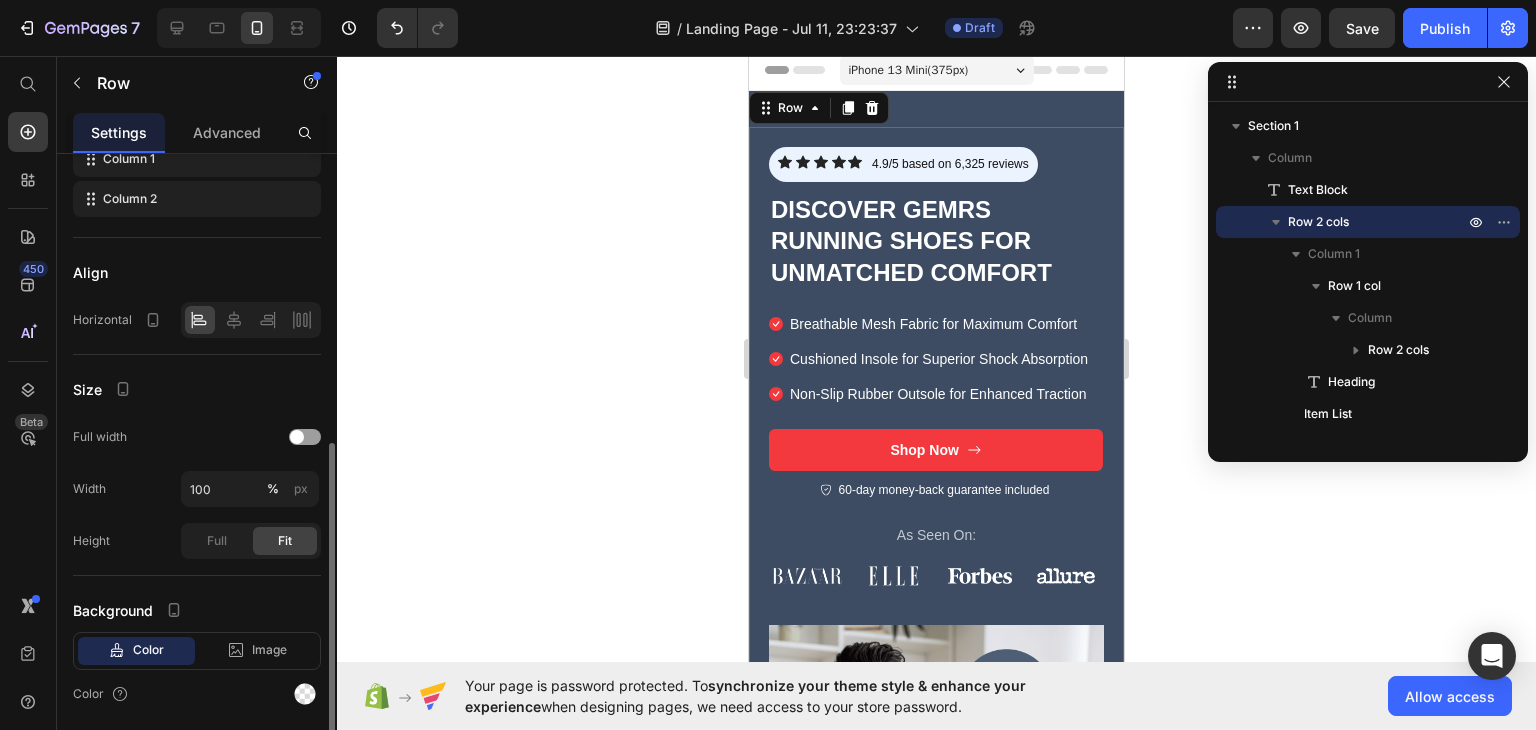scroll, scrollTop: 346, scrollLeft: 0, axis: vertical 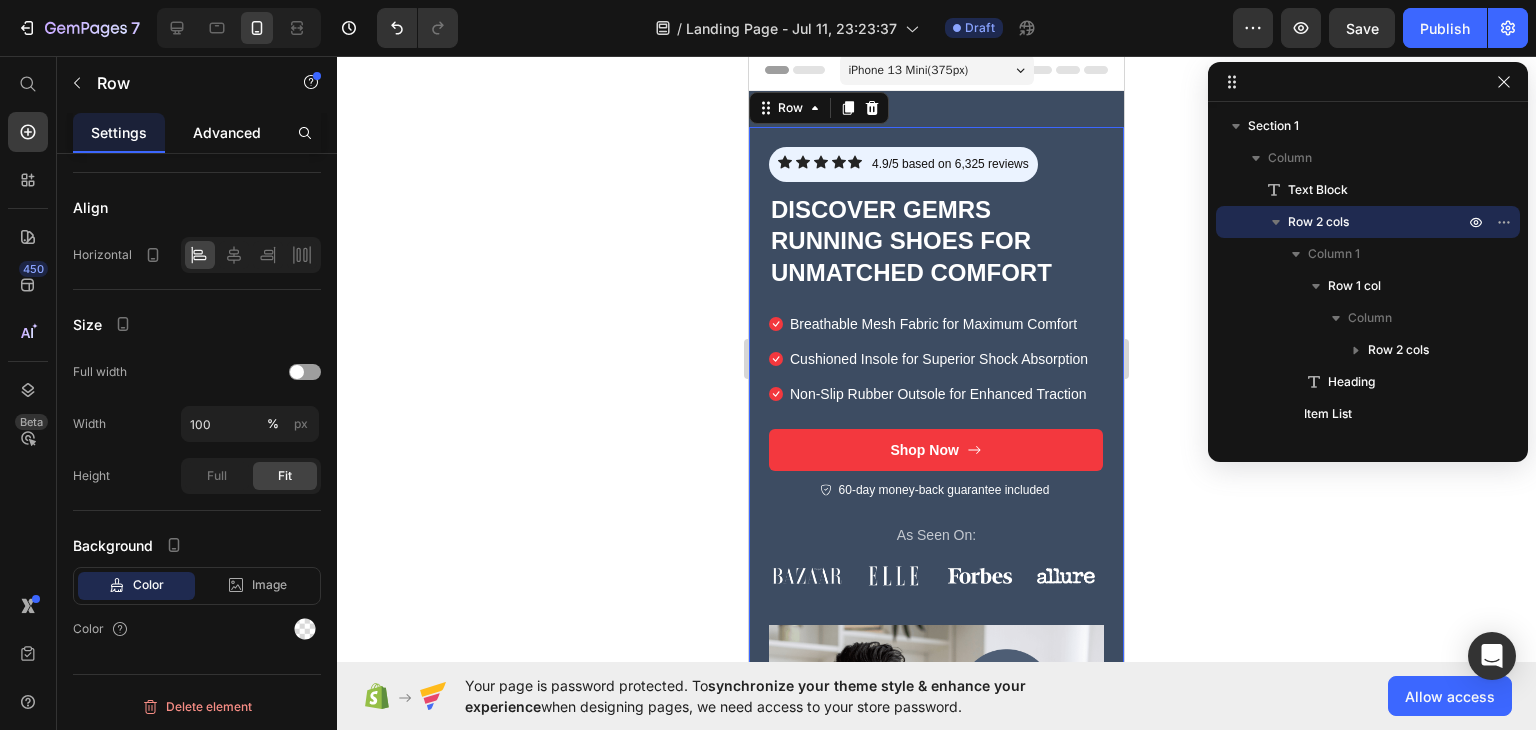 click on "Advanced" at bounding box center [227, 132] 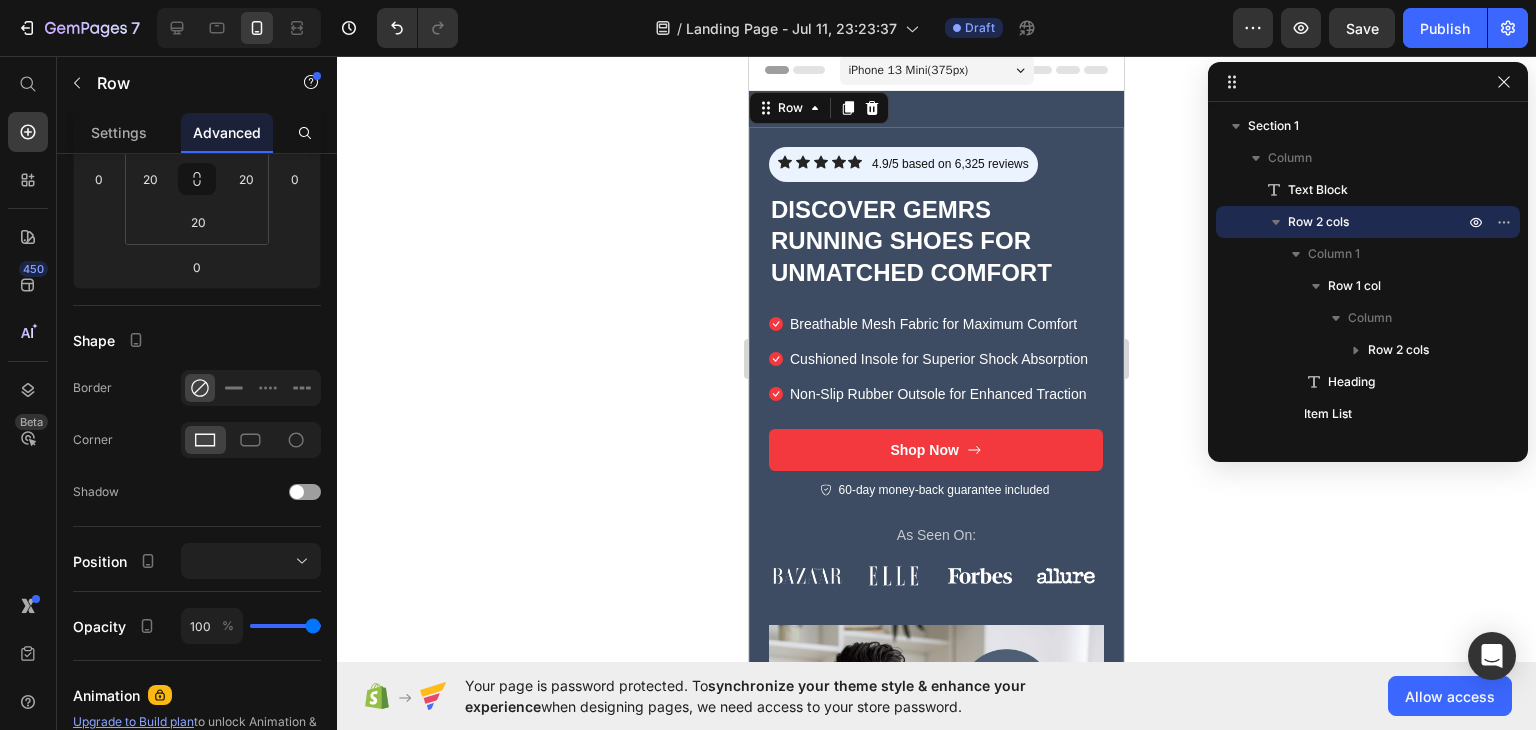 scroll, scrollTop: 0, scrollLeft: 0, axis: both 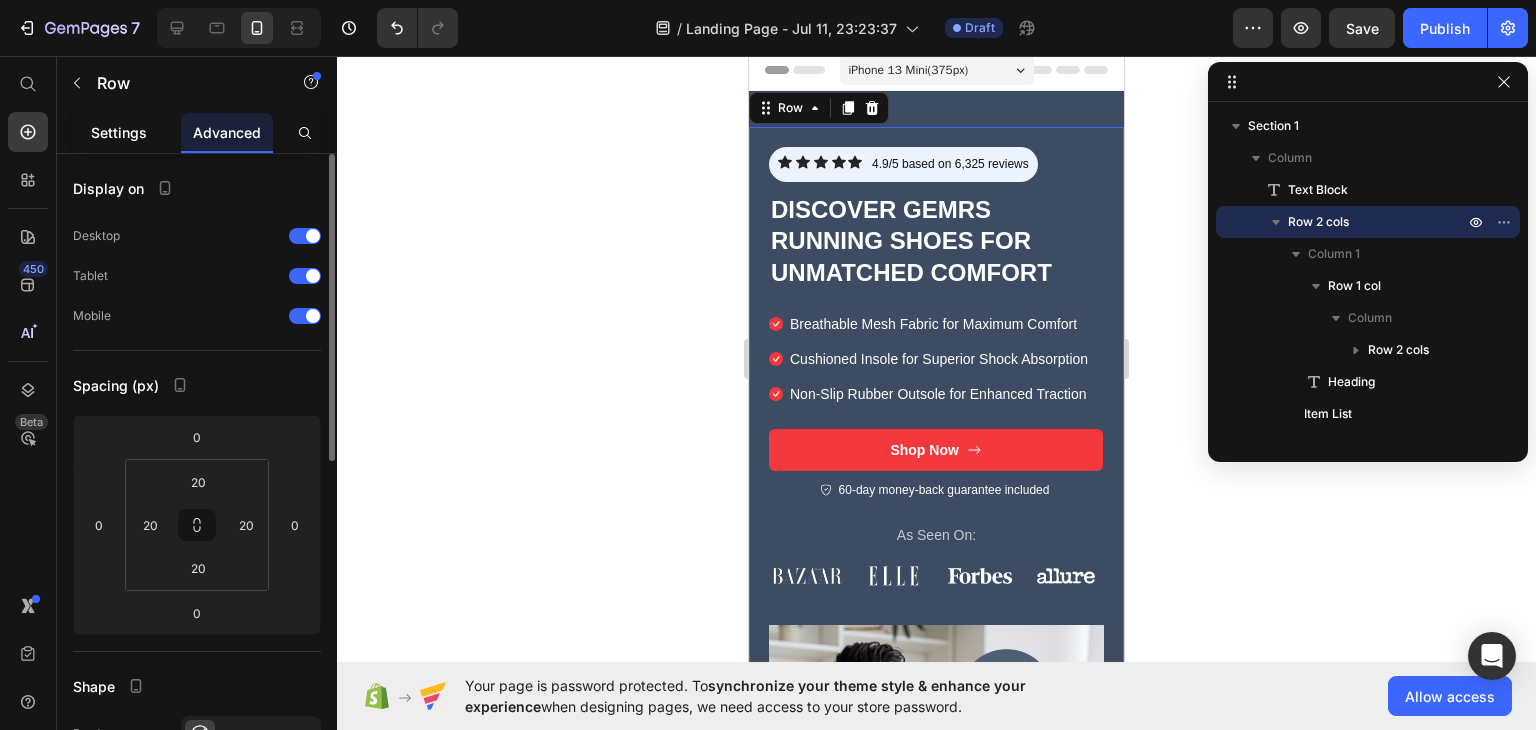click on "Settings" at bounding box center [119, 132] 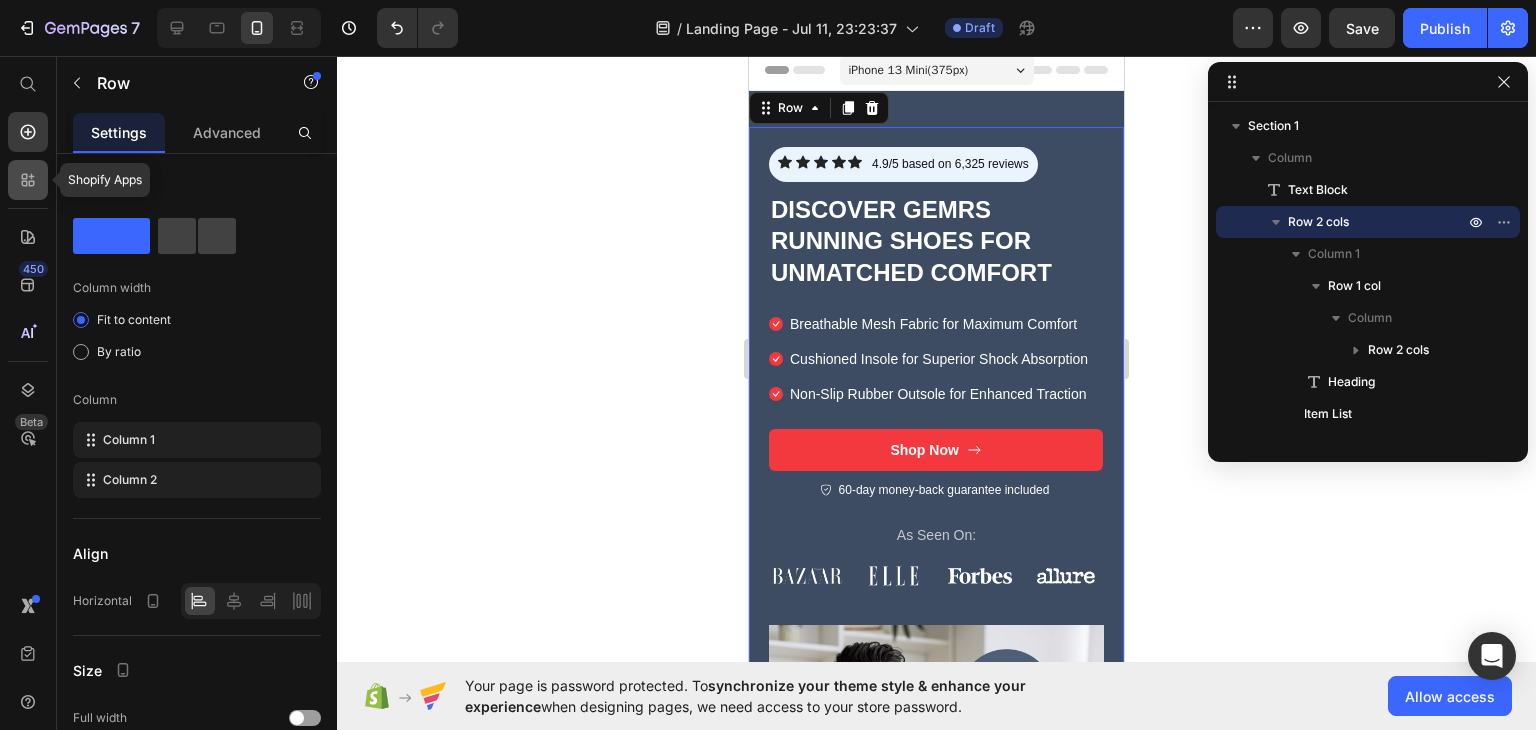 click 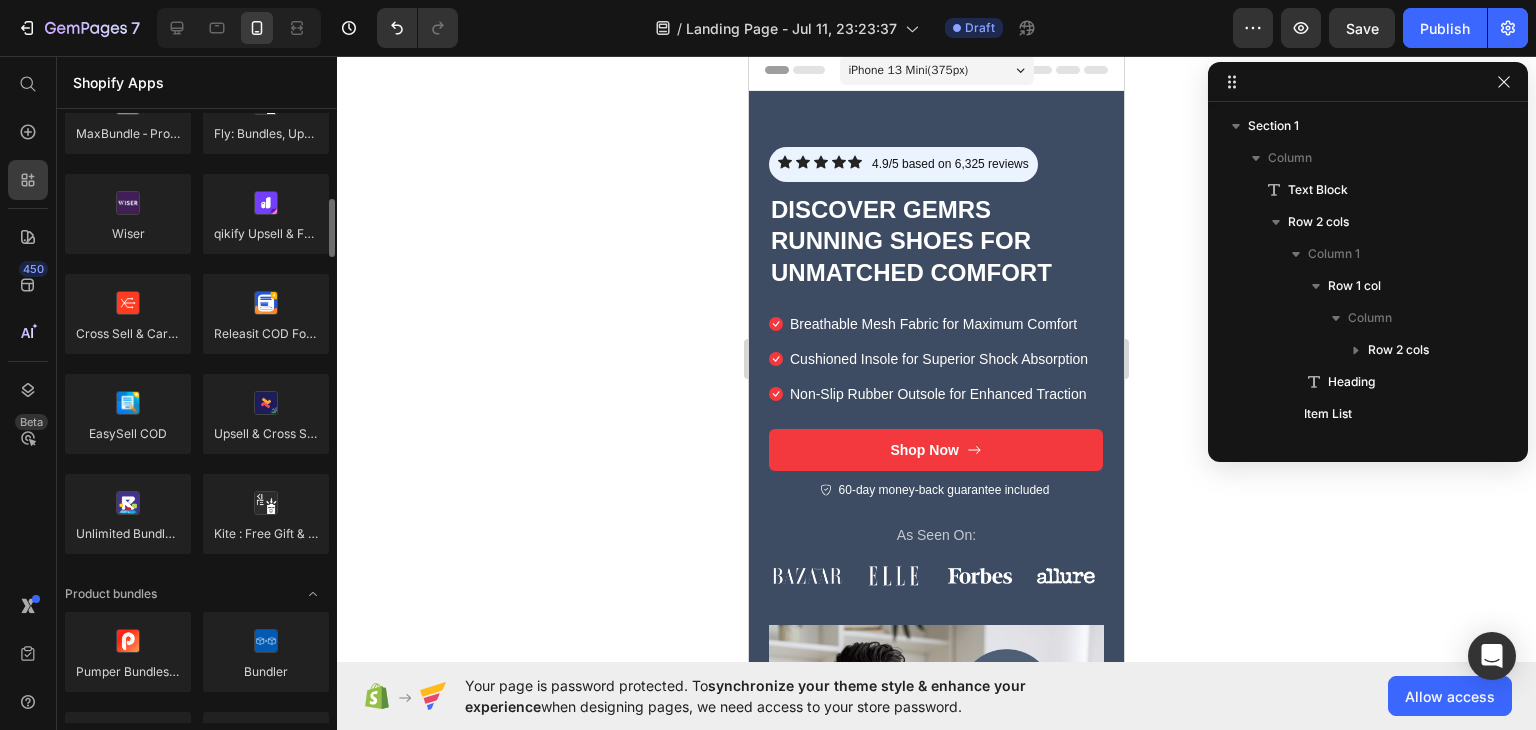 scroll, scrollTop: 934, scrollLeft: 0, axis: vertical 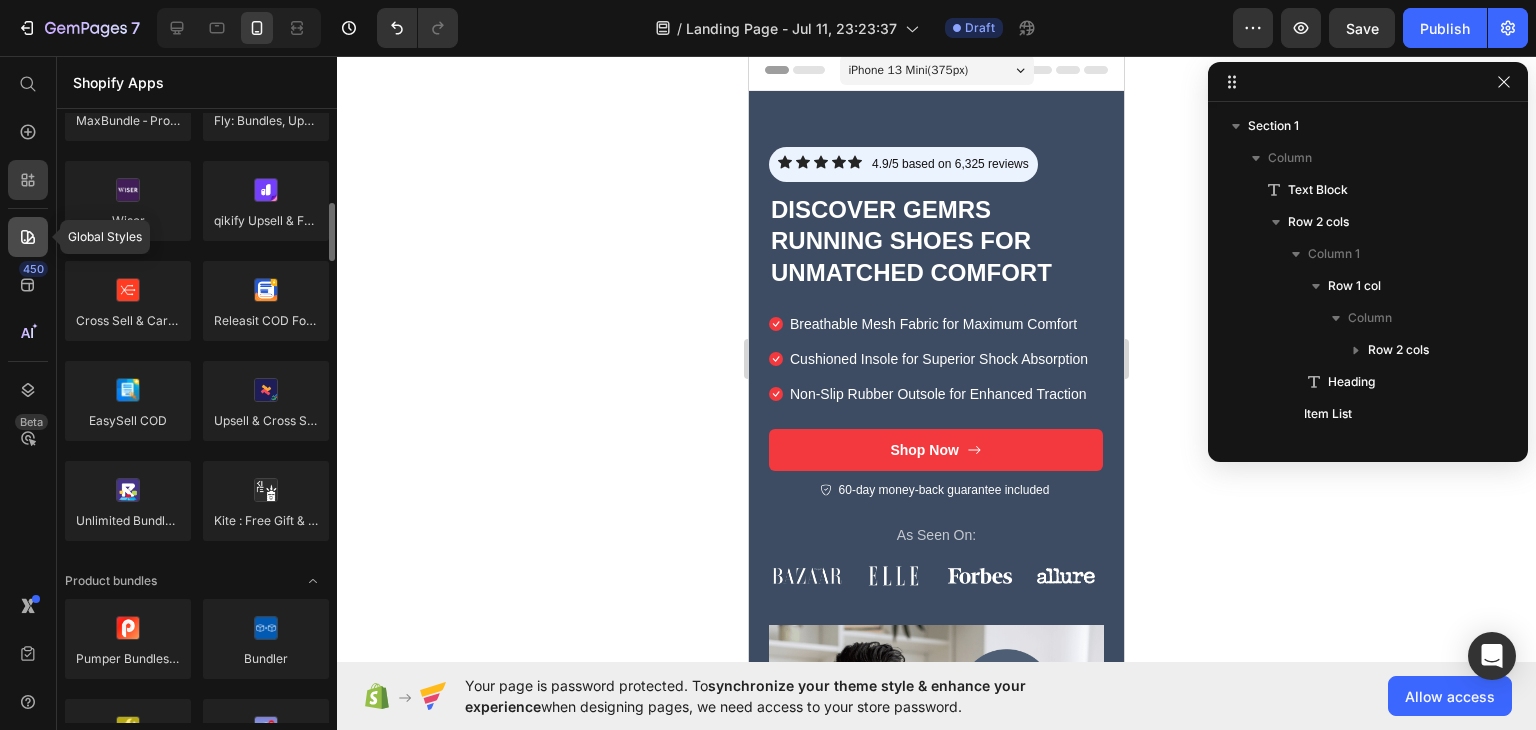 click 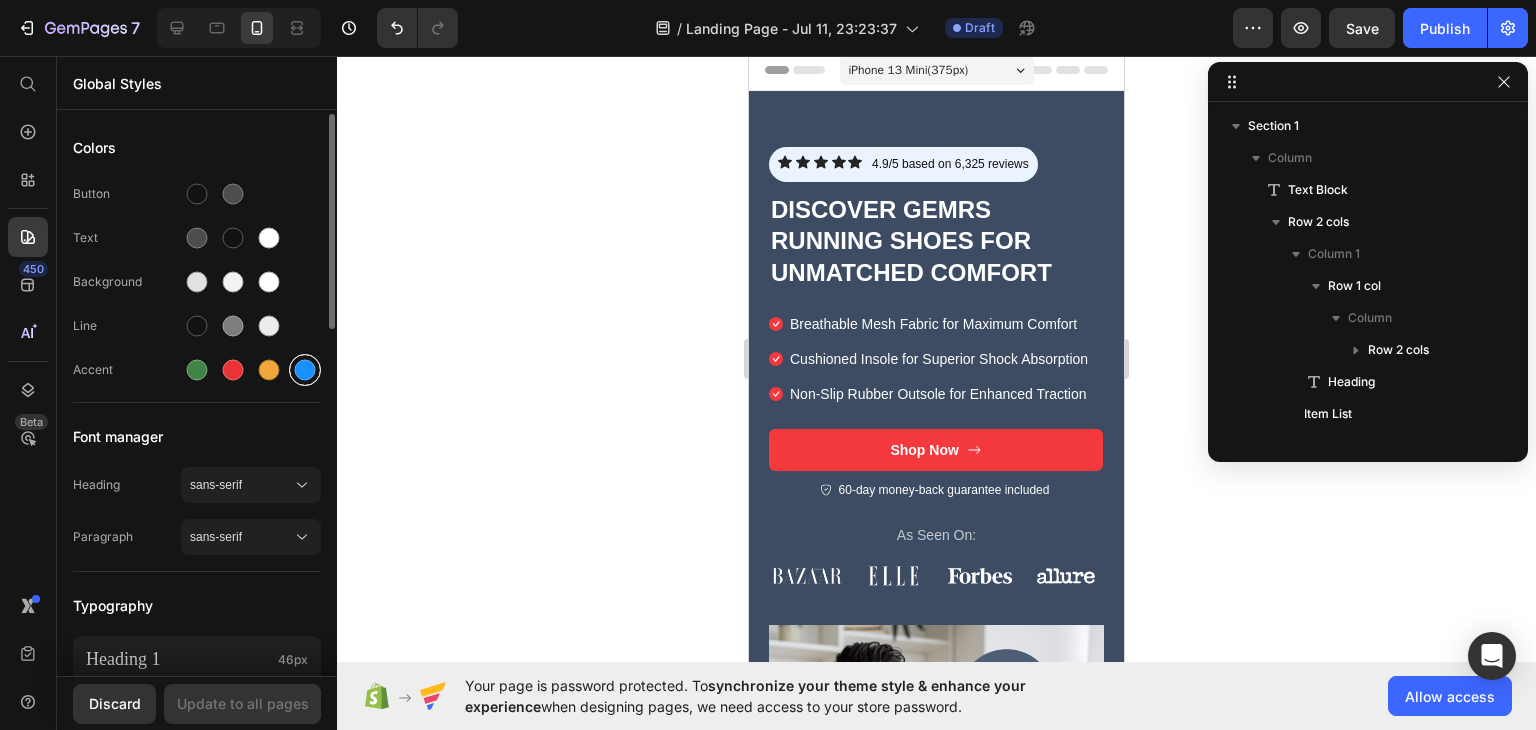 click at bounding box center (305, 370) 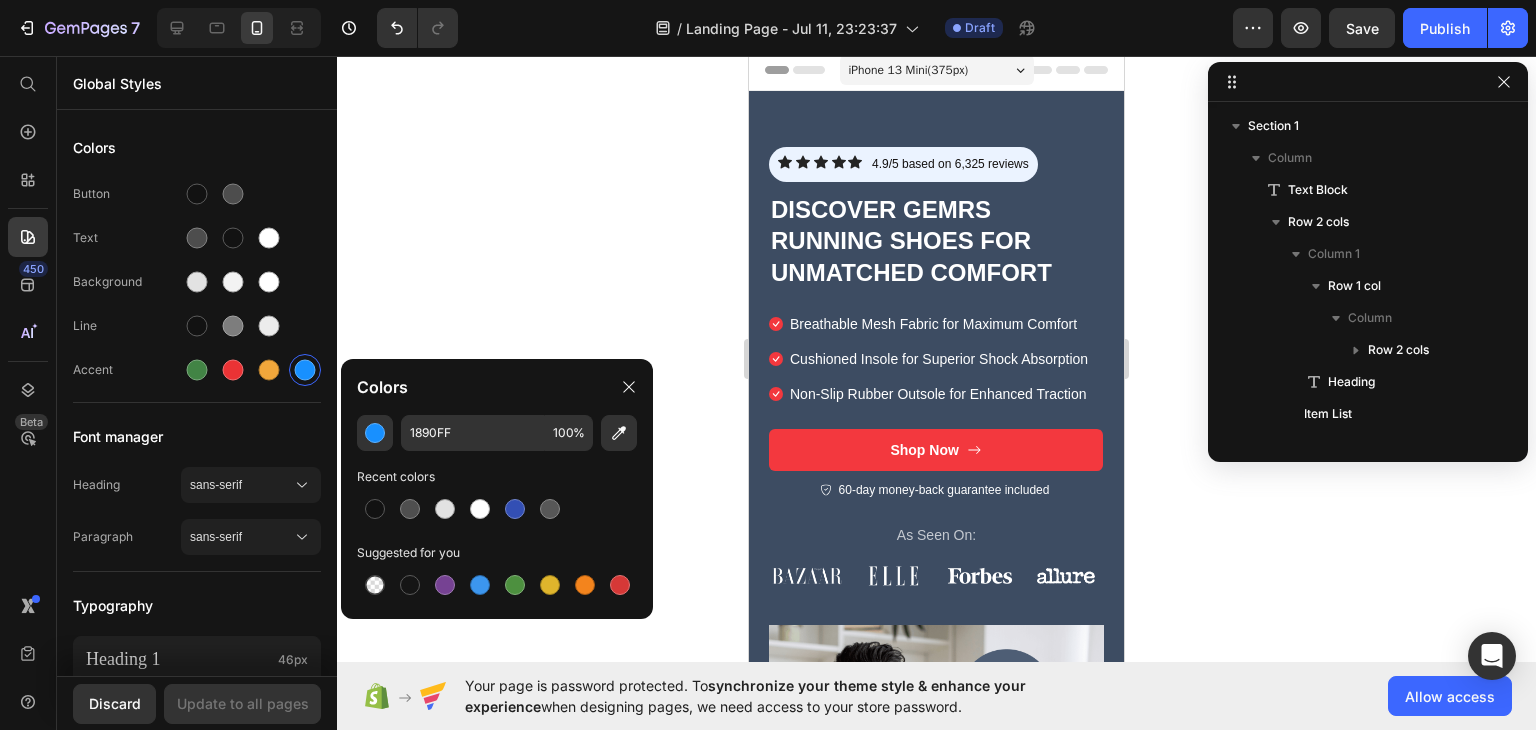 click 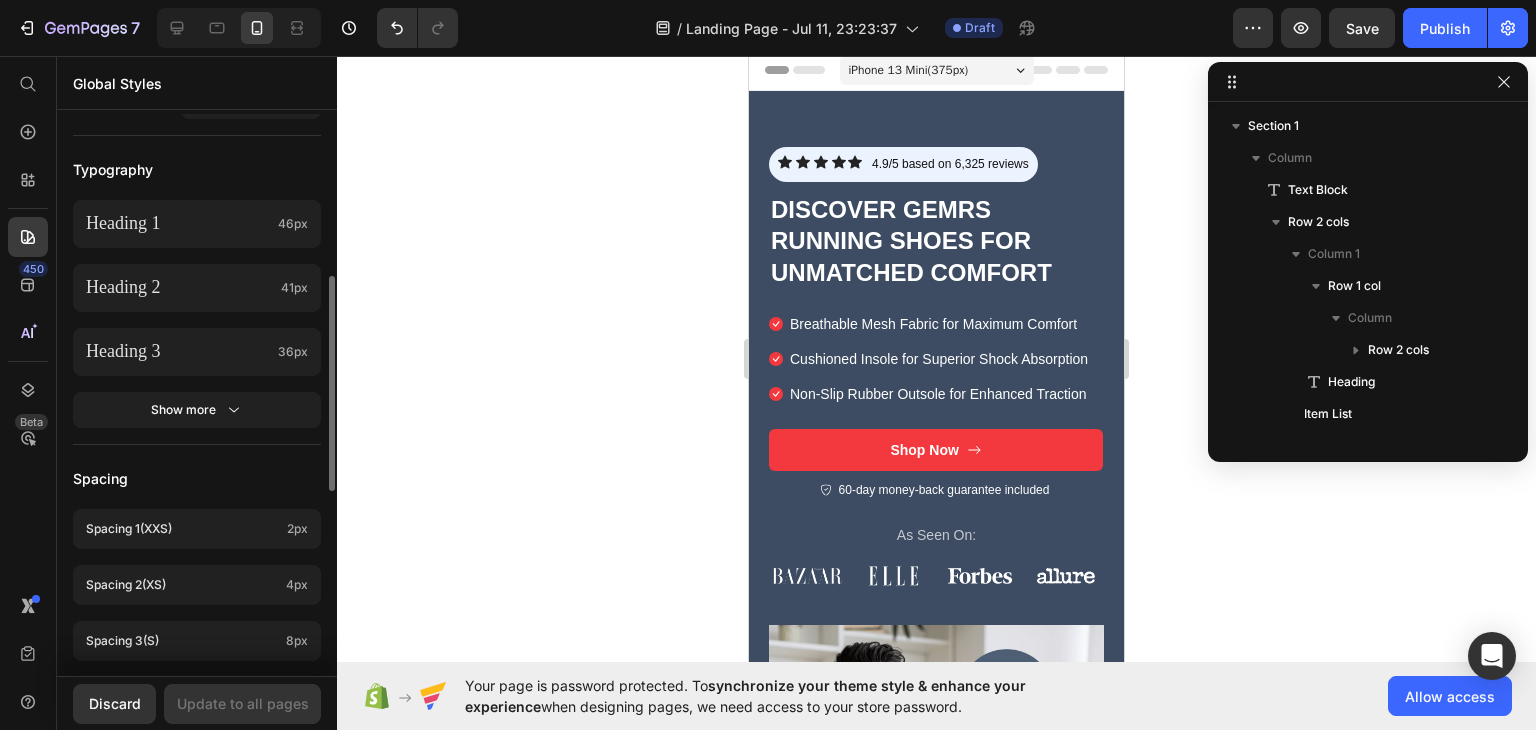 scroll, scrollTop: 901, scrollLeft: 0, axis: vertical 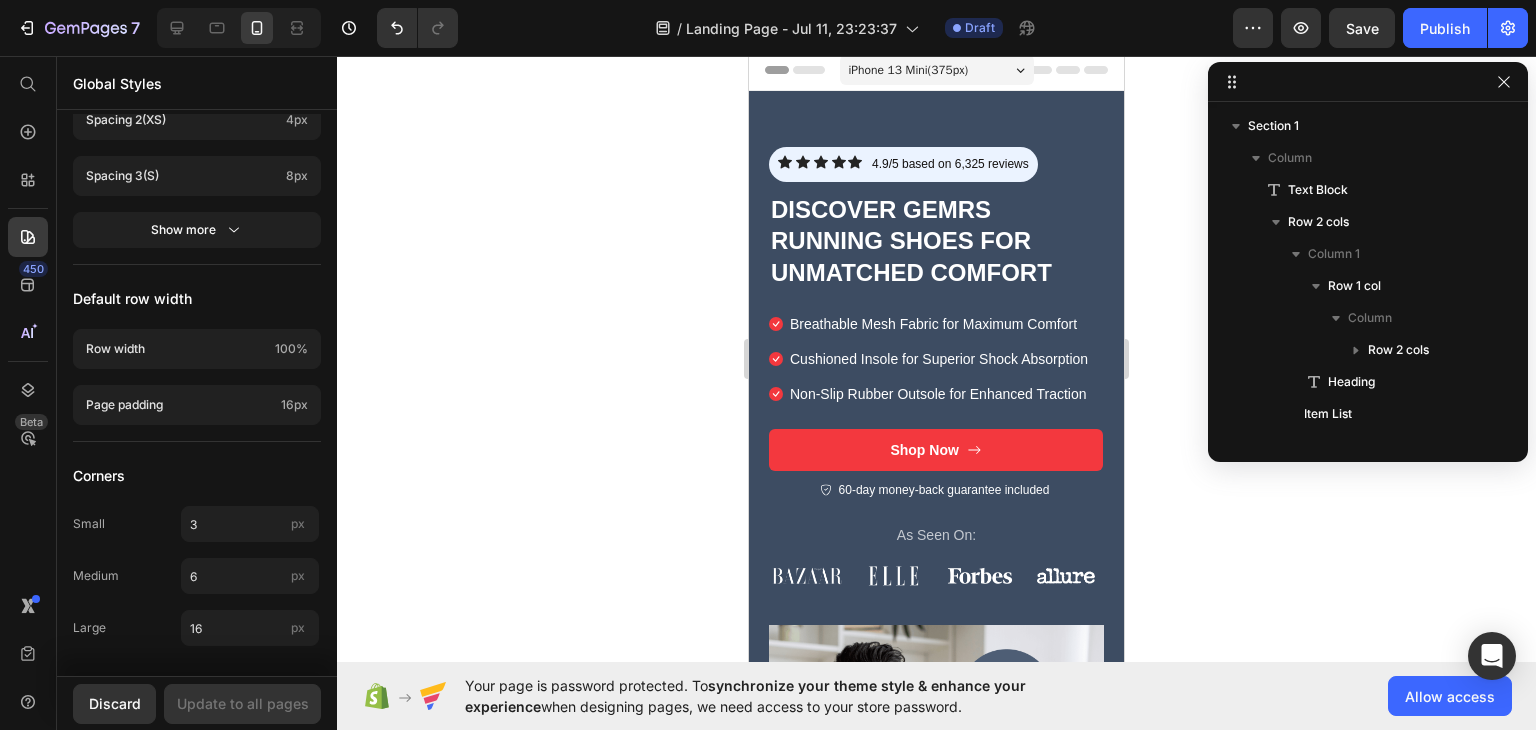 click 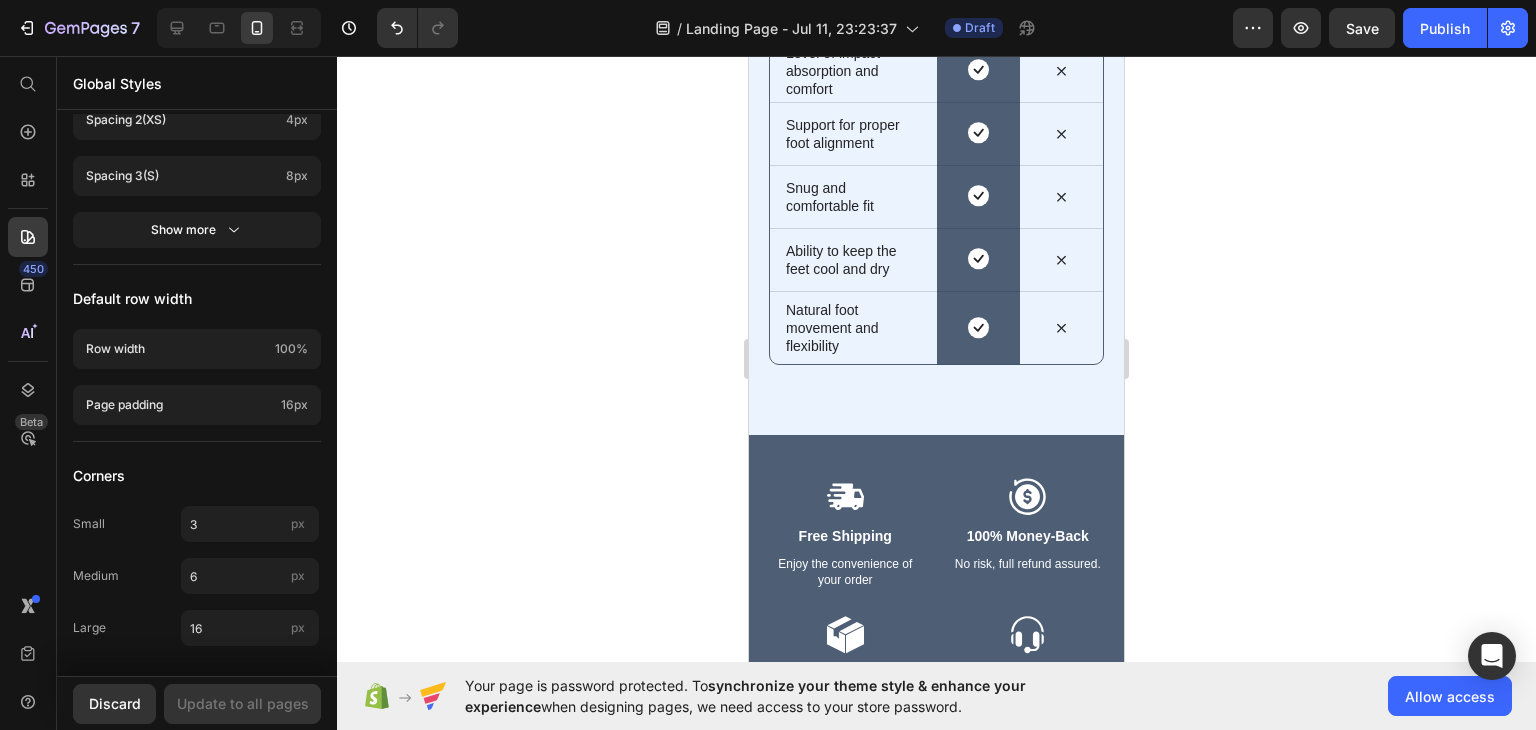 scroll, scrollTop: 3462, scrollLeft: 0, axis: vertical 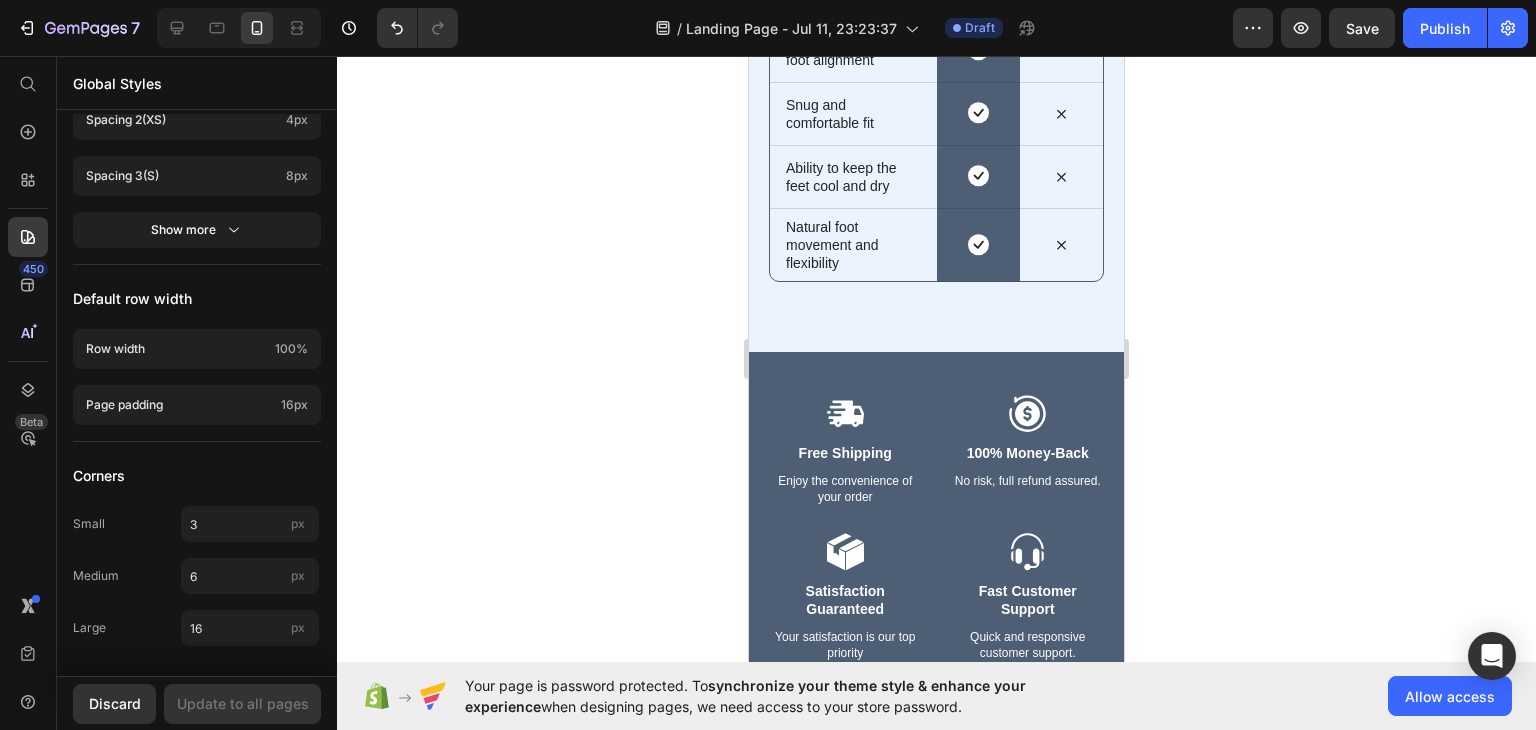 click on "Icon Row" at bounding box center [978, 51] 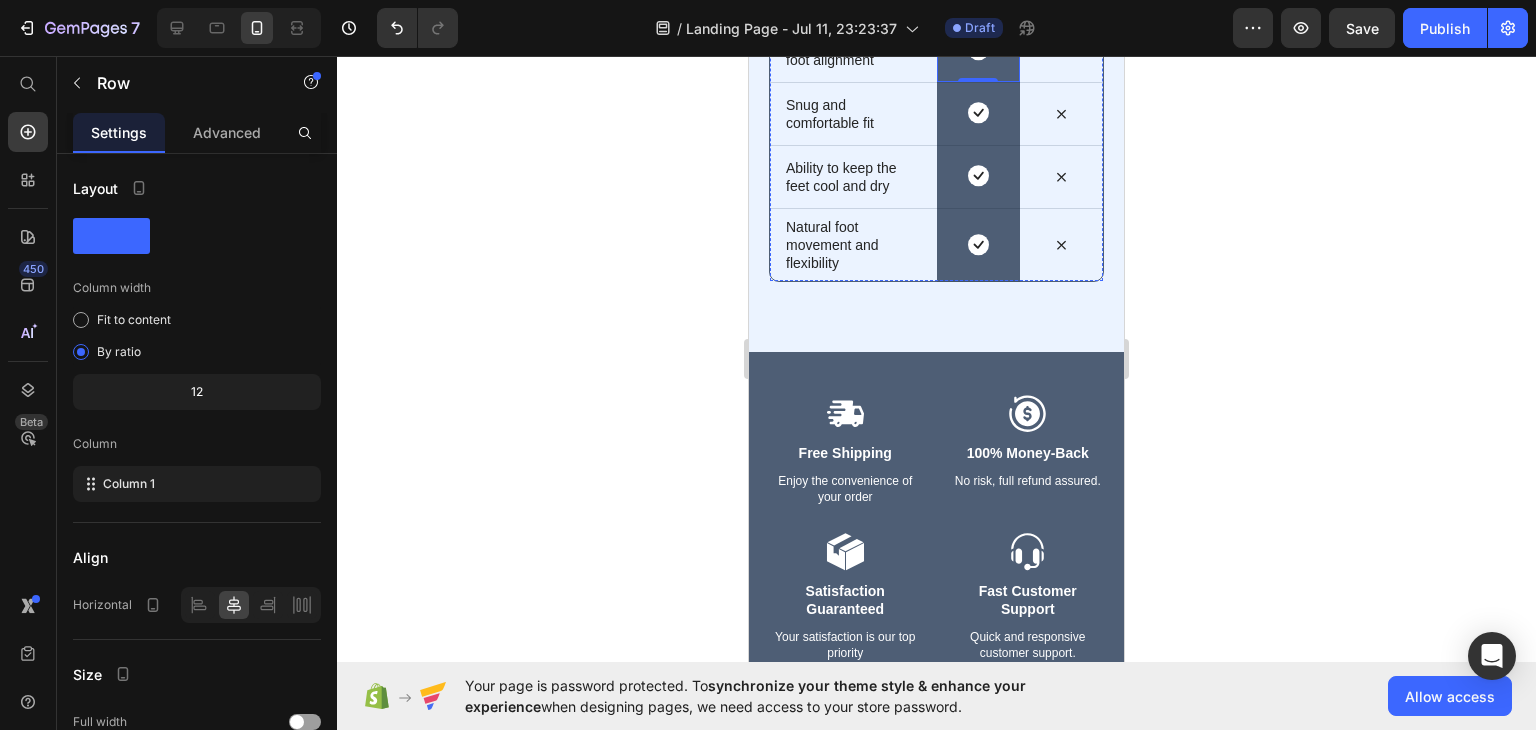 click on "On the other hand, we denounce righteous... Text Block Row" at bounding box center [853, -95] 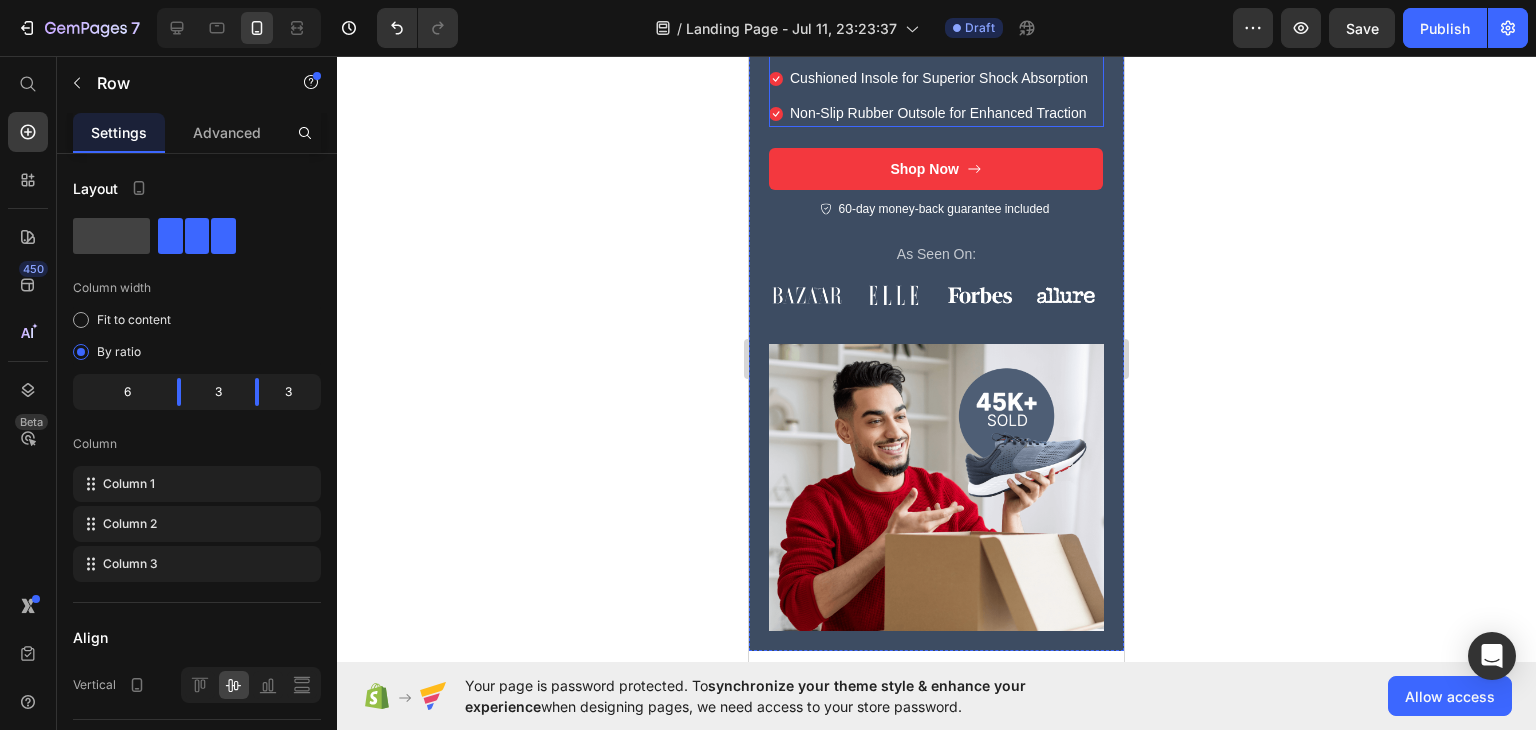 scroll, scrollTop: 282, scrollLeft: 0, axis: vertical 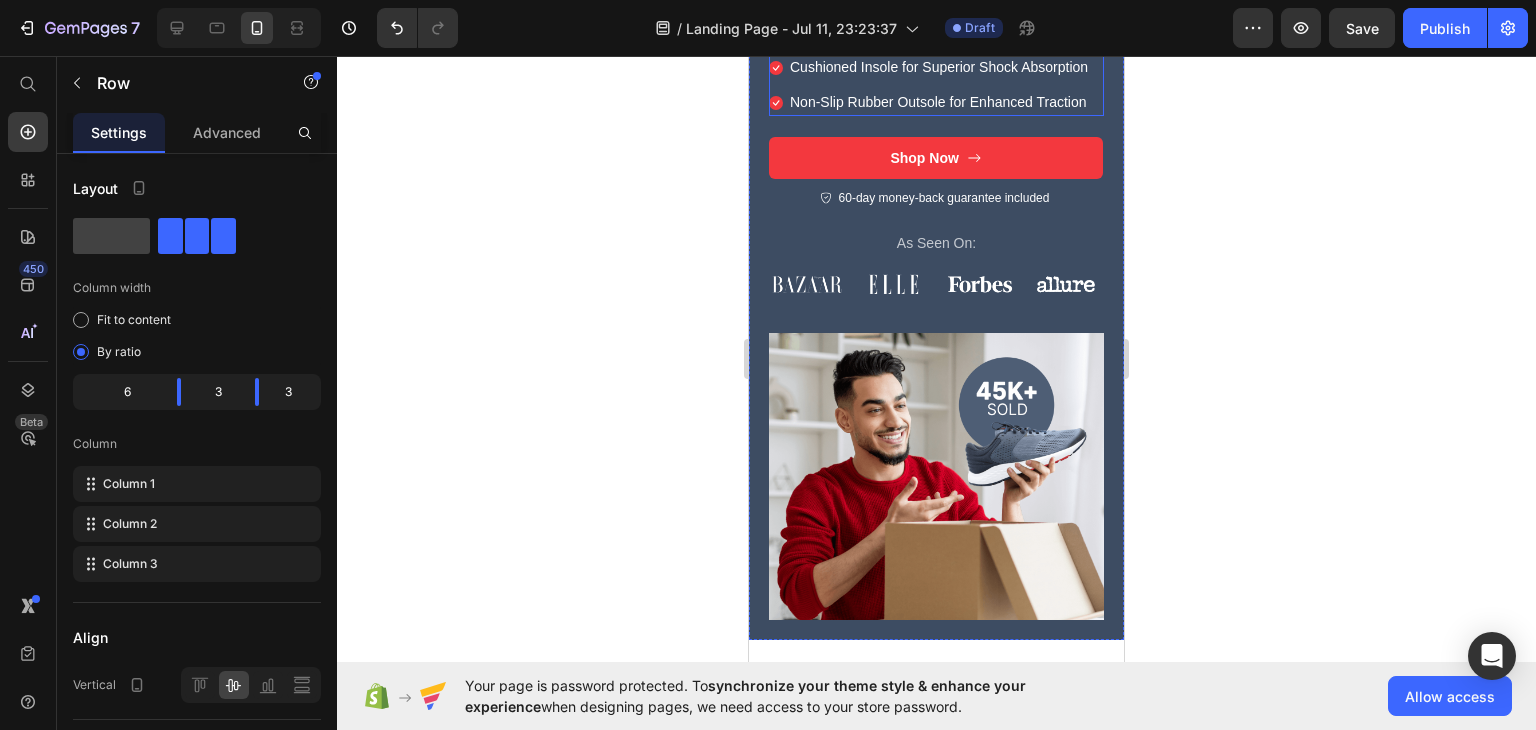 click at bounding box center [980, 284] 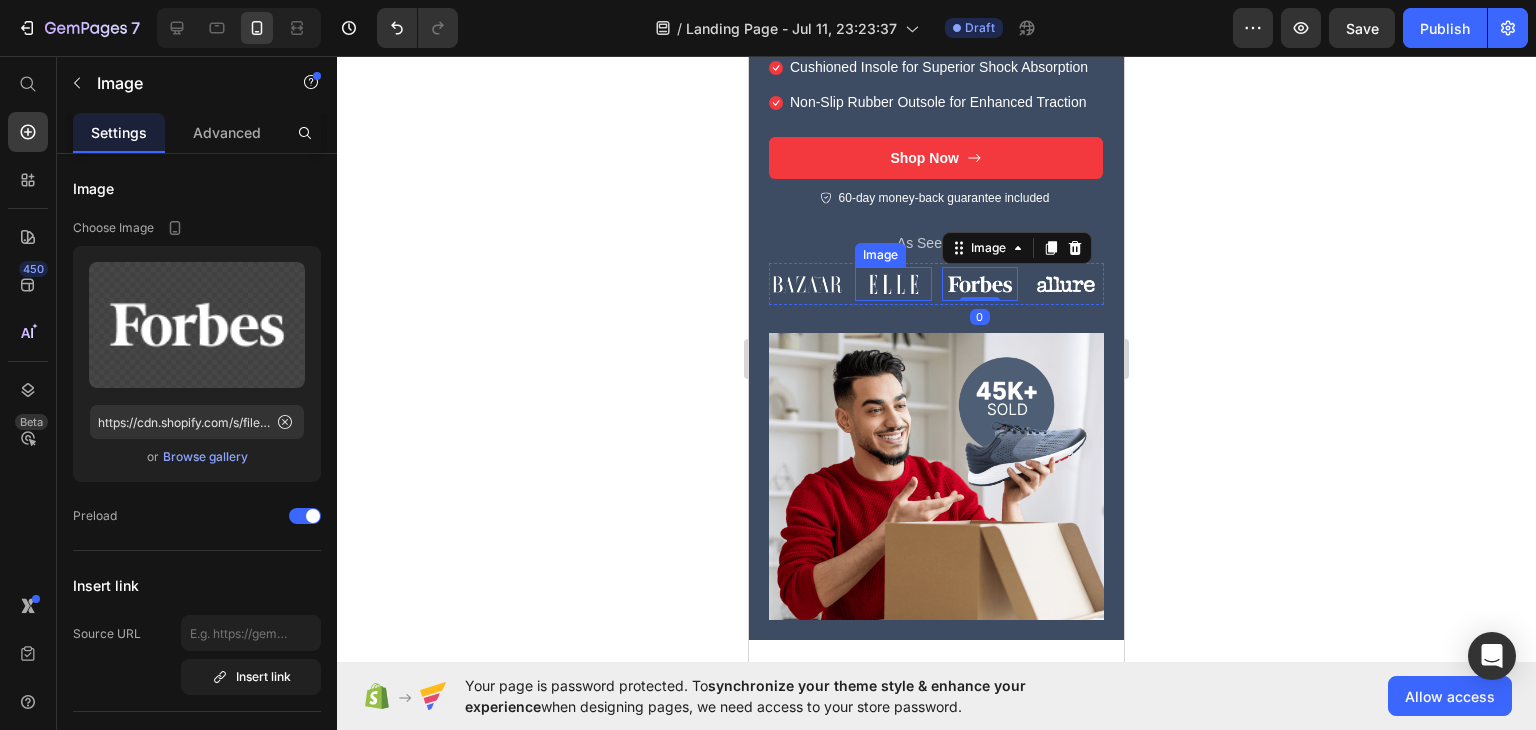 click at bounding box center [893, 284] 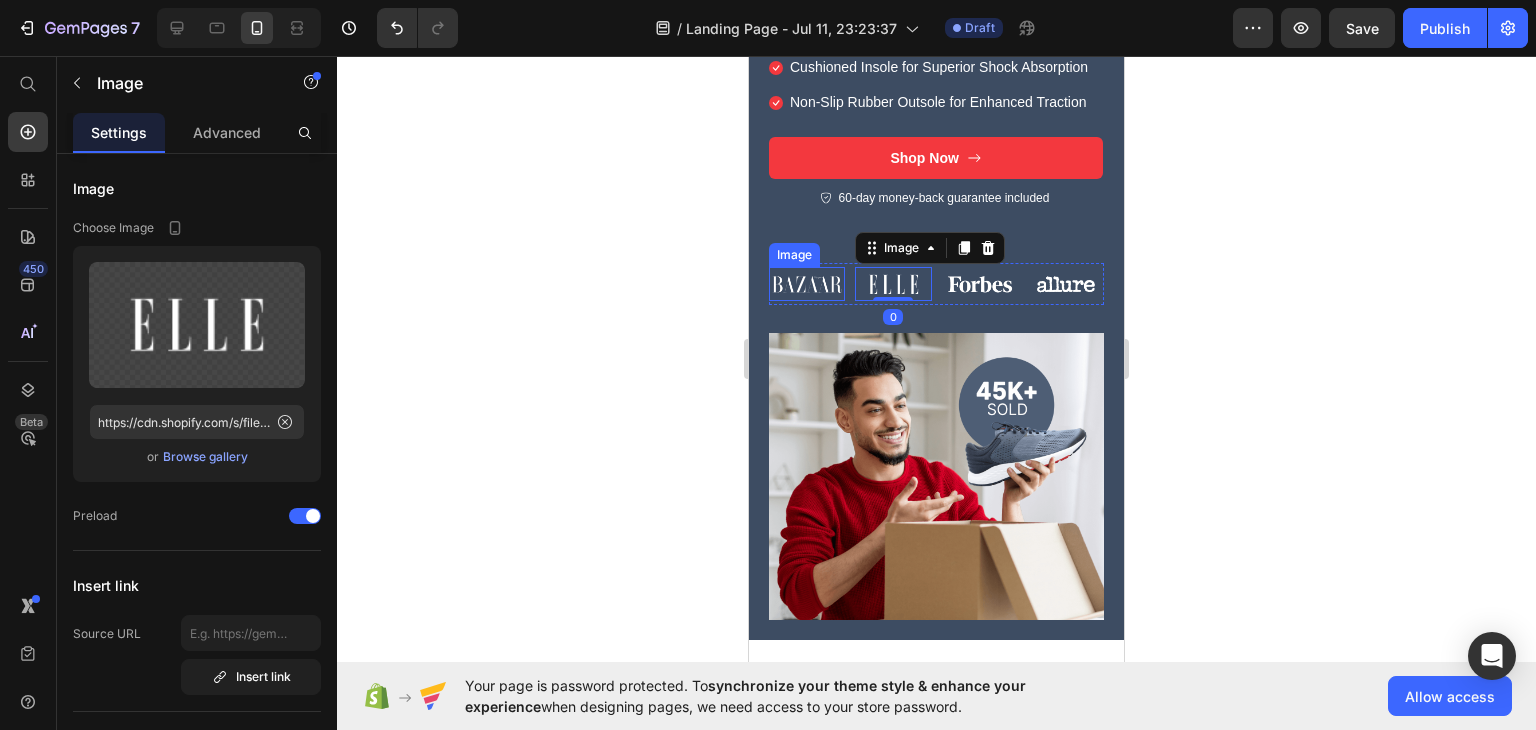 click at bounding box center [807, 284] 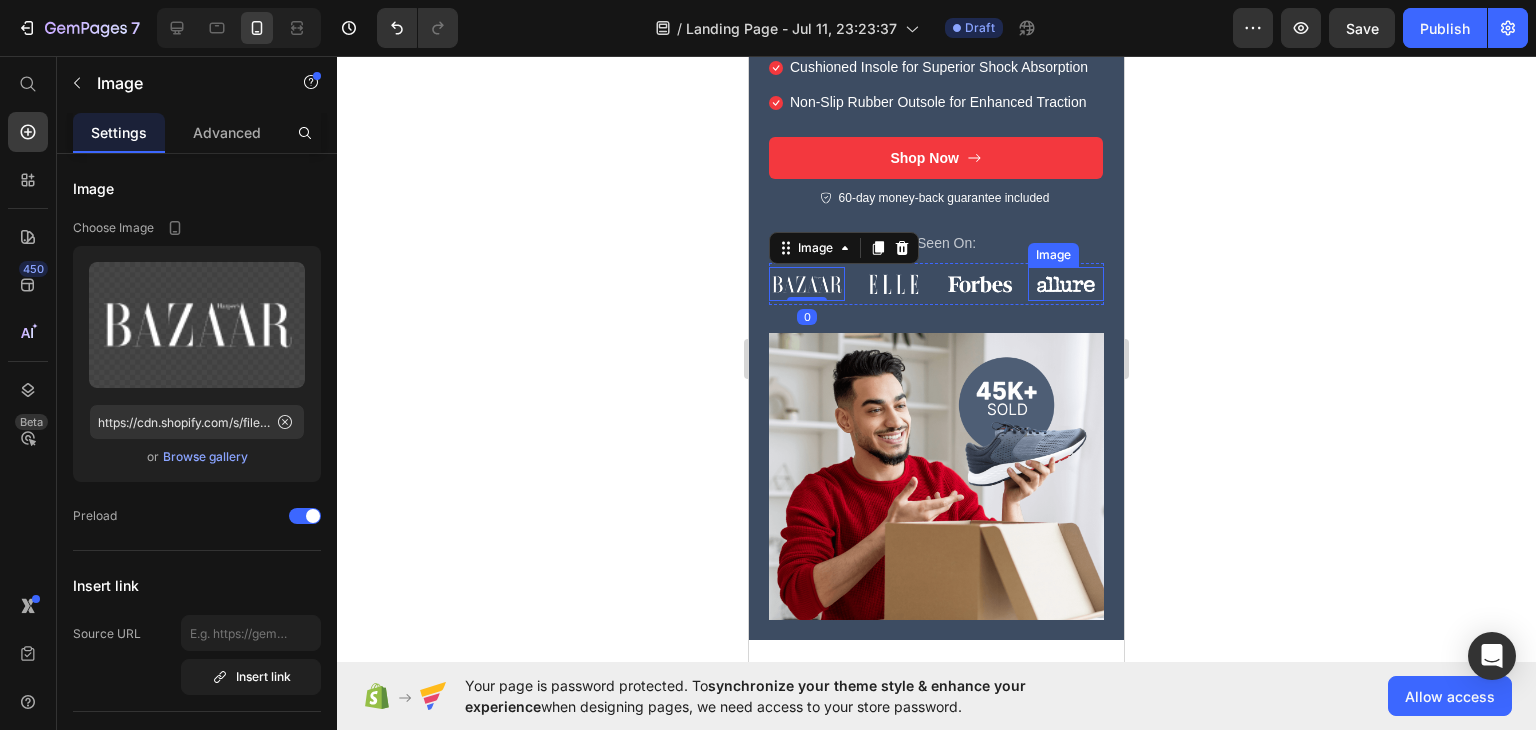 click at bounding box center (1066, 284) 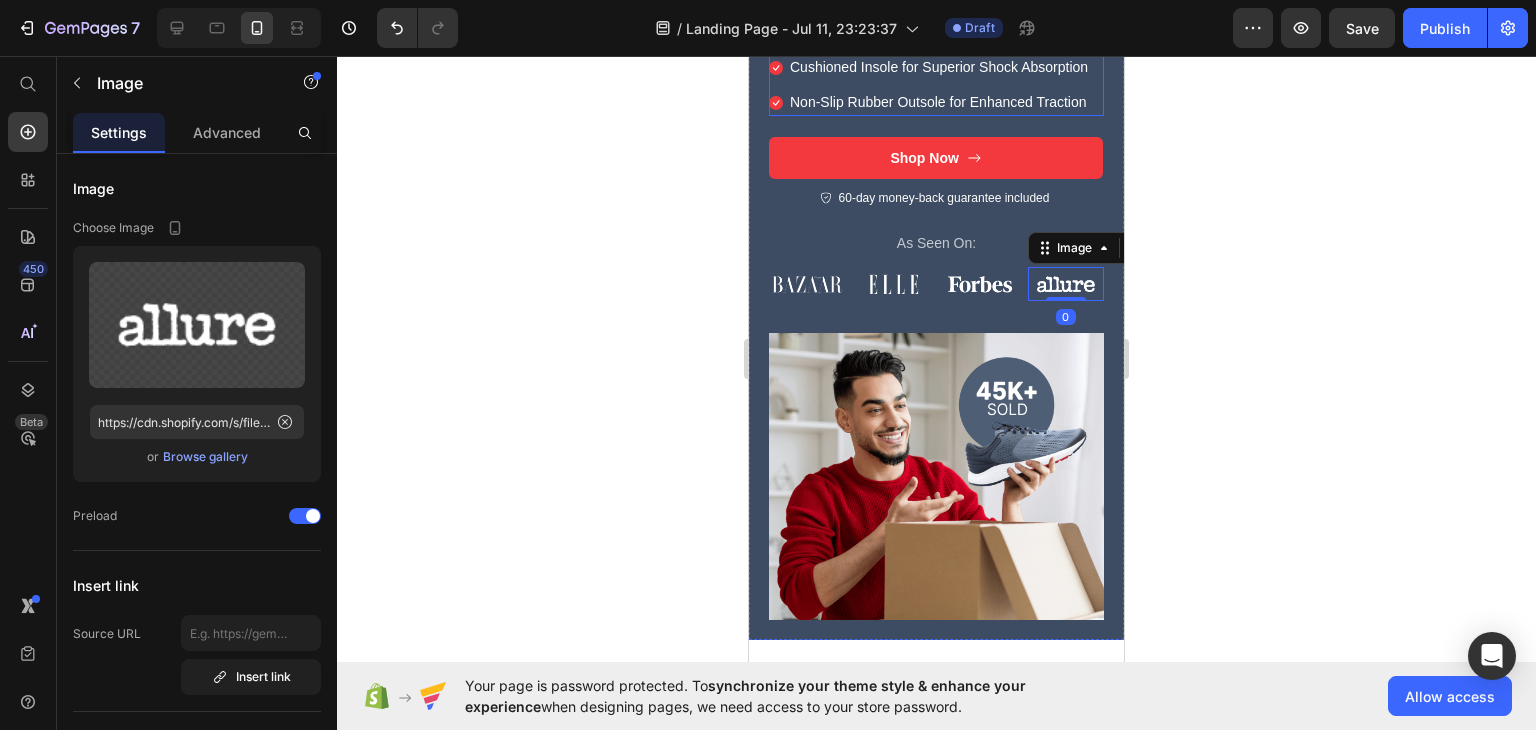 scroll, scrollTop: 0, scrollLeft: 0, axis: both 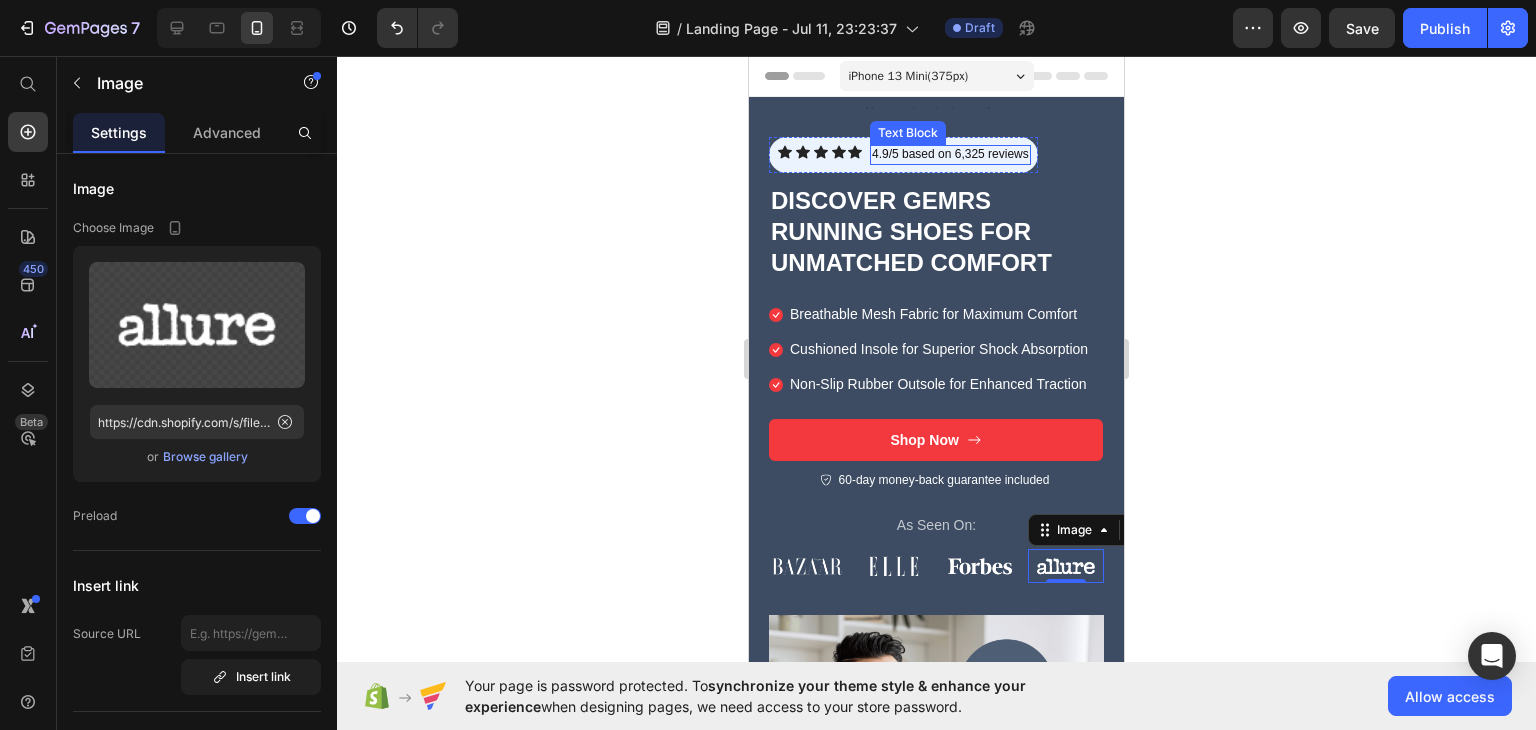 click on "4.9/5 based on 6,325 reviews" at bounding box center (950, 155) 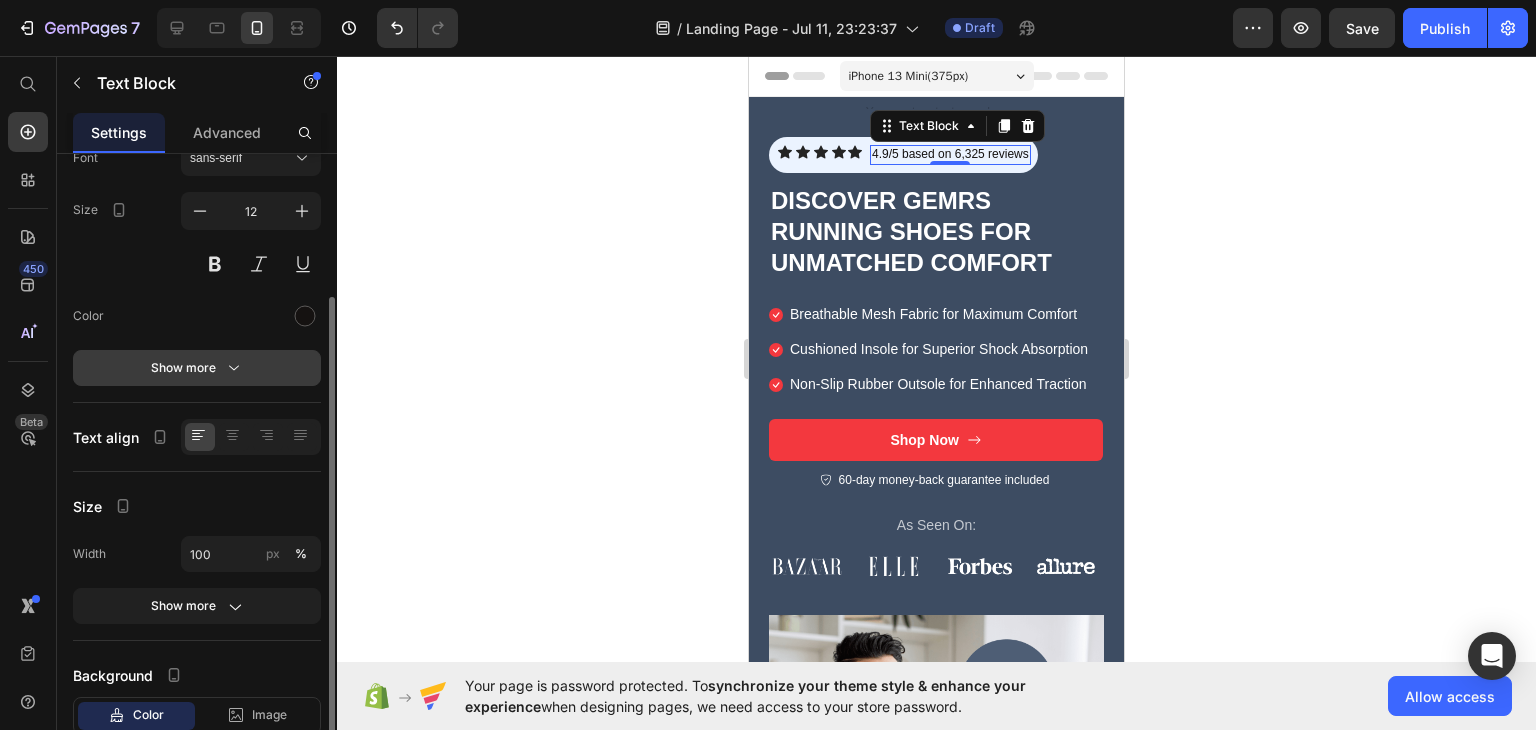 scroll, scrollTop: 260, scrollLeft: 0, axis: vertical 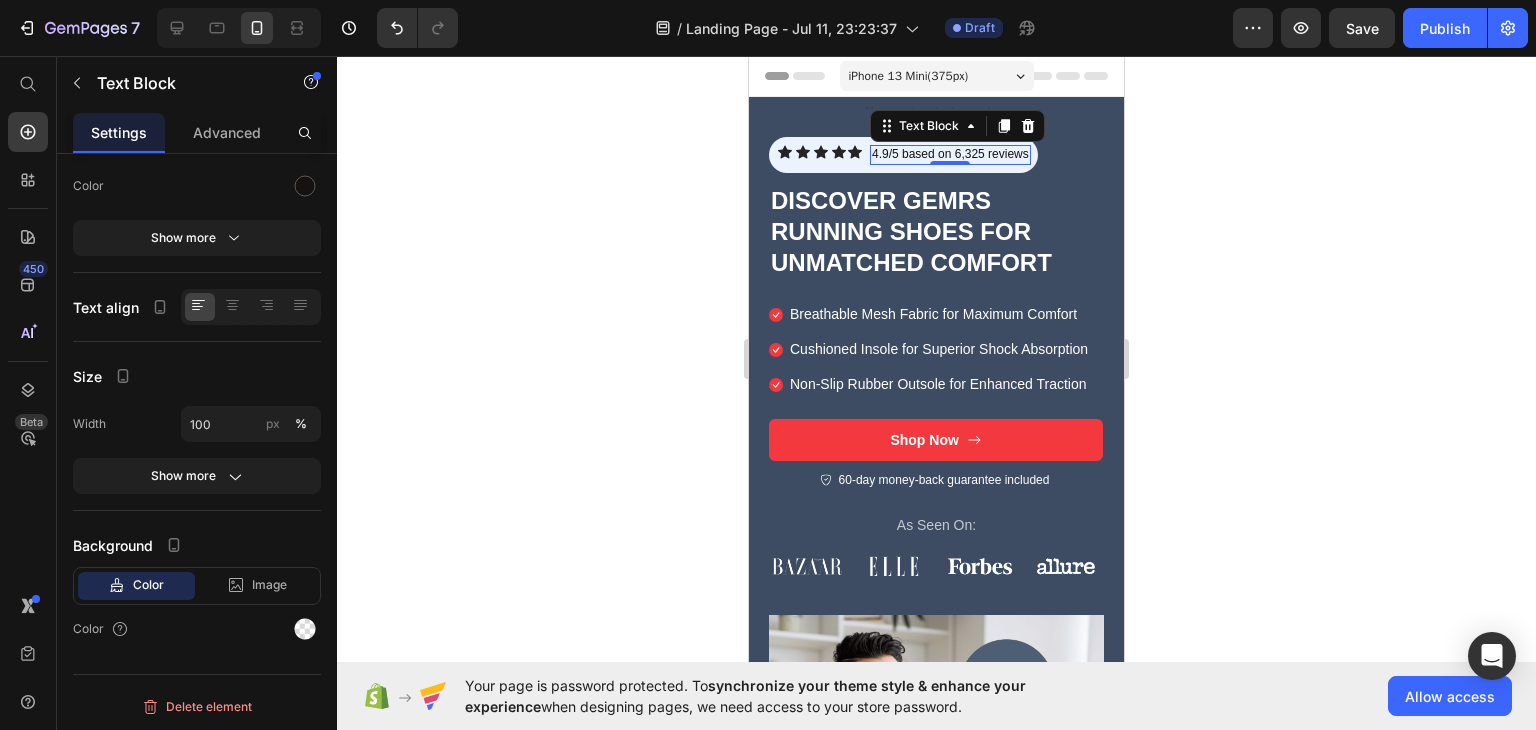 click on "4.9/5 based on 6,325 reviews" at bounding box center [950, 155] 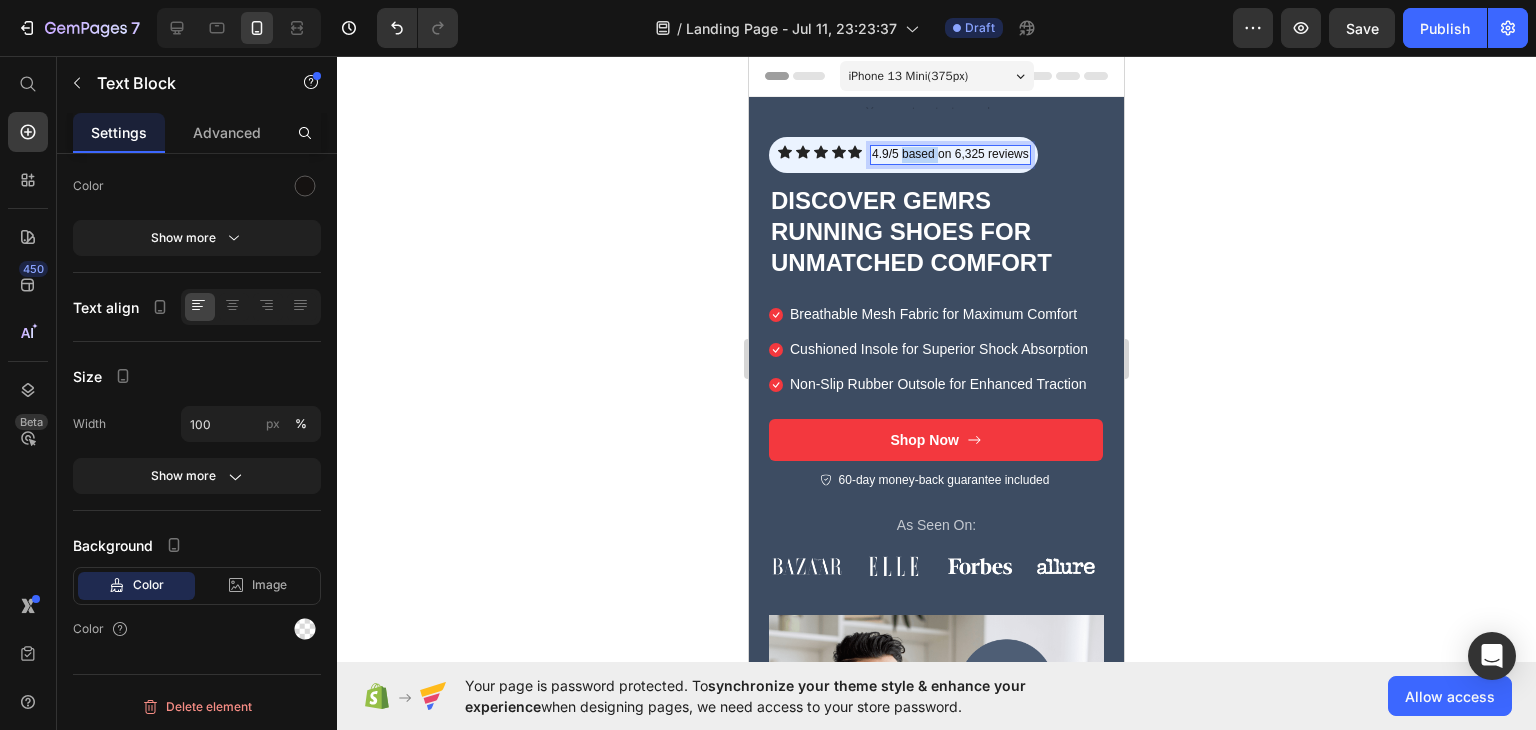 click on "4.9/5 based on 6,325 reviews" at bounding box center (950, 155) 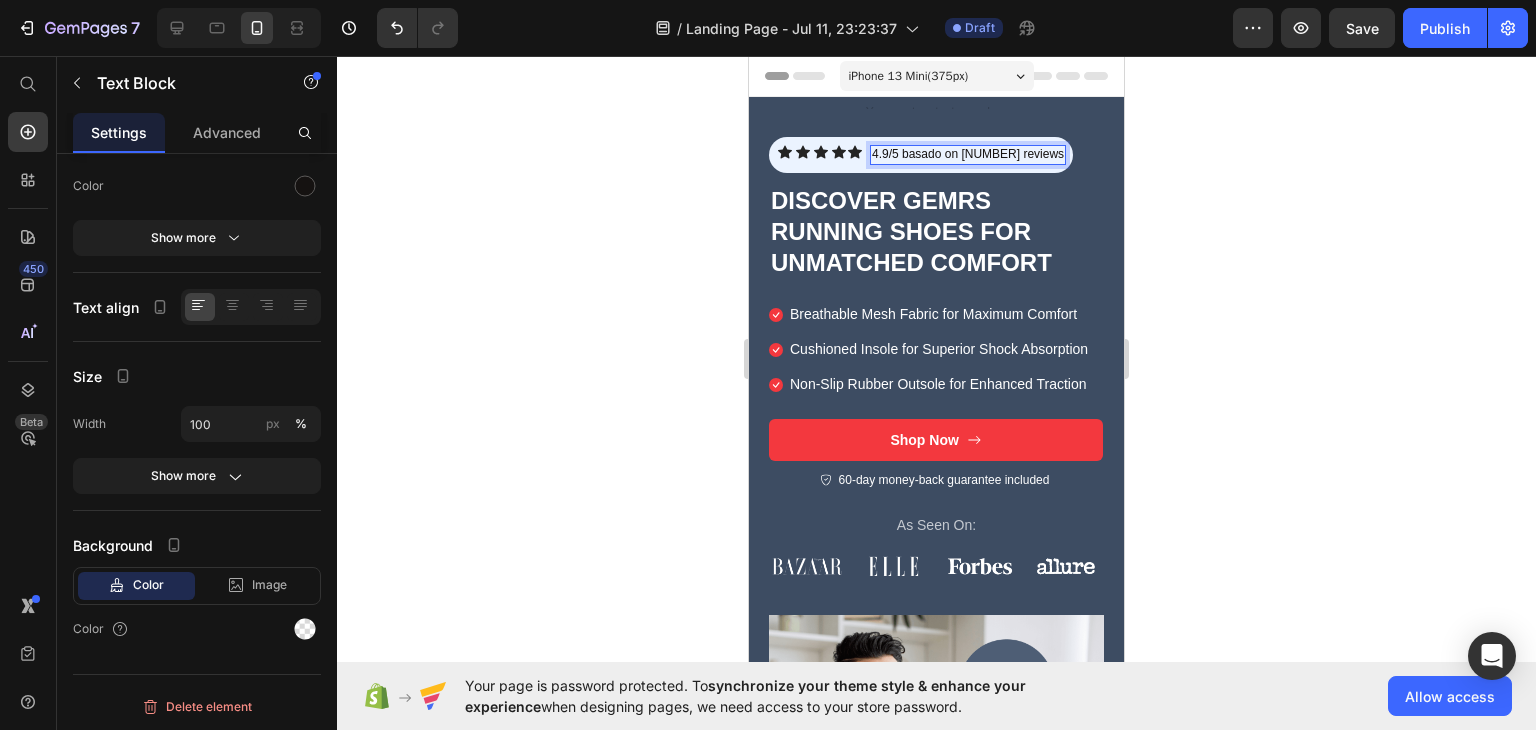 click on "4.9/5 basado on [NUMBER] reviews" at bounding box center (968, 155) 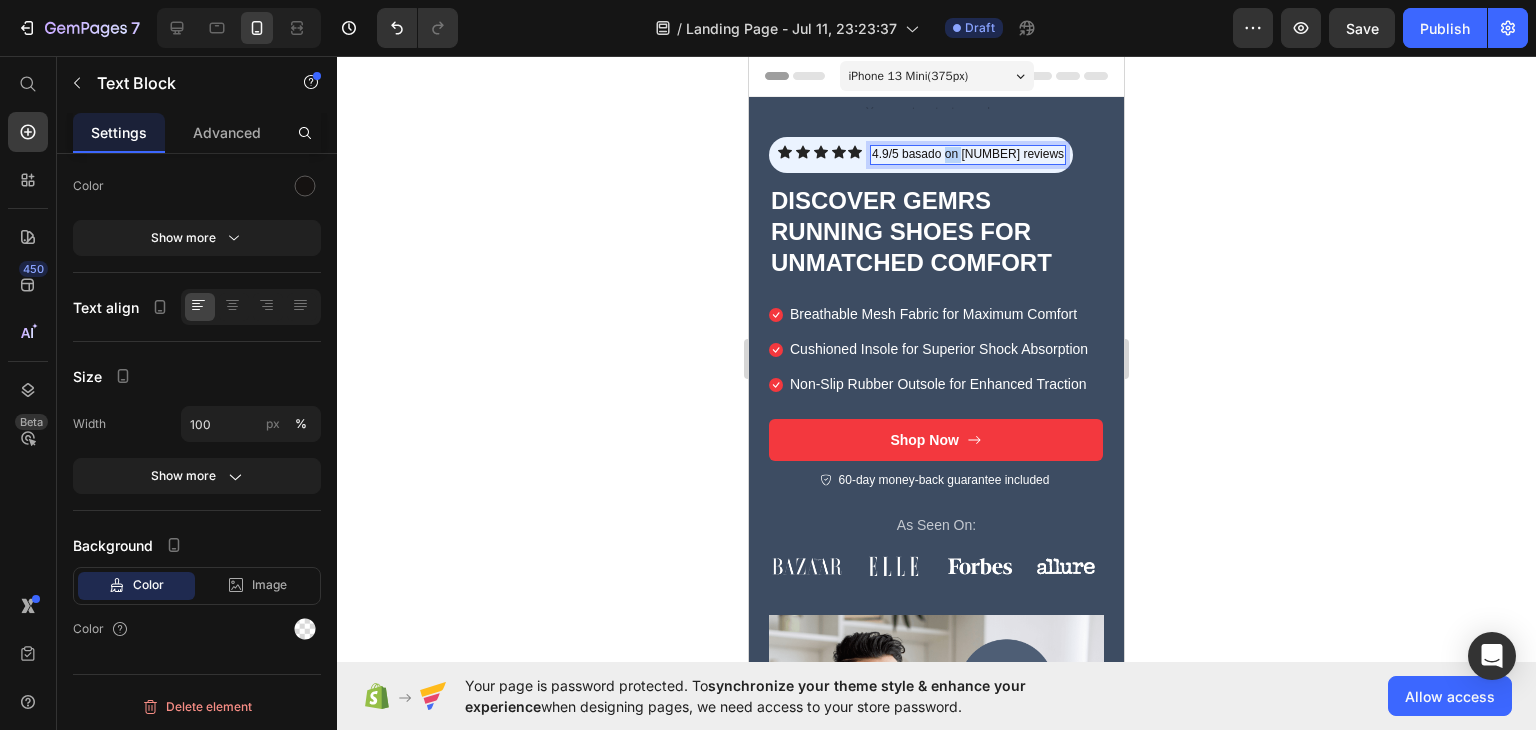 click on "4.9/5 basado on [NUMBER] reviews" at bounding box center (968, 155) 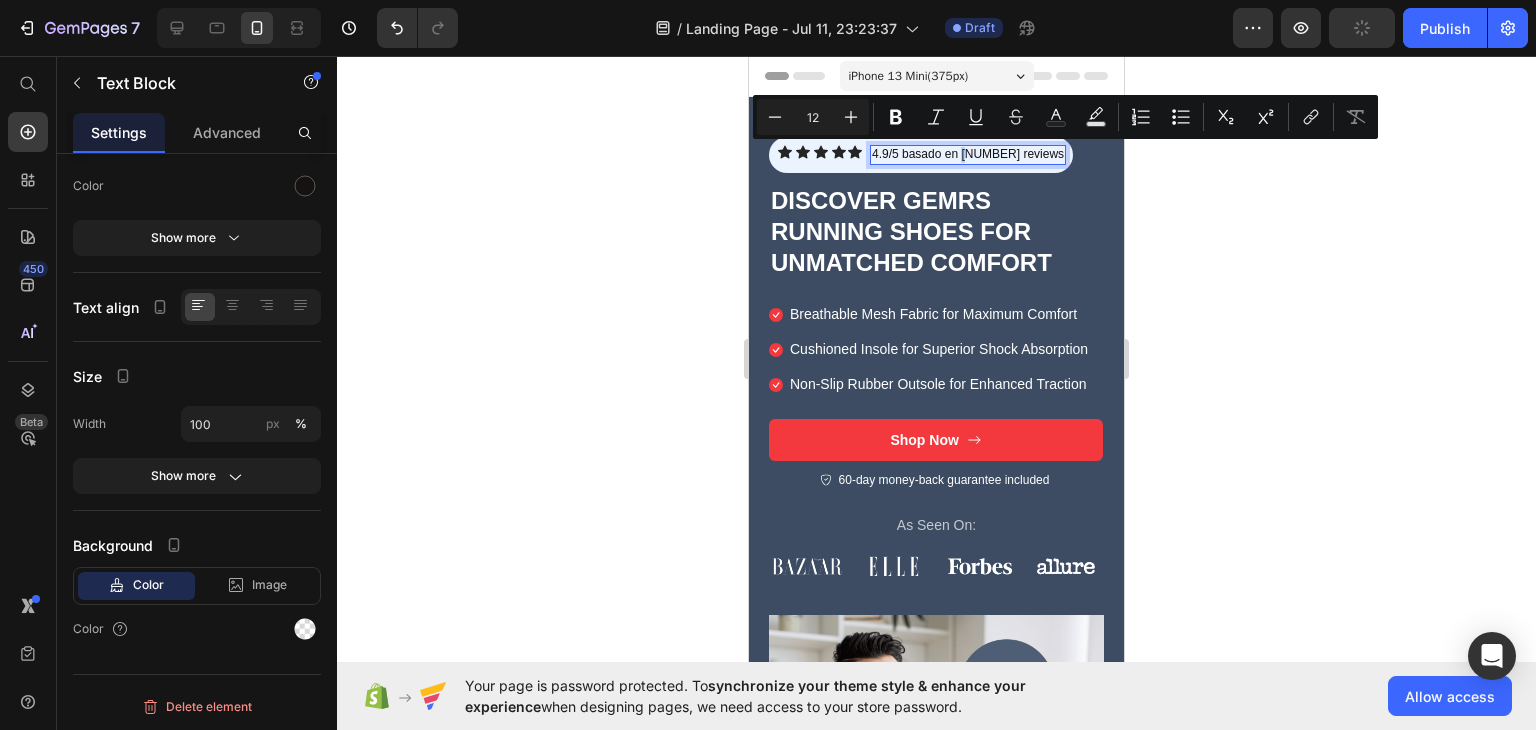 click on "4.9/5 basado en [NUMBER] reviews" at bounding box center (968, 155) 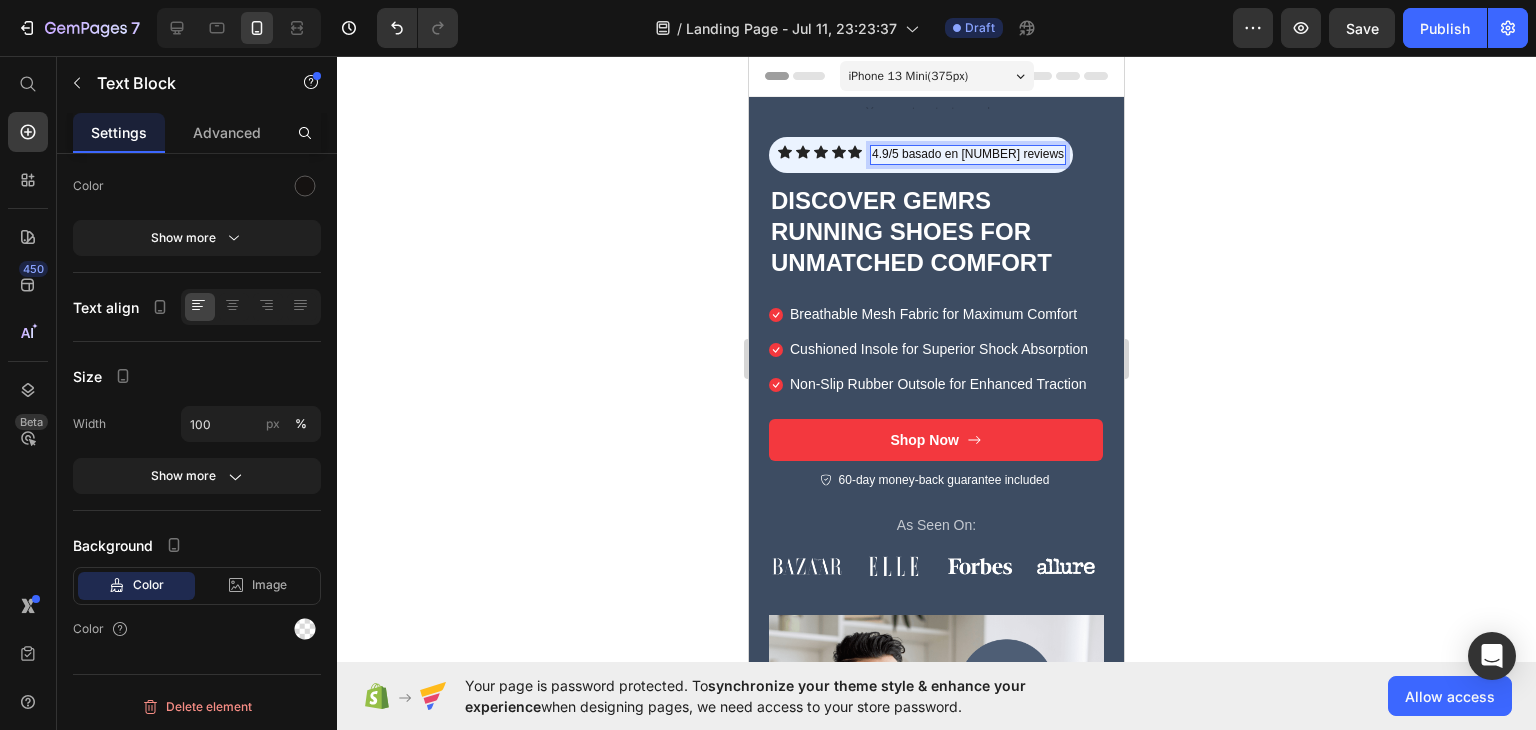 click on "4.9/5 basado en [NUMBER] reviews" at bounding box center (968, 155) 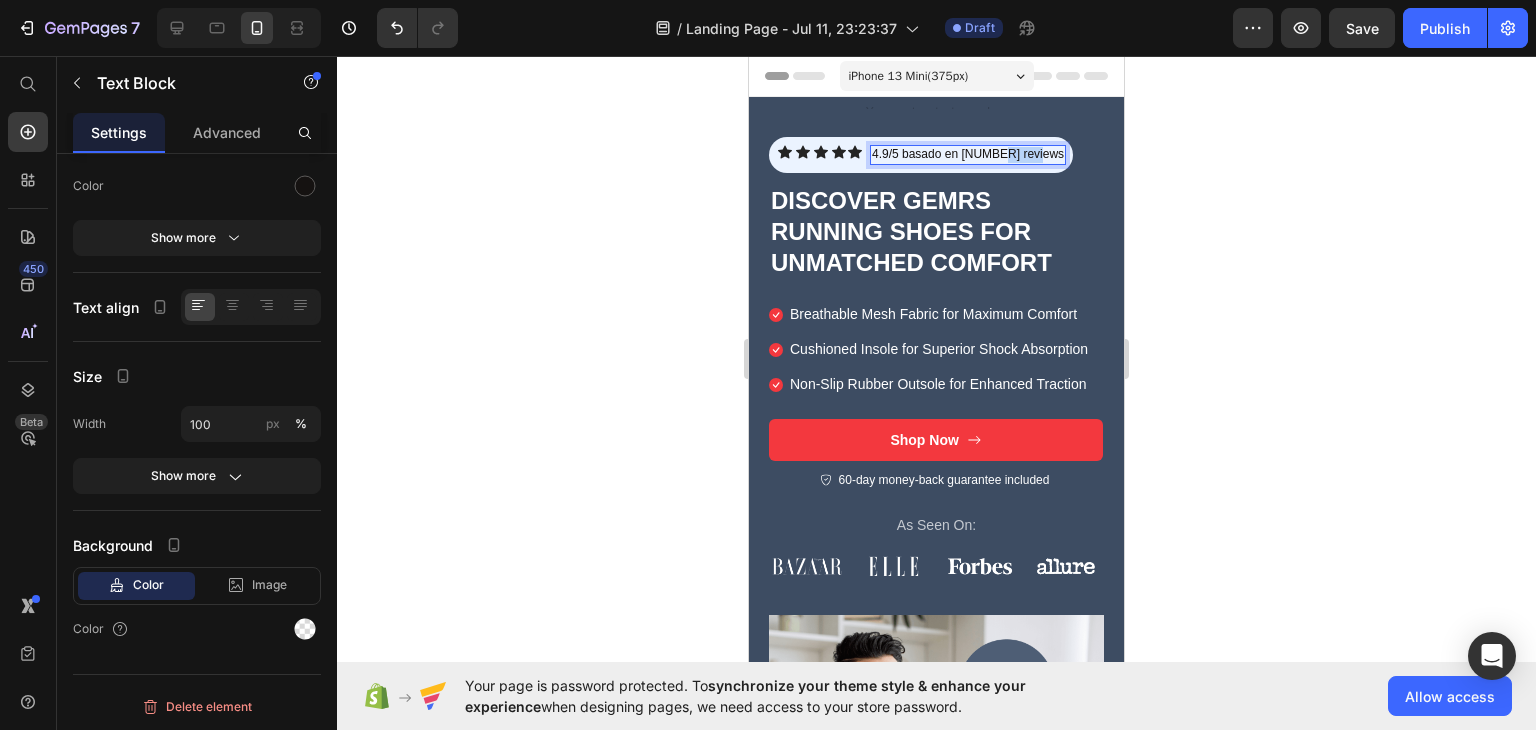 click on "4.9/5 basado en [NUMBER] reviews" at bounding box center [968, 155] 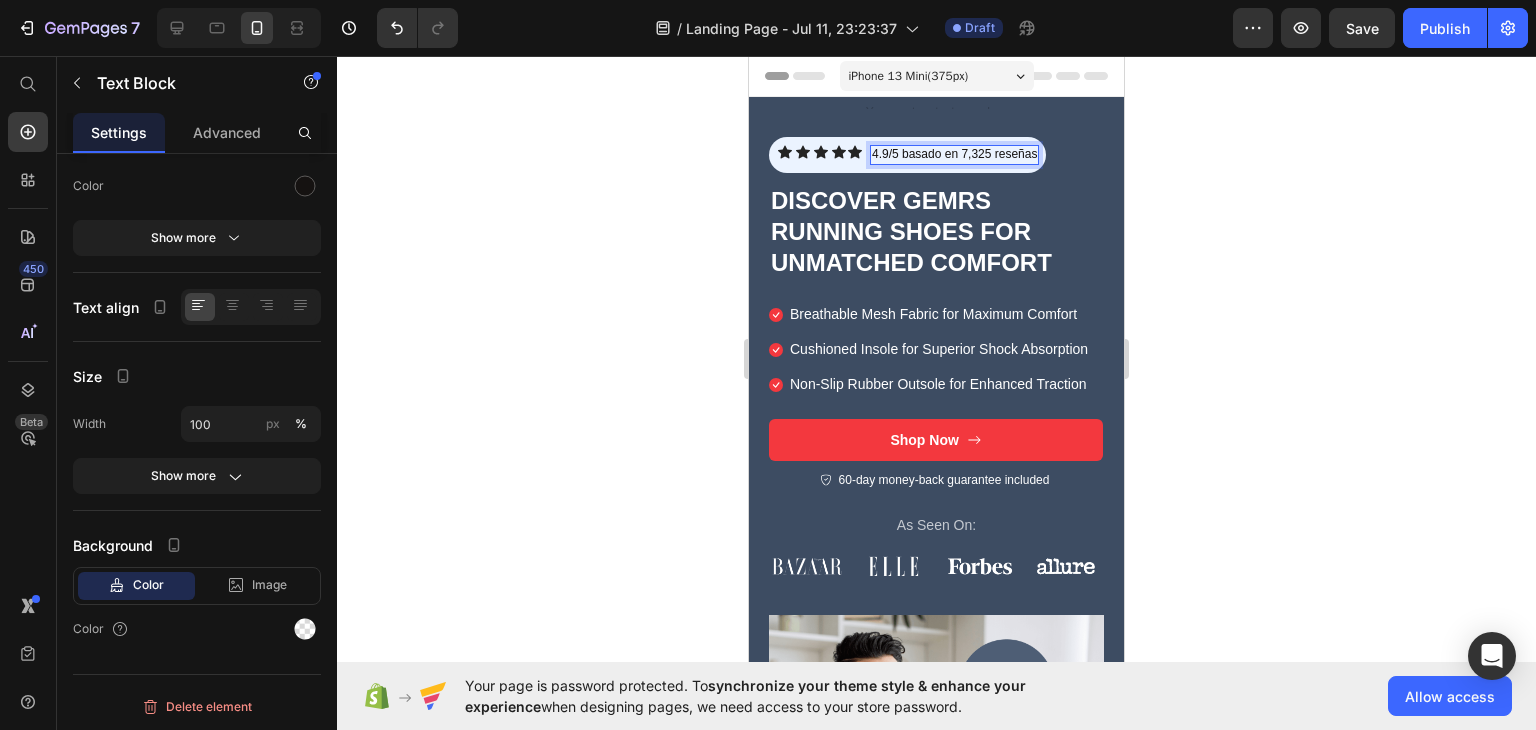 click 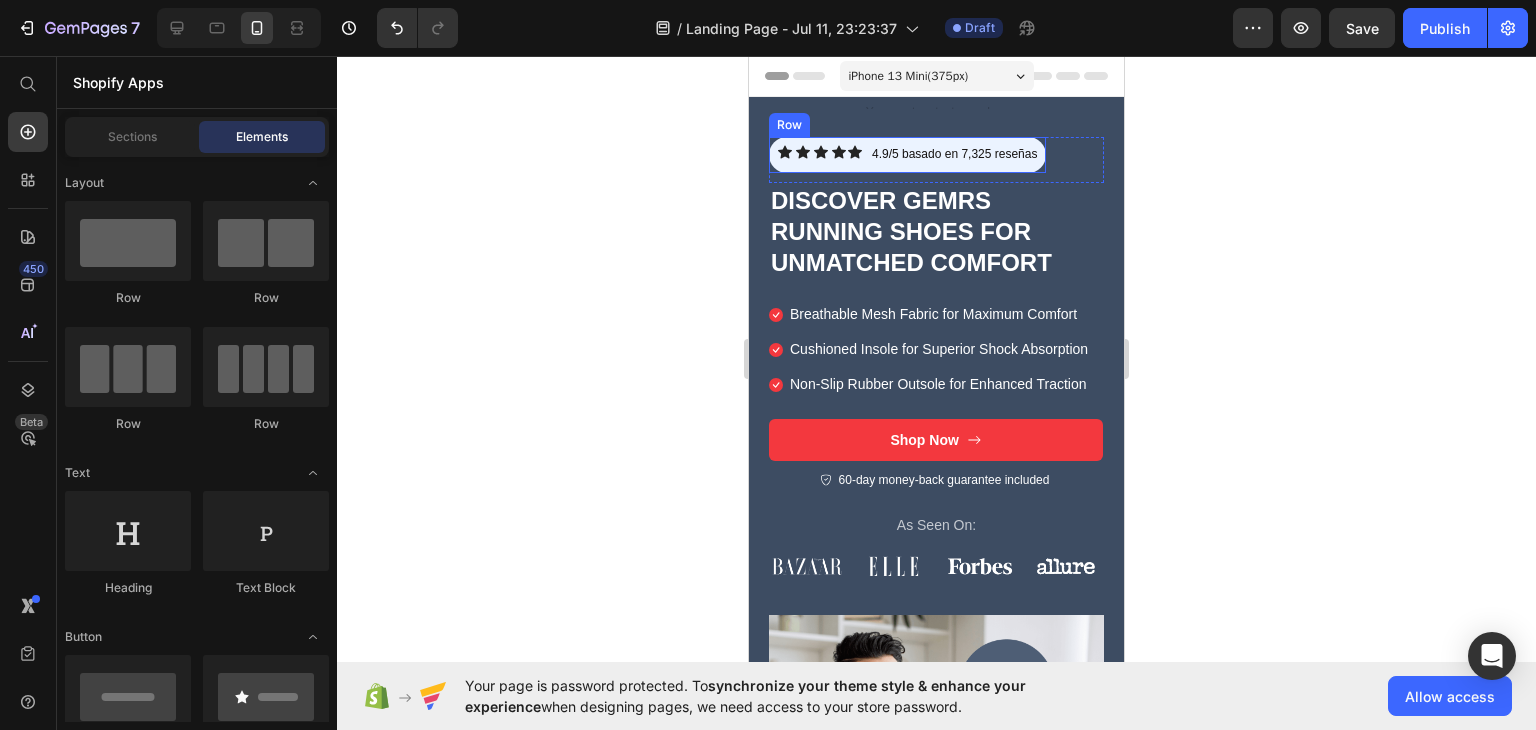 click 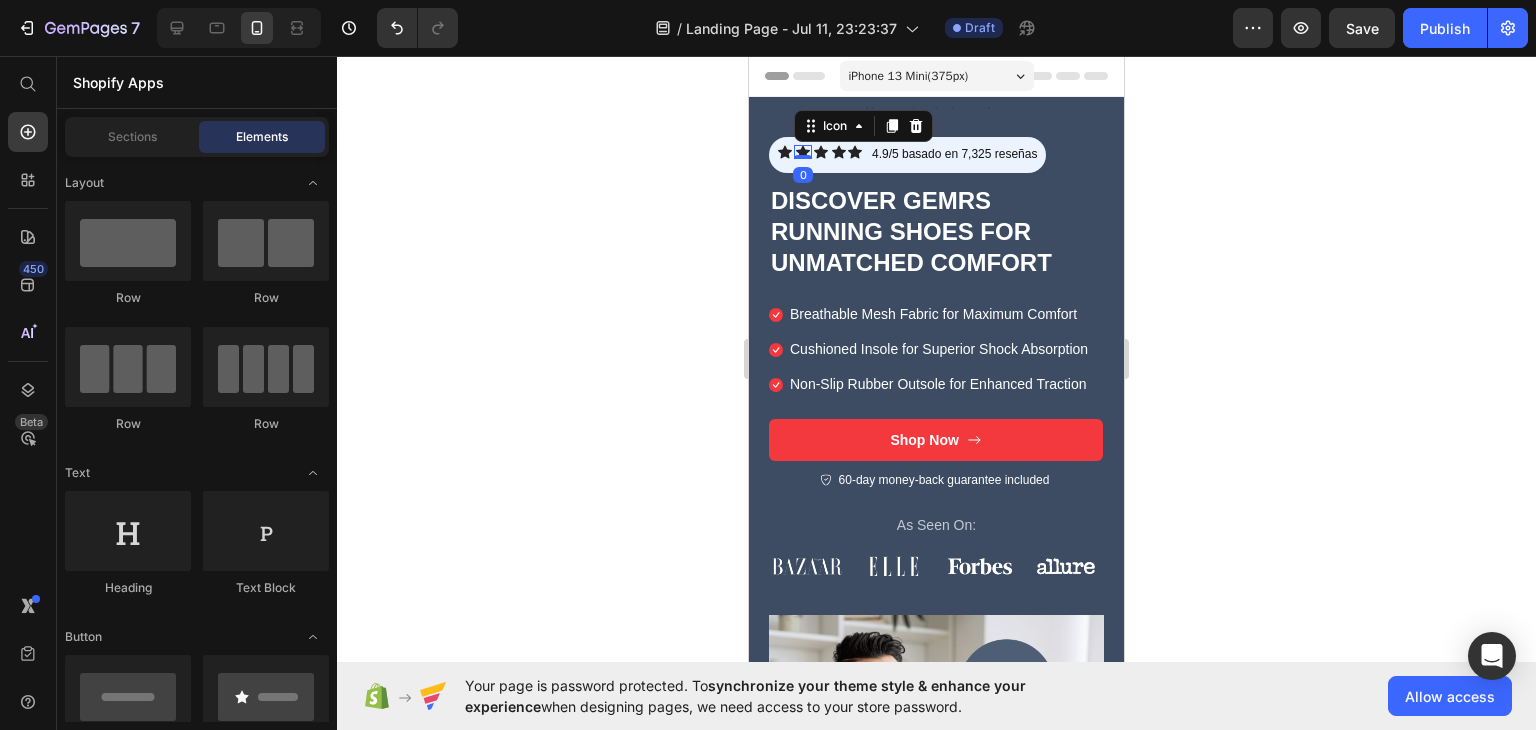 scroll, scrollTop: 0, scrollLeft: 0, axis: both 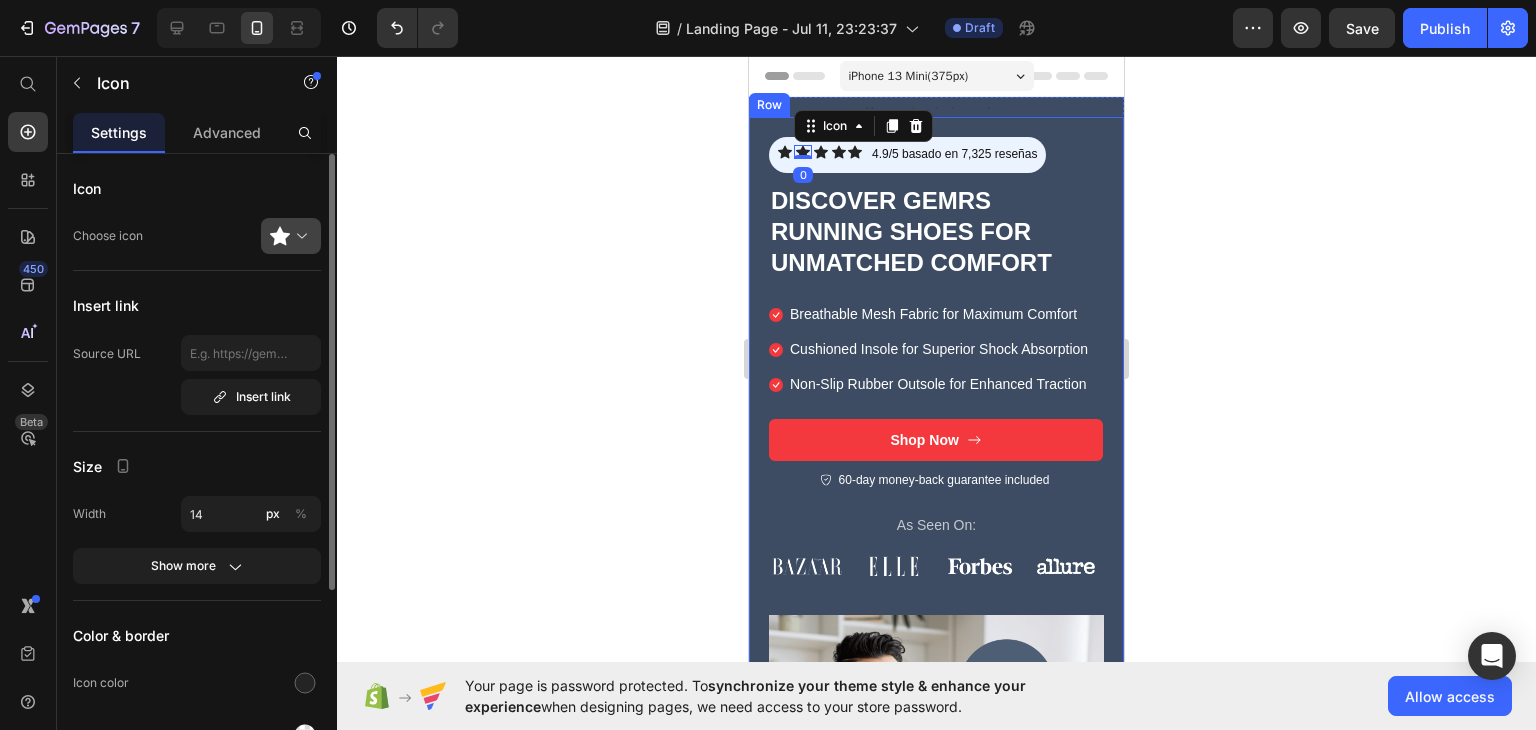 click at bounding box center [299, 236] 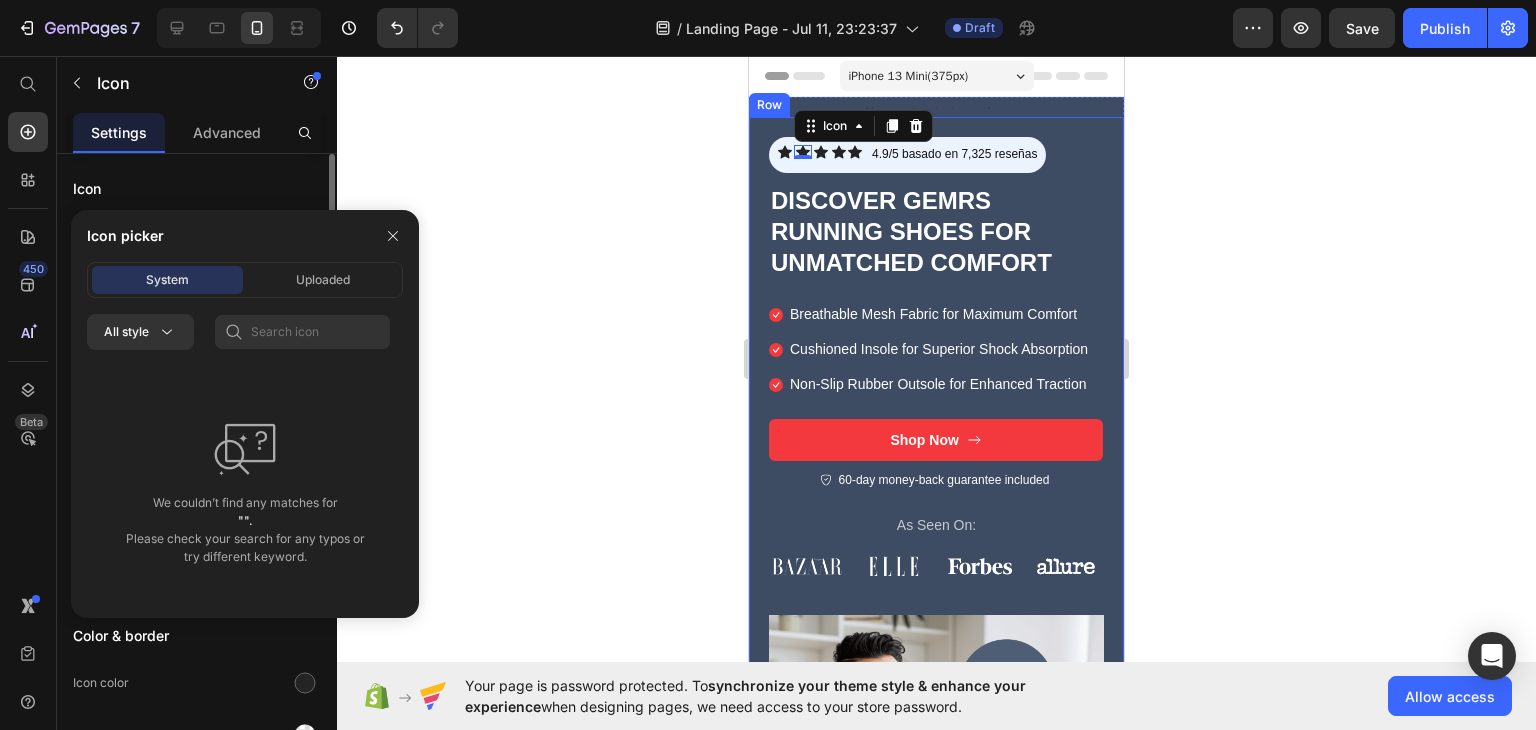 click on "Icon" at bounding box center (197, 188) 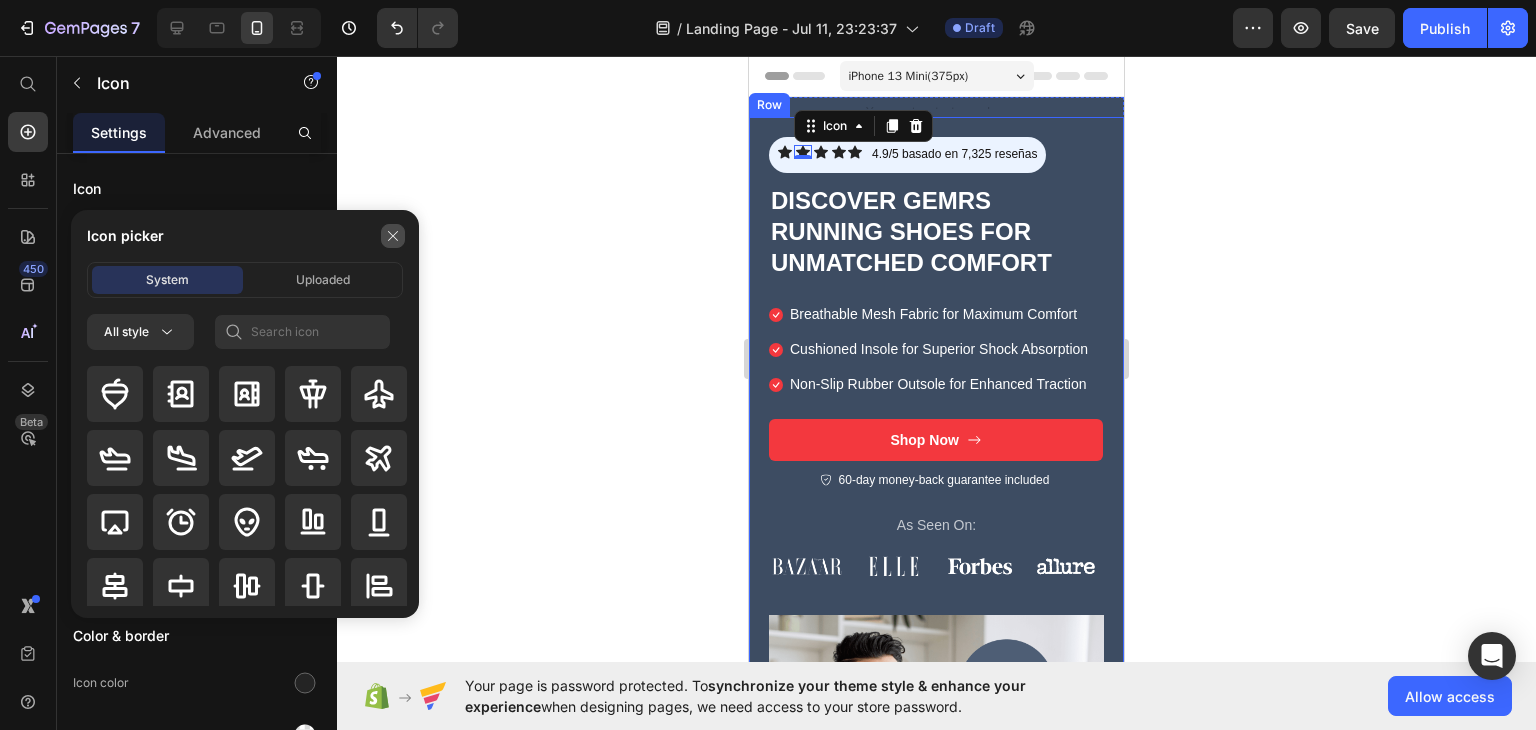 click 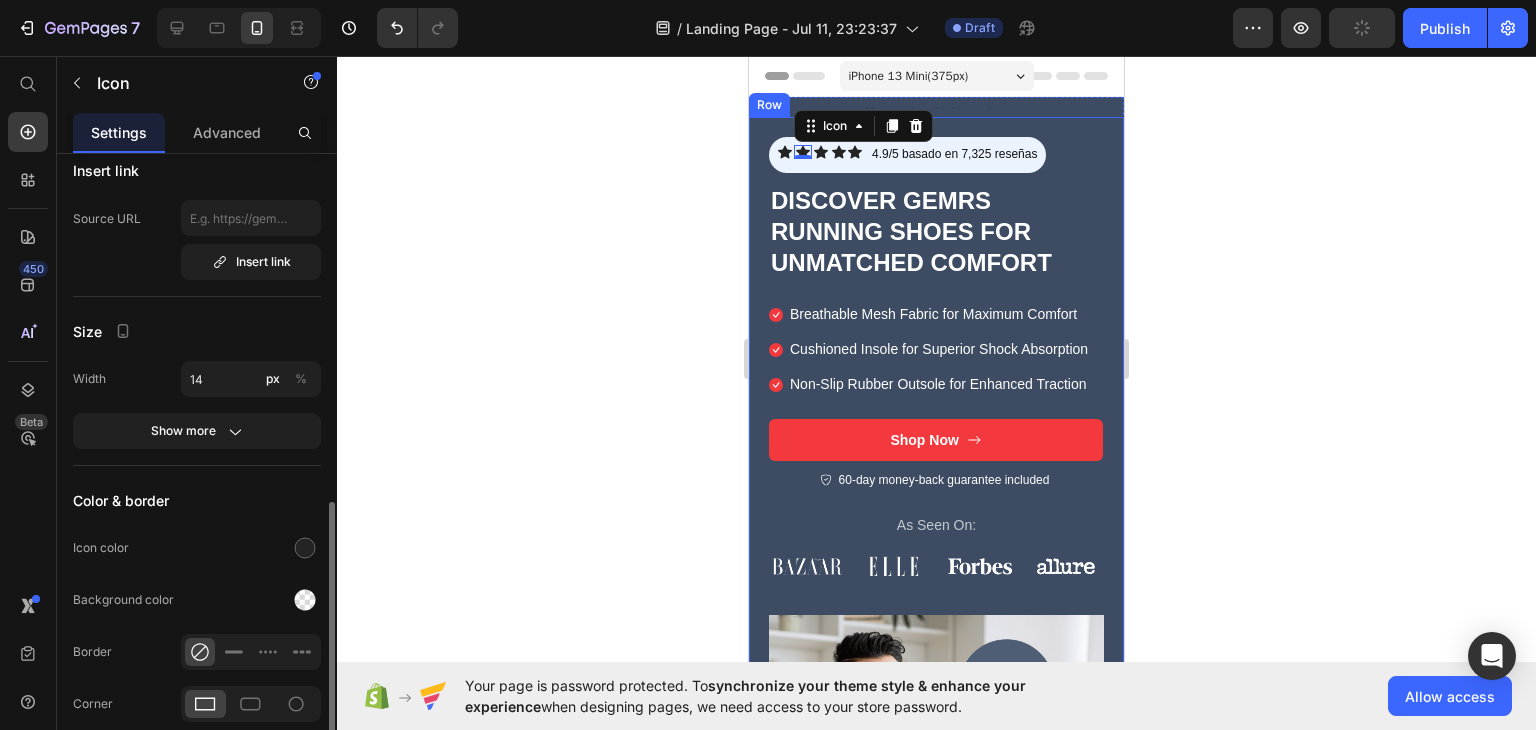 scroll, scrollTop: 286, scrollLeft: 0, axis: vertical 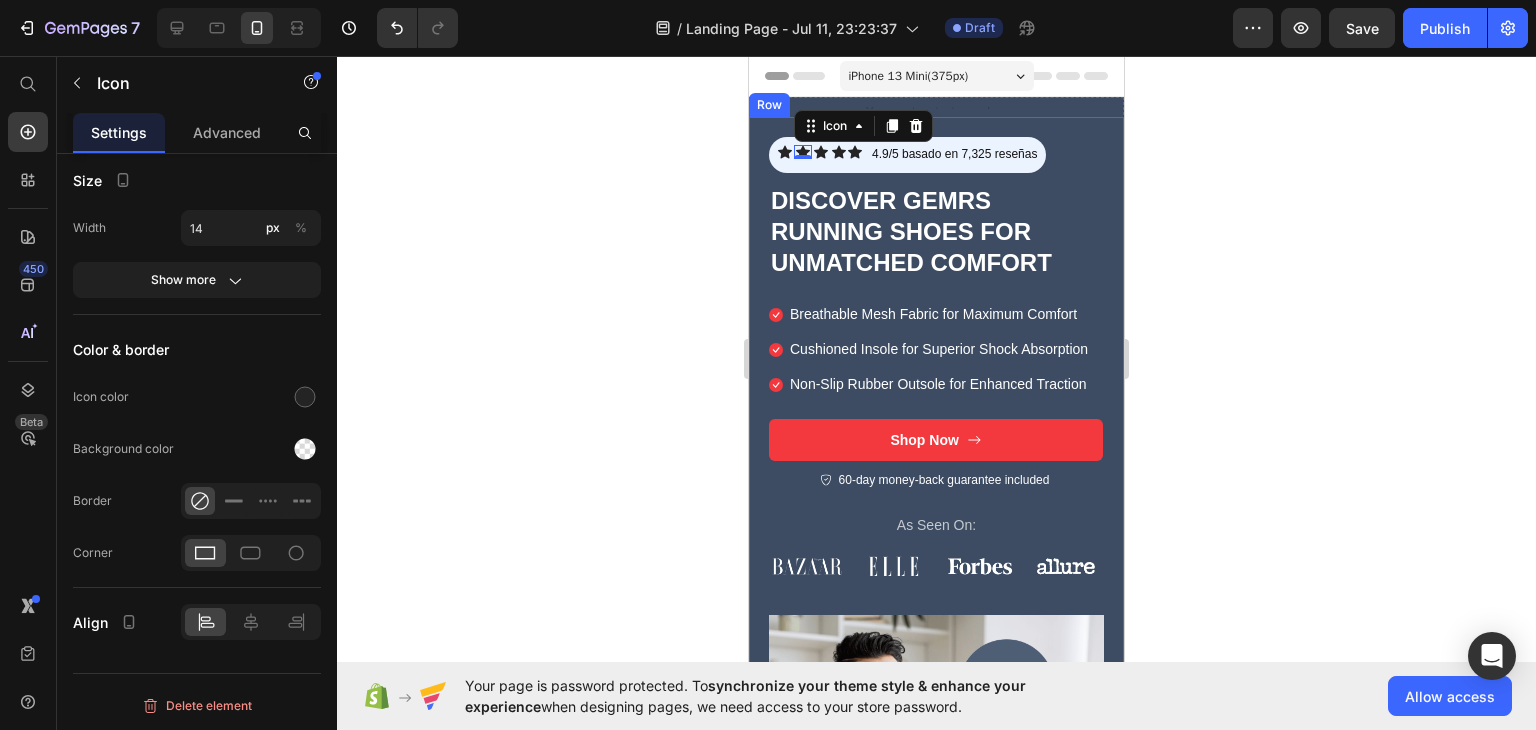 click on "Icon Icon Icon Icon Icon List 4.9/5 basado en [NUMBER] reseñas Text Block Row Row Discover GEMRS Running Shoes for Unmatched Comfort Heading
Breathable Mesh Fabric for Maximum Comfort
Cushioned Insole for Superior Shock Absorption
Non-Slip Rubber Outsole for Enhanced Traction Item List
Shop Now Button
60-day money-back guarantee included Item List Row As Seen On: Text Block Image Image Image Image Row Row Image Row" at bounding box center [936, 519] 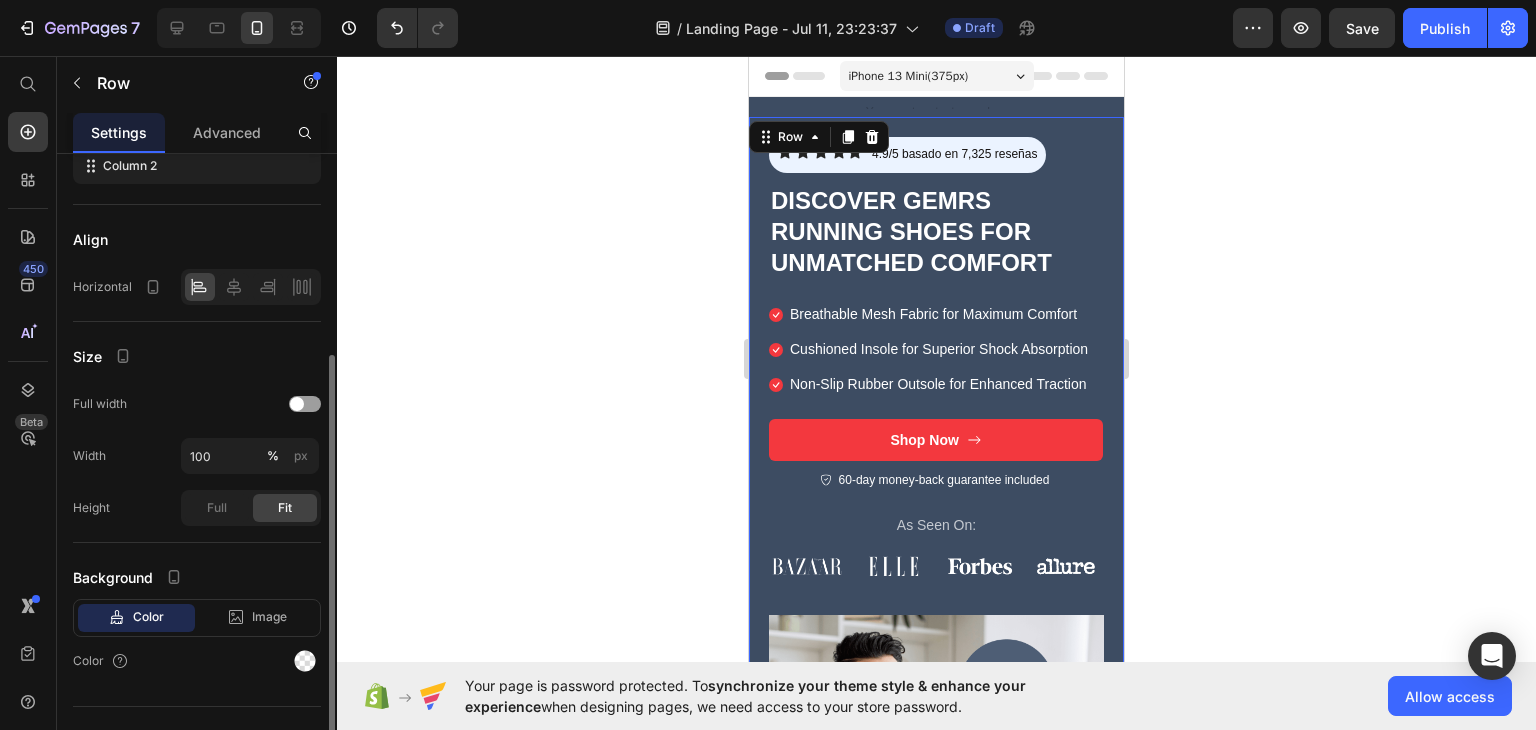 scroll, scrollTop: 346, scrollLeft: 0, axis: vertical 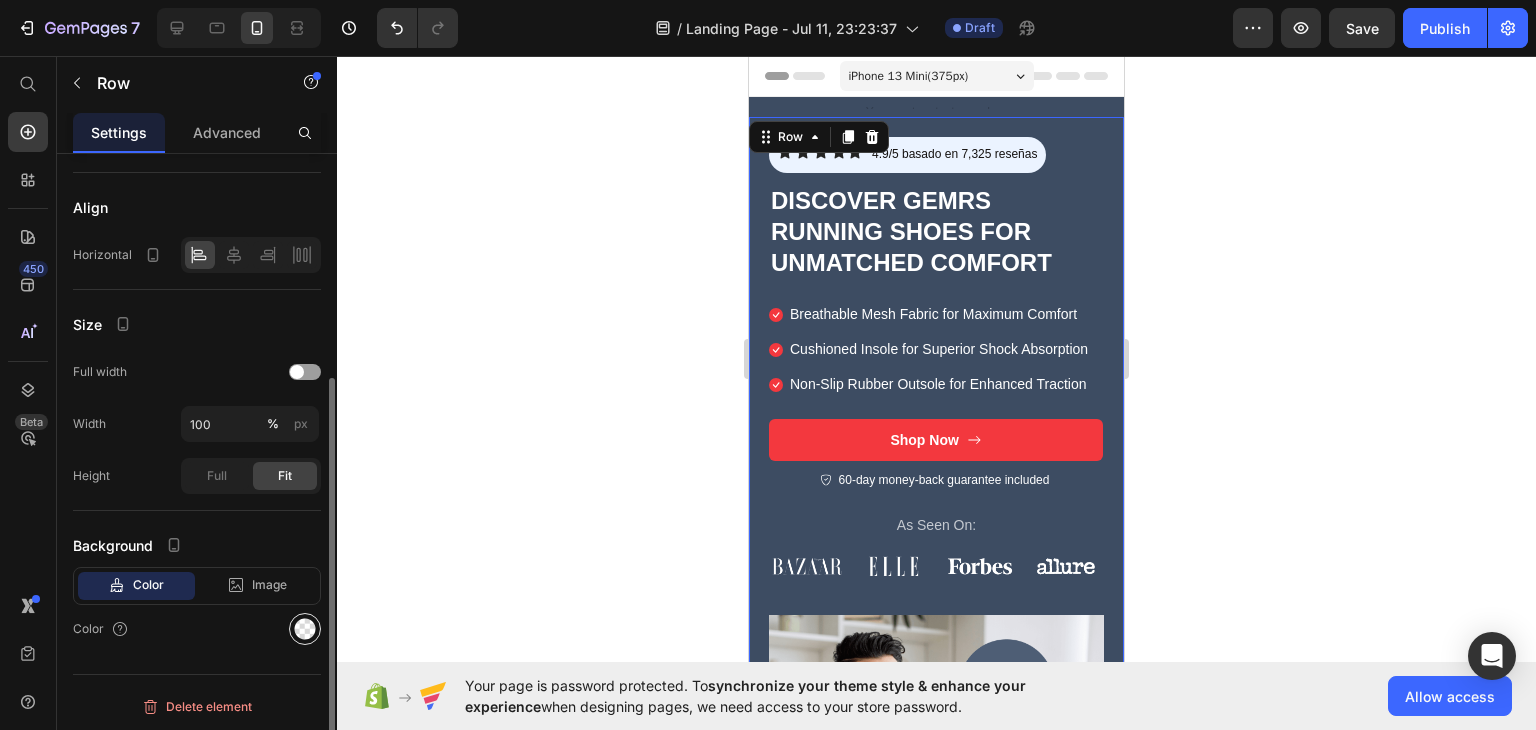click at bounding box center (305, 629) 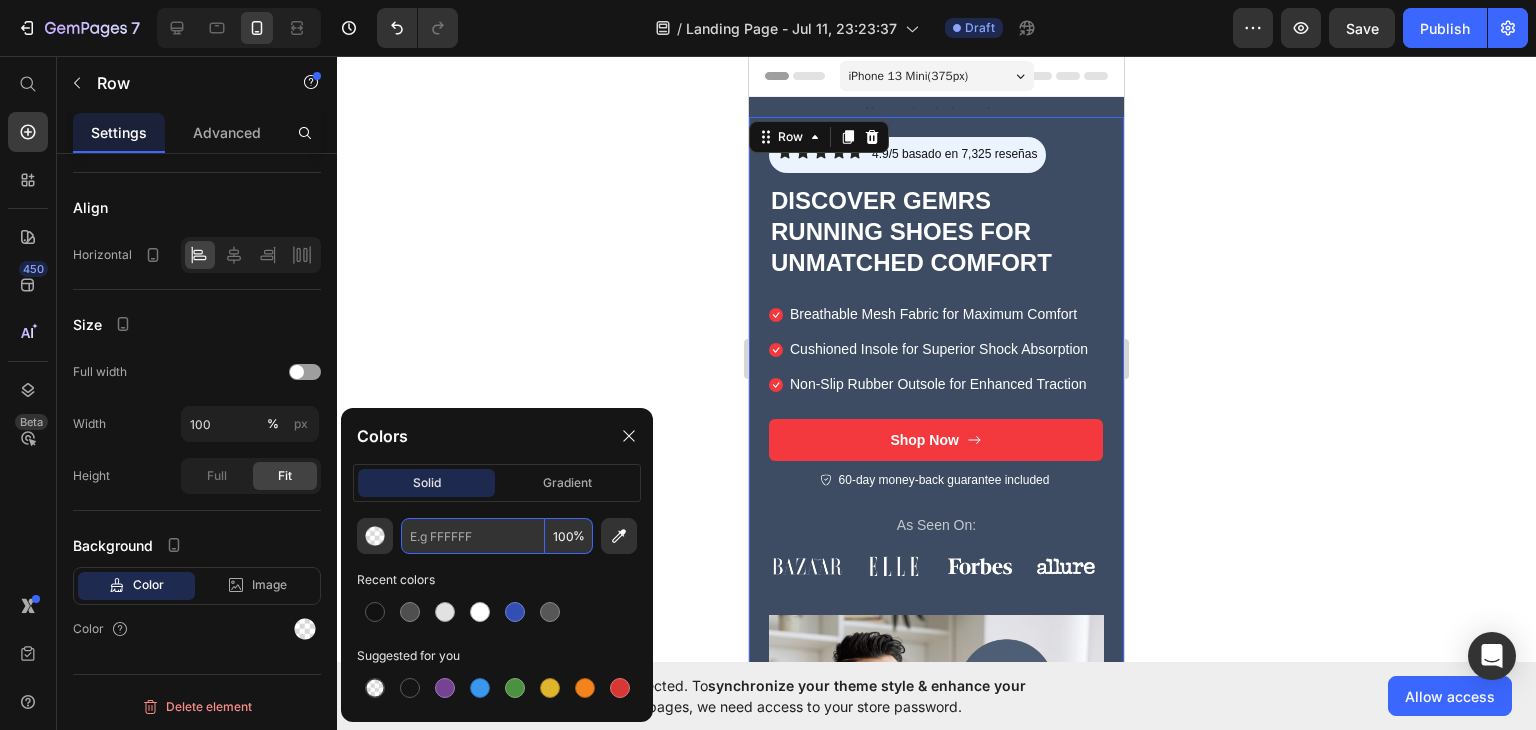 click at bounding box center [473, 536] 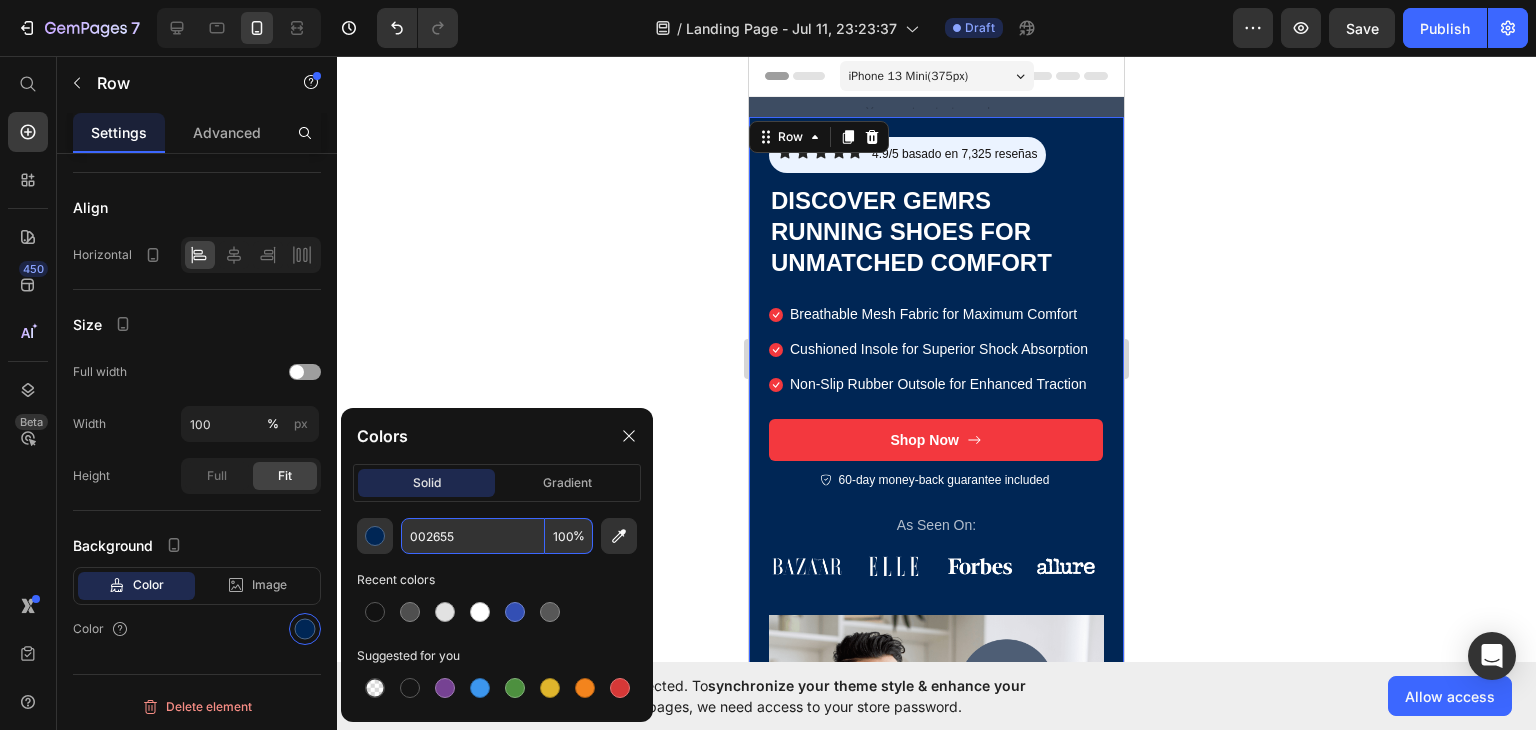 type on "002655" 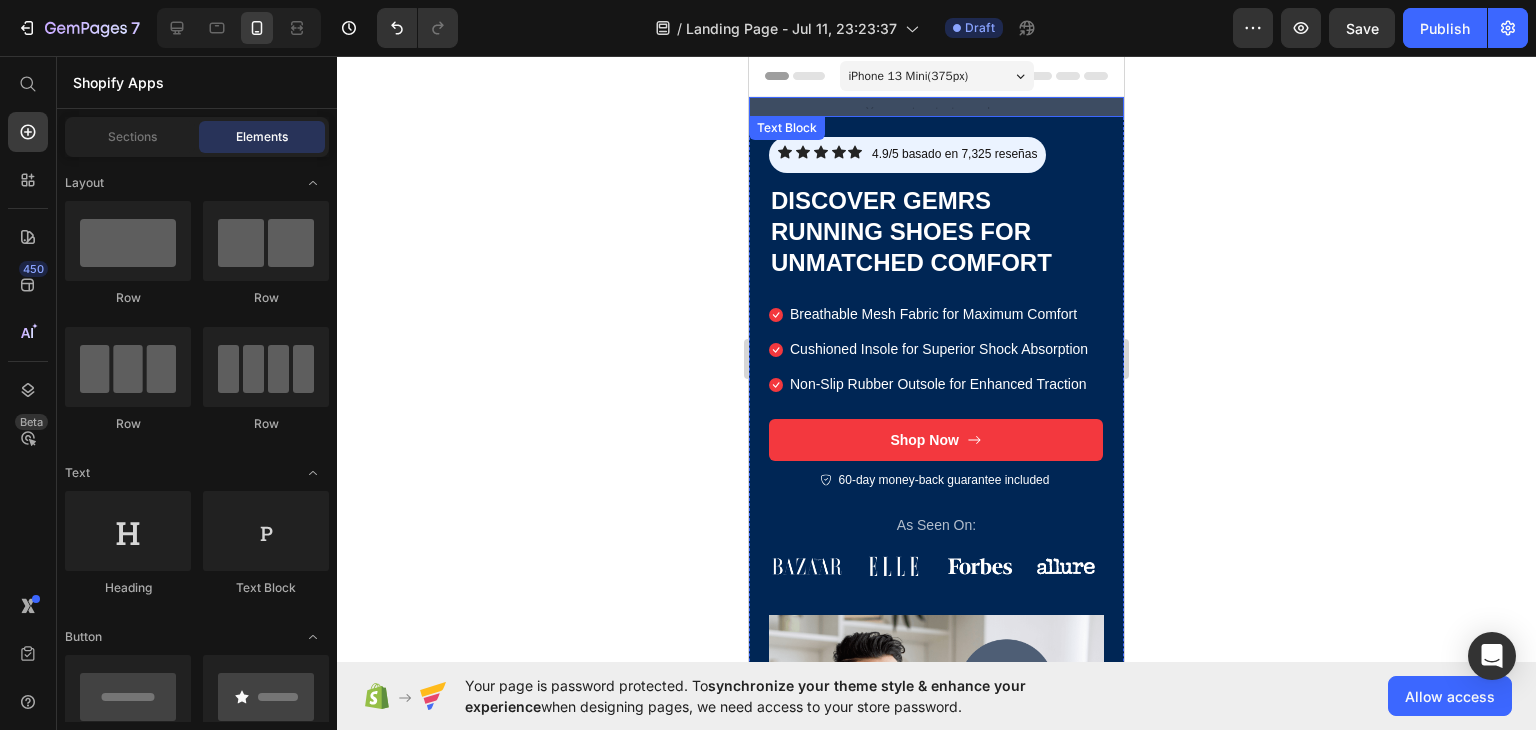 click at bounding box center (936, 107) 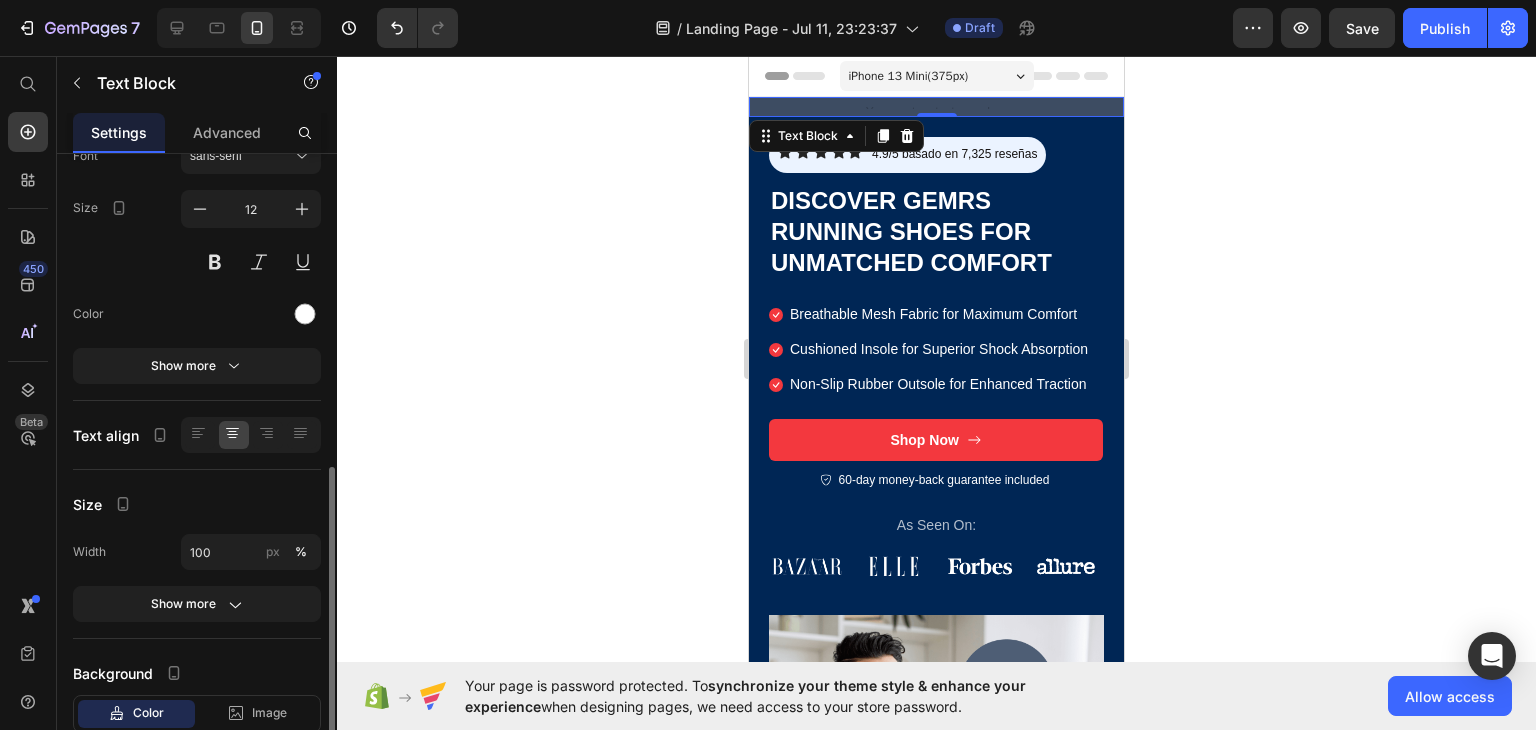 scroll, scrollTop: 260, scrollLeft: 0, axis: vertical 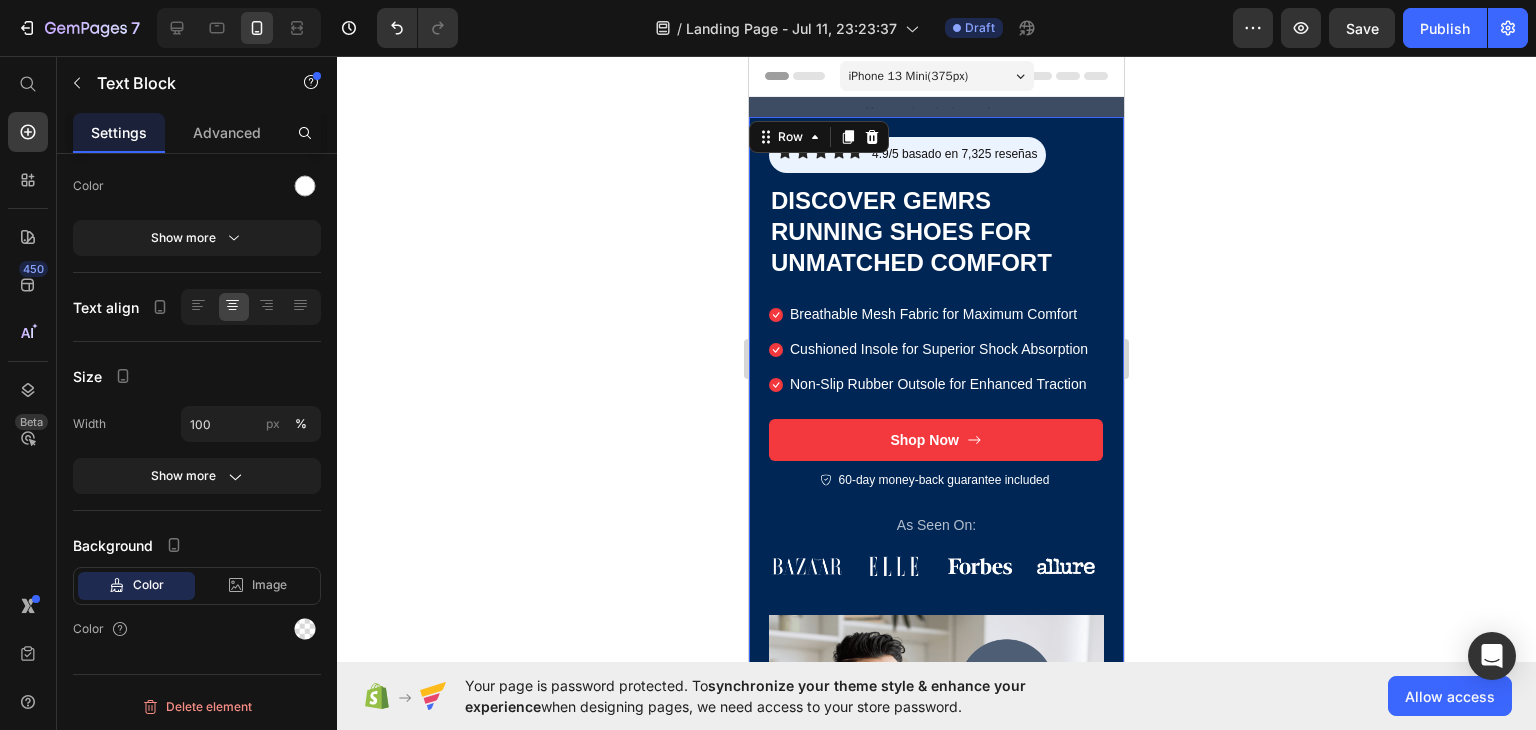 click on "Icon Icon Icon Icon Icon Icon List 4.9/5 basado en [NUMBER] reseñas Text Block Row Row Discover GEMRS Running Shoes for Unmatched Comfort Heading
Breathable Mesh Fabric for Maximum Comfort
Cushioned Insole for Superior Shock Absorption
Non-Slip Rubber Outsole for Enhanced Traction Item List
Shop Now Button
60-day money-back guarantee included Item List Row As Seen On: Text Block Image Image Image Image Row Row Image Row   0" at bounding box center [936, 519] 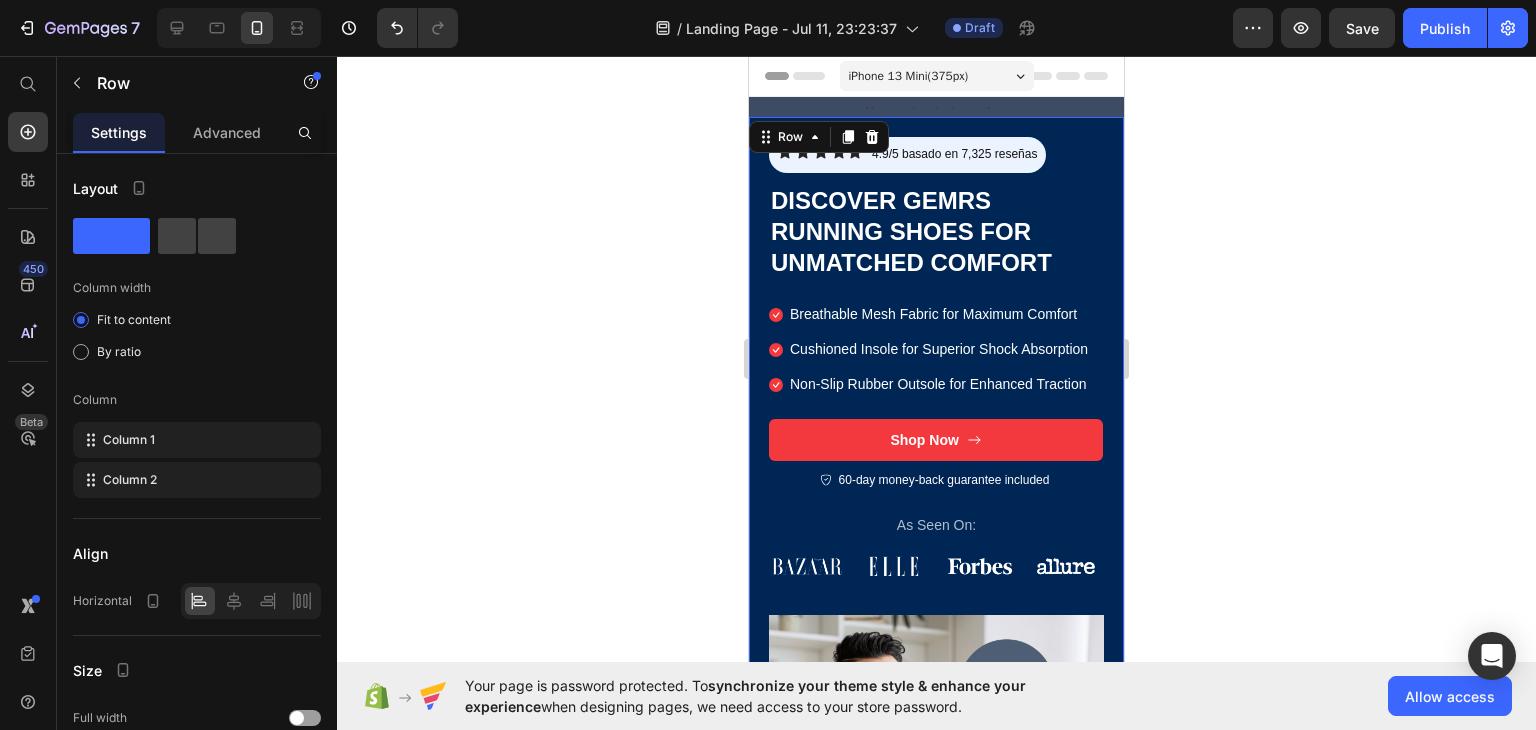 click on "Icon Icon Icon Icon Icon Icon List 4.9/5 basado en [NUMBER] reseñas Text Block Row Row Discover GEMRS Running Shoes for Unmatched Comfort Heading
Breathable Mesh Fabric for Maximum Comfort
Cushioned Insole for Superior Shock Absorption
Non-Slip Rubber Outsole for Enhanced Traction Item List
Shop Now Button
60-day money-back guarantee included Item List Row As Seen On: Text Block Image Image Image Image Row Row" at bounding box center [936, 376] 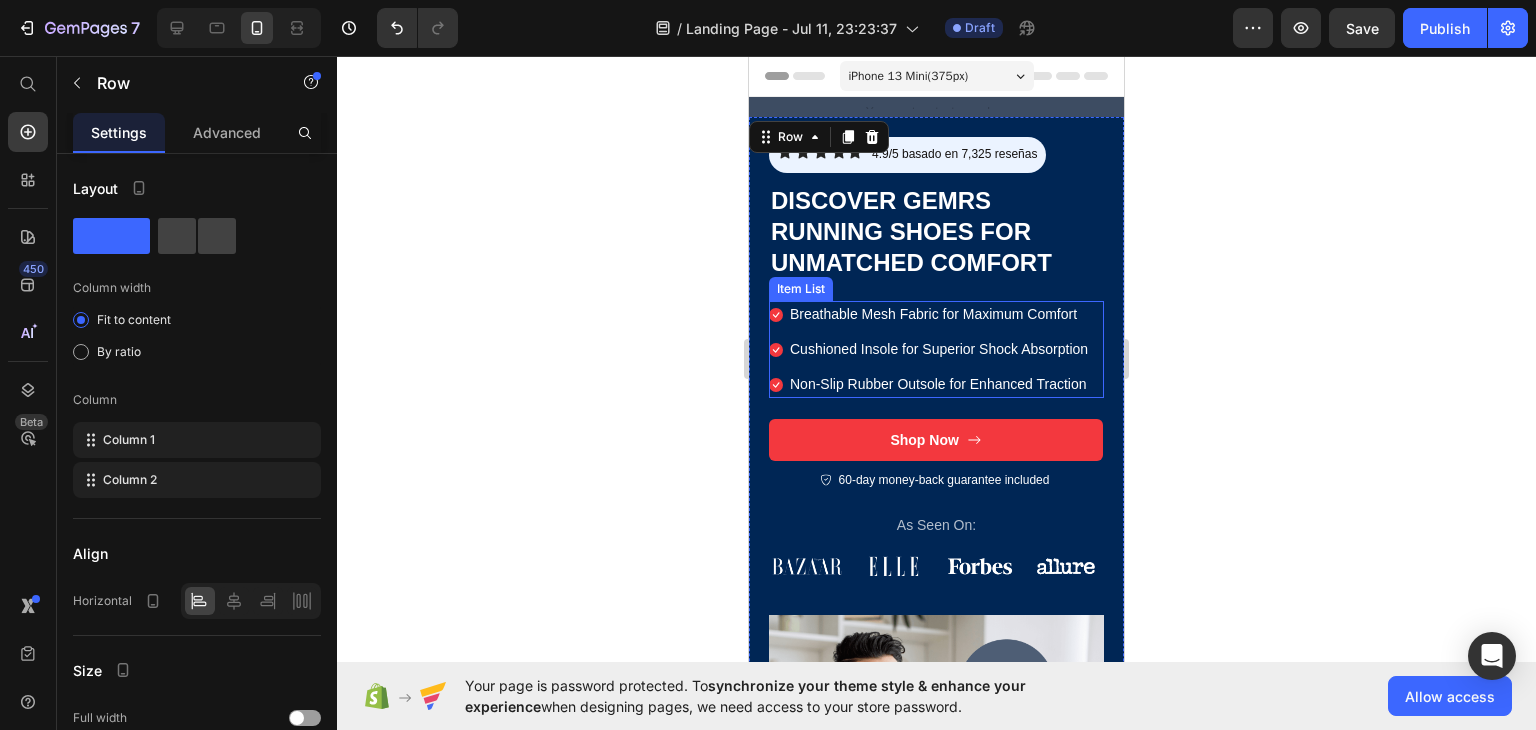 click on "Non-Slip Rubber Outsole for Enhanced Traction" at bounding box center (939, 384) 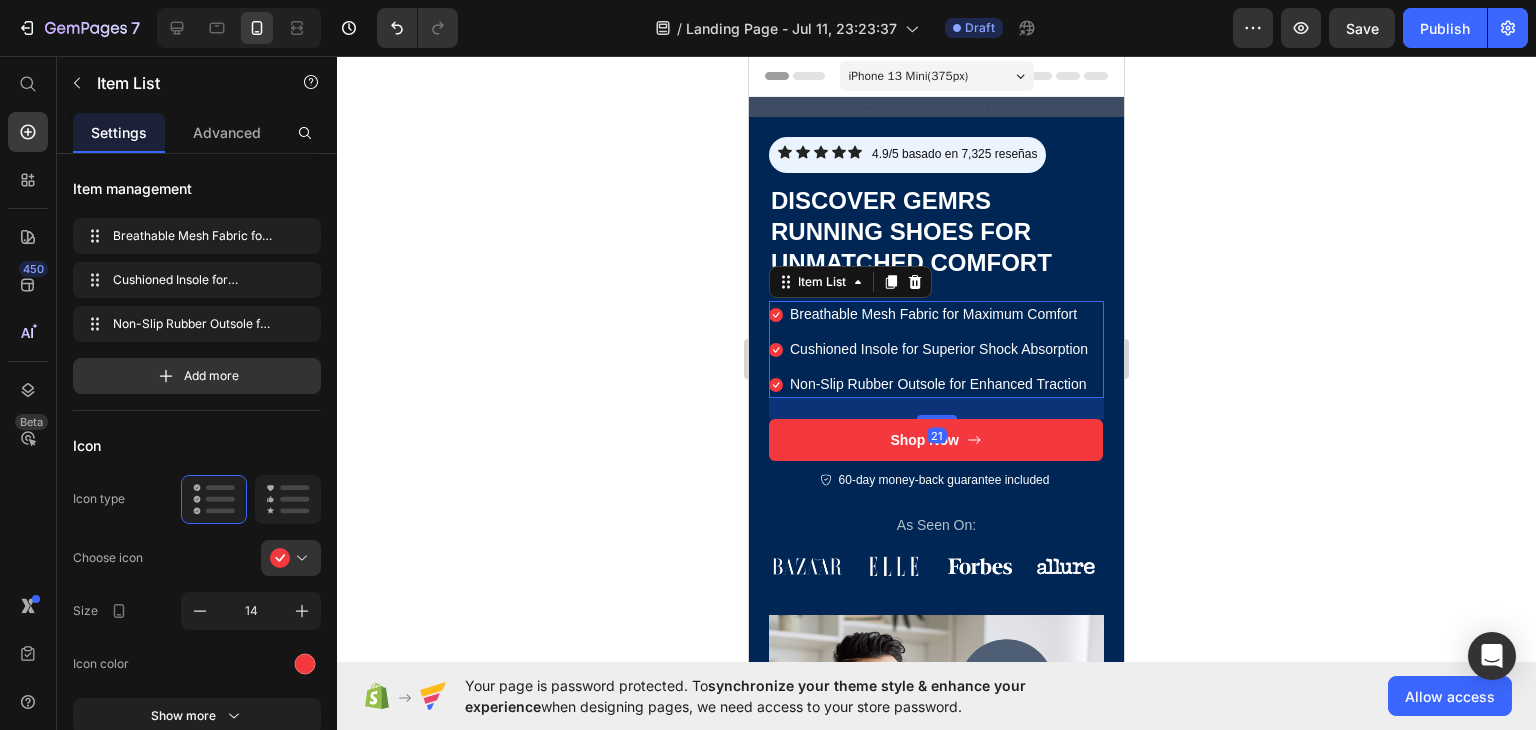 click on "21" at bounding box center [936, 408] 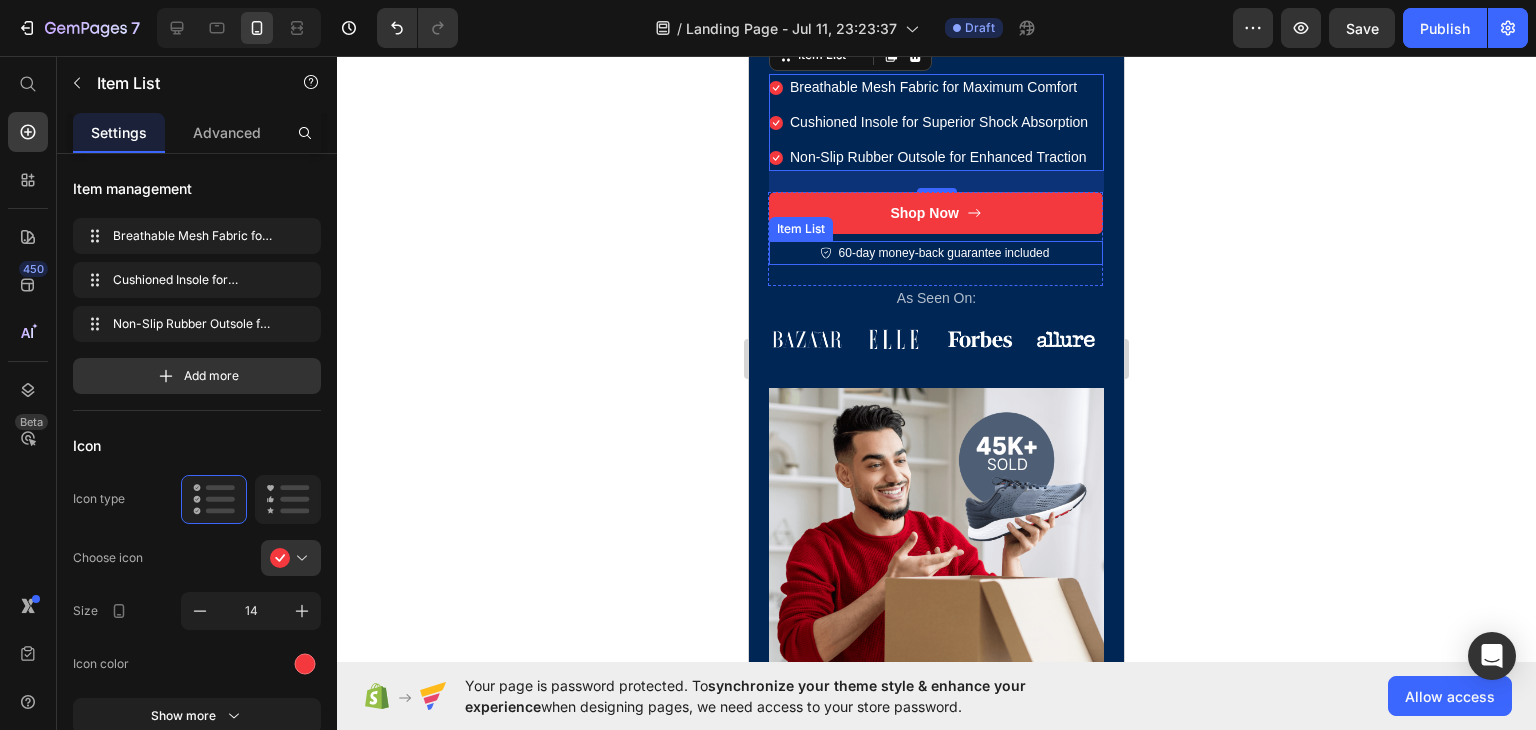 scroll, scrollTop: 0, scrollLeft: 0, axis: both 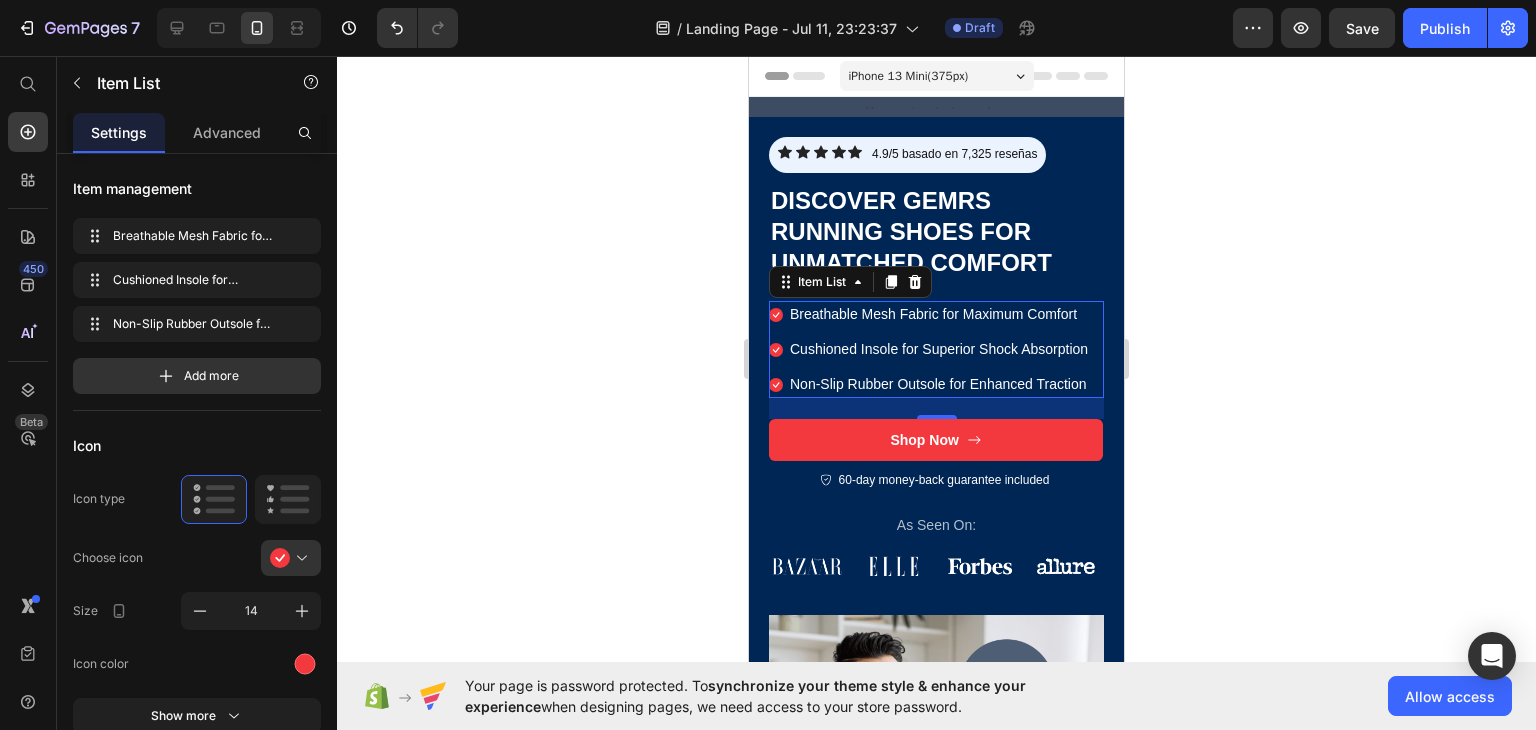 click on "Breathable Mesh Fabric for Maximum Comfort" at bounding box center [939, 314] 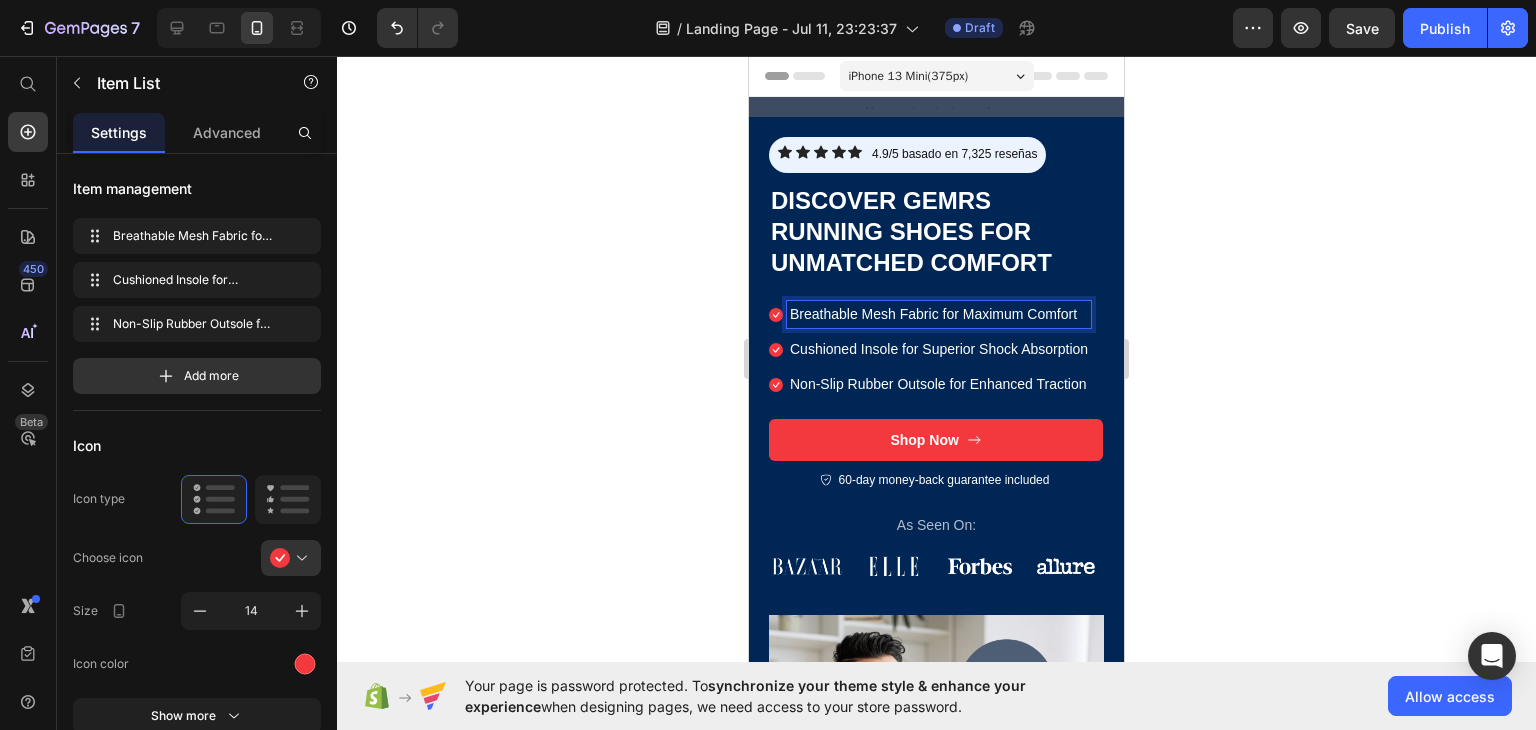 click 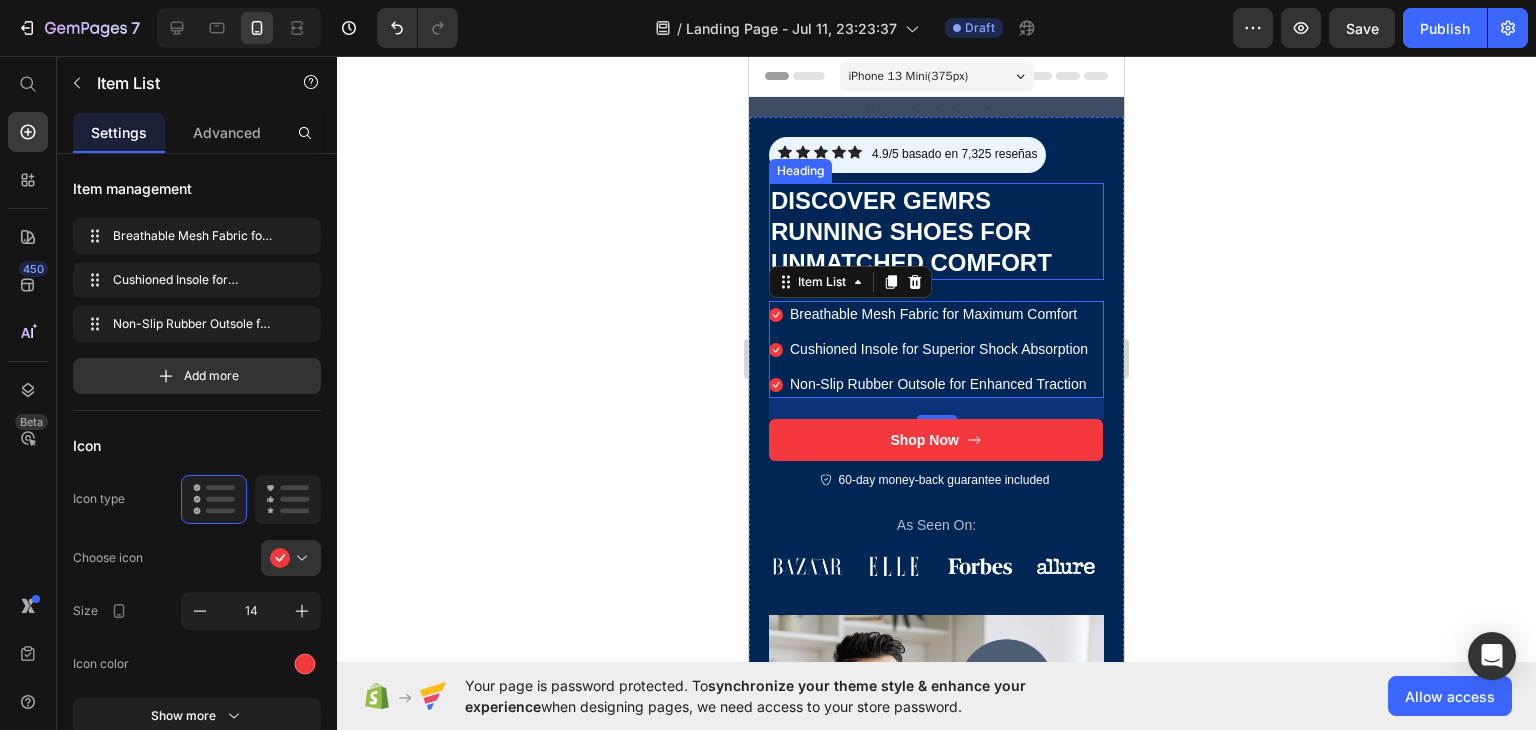 click on "Discover GEMRS Running Shoes for Unmatched Comfort" at bounding box center (936, 232) 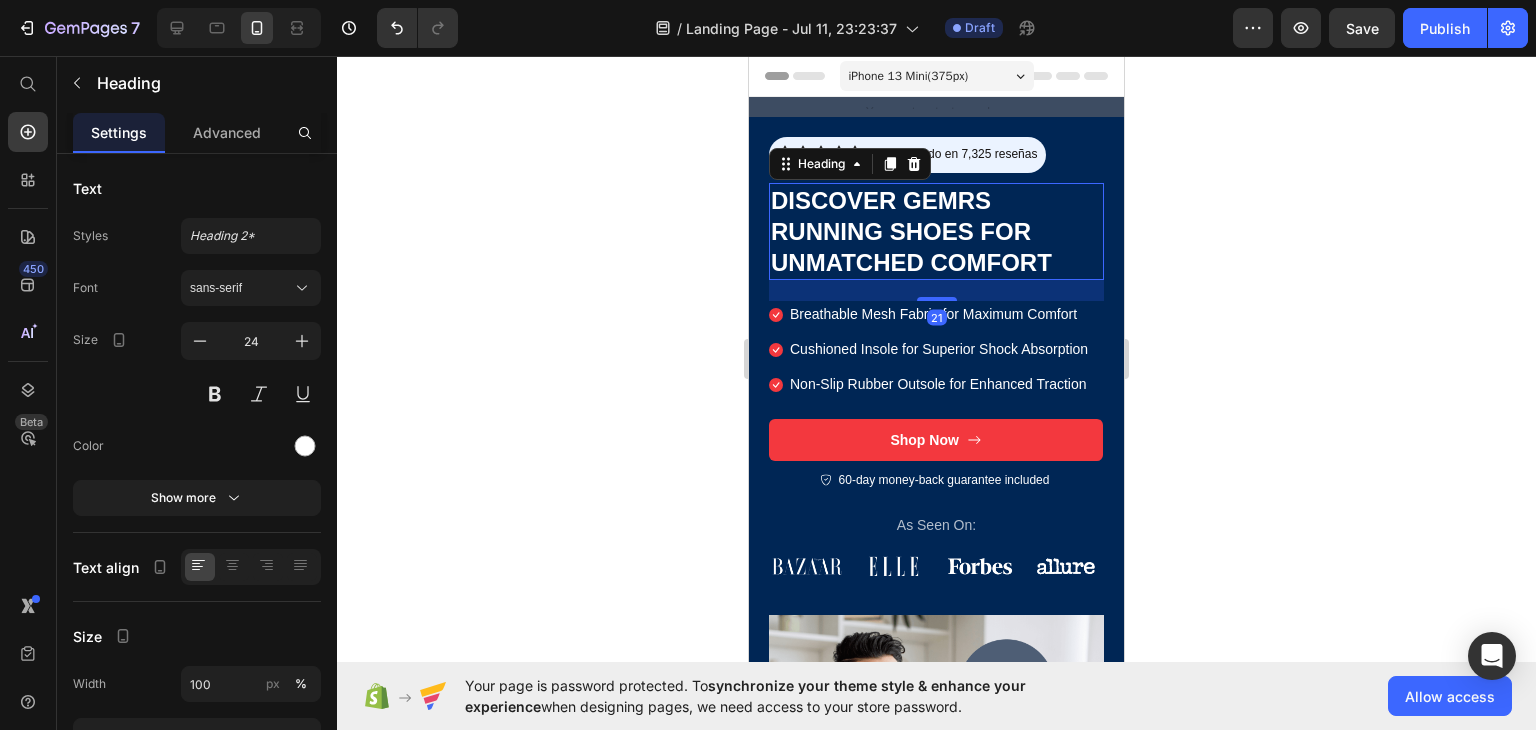 click on "Discover GEMRS Running Shoes for Unmatched Comfort" at bounding box center (936, 232) 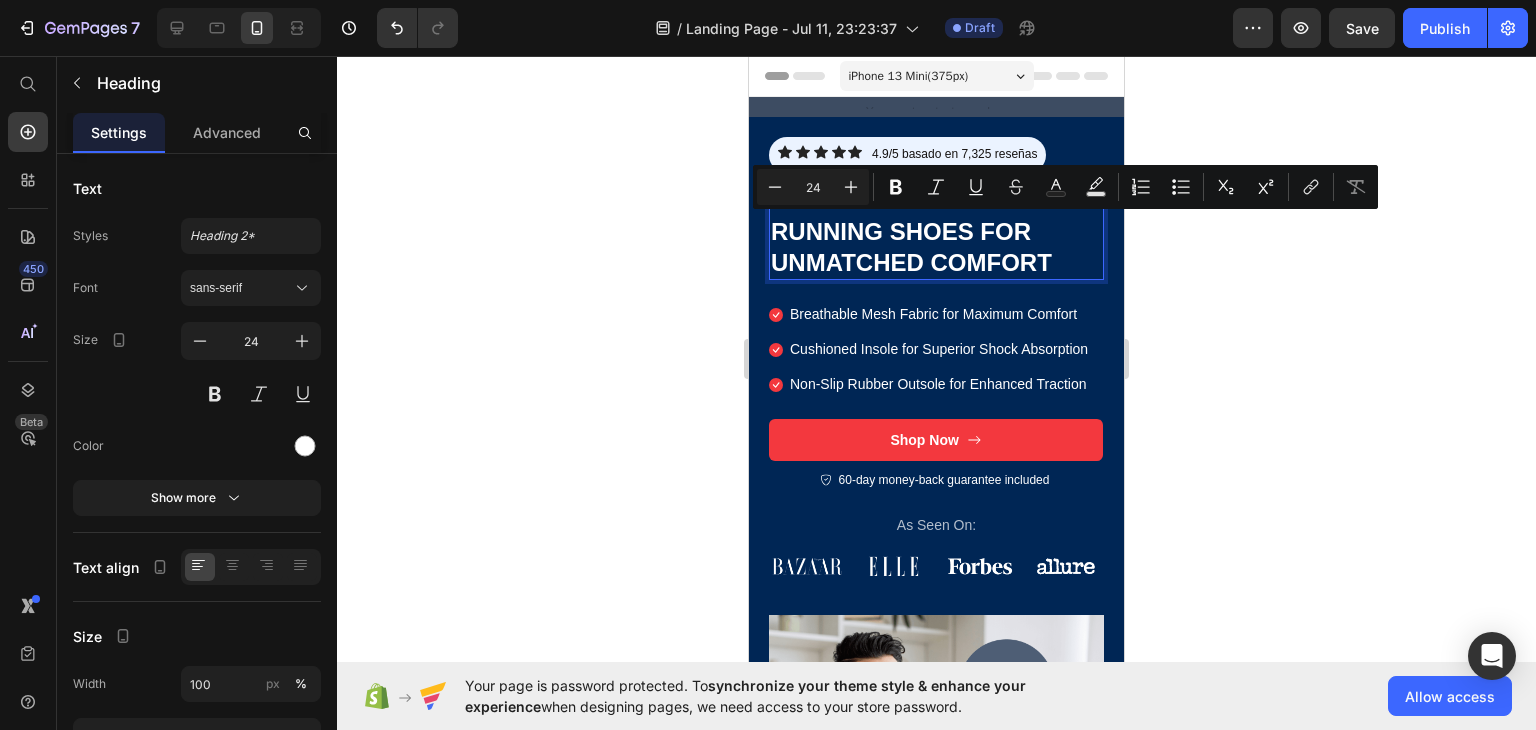 click on "Discover GEMRS Running Shoes for Unmatched Comfort" at bounding box center (936, 232) 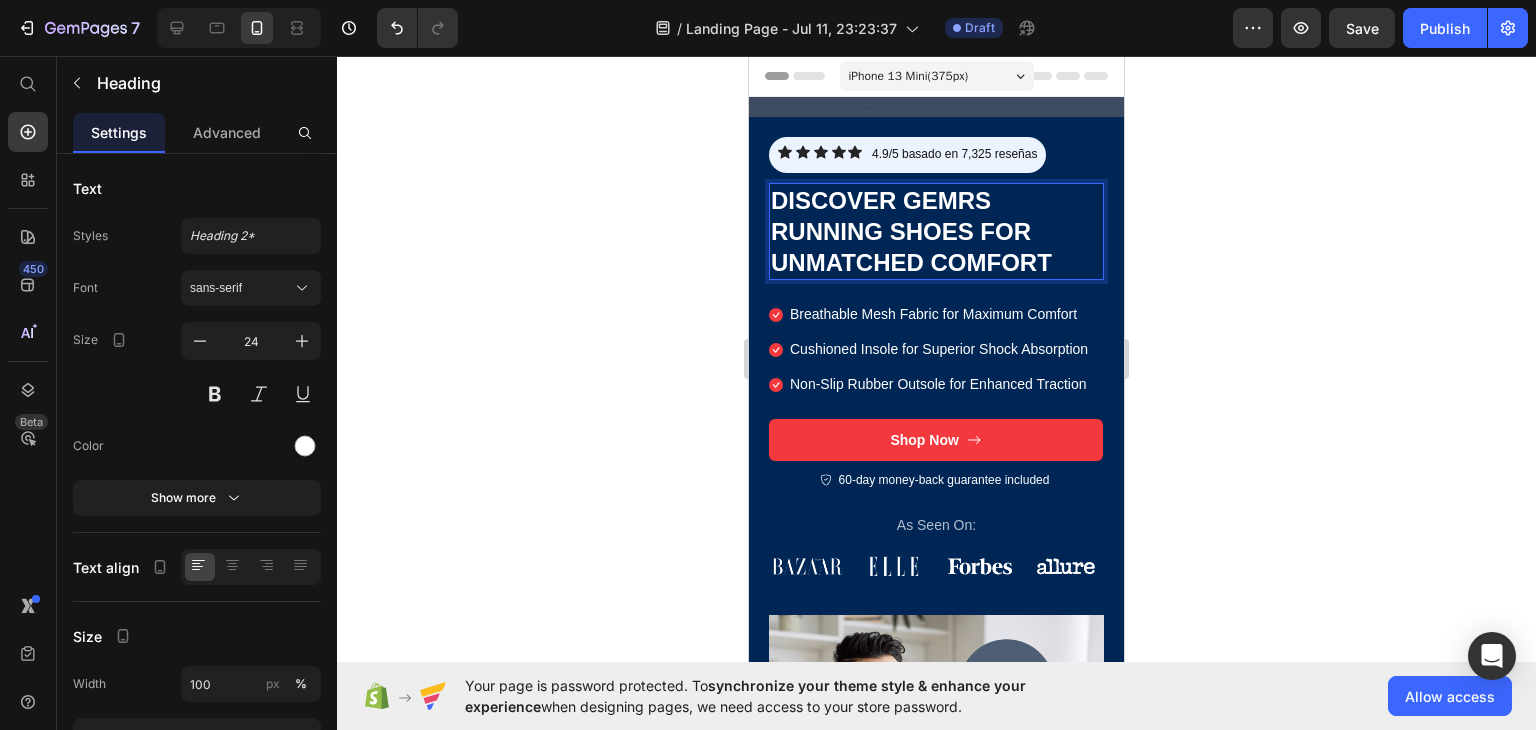 click on "Discover GEMRS Running Shoes for Unmatched Comfort" at bounding box center (936, 232) 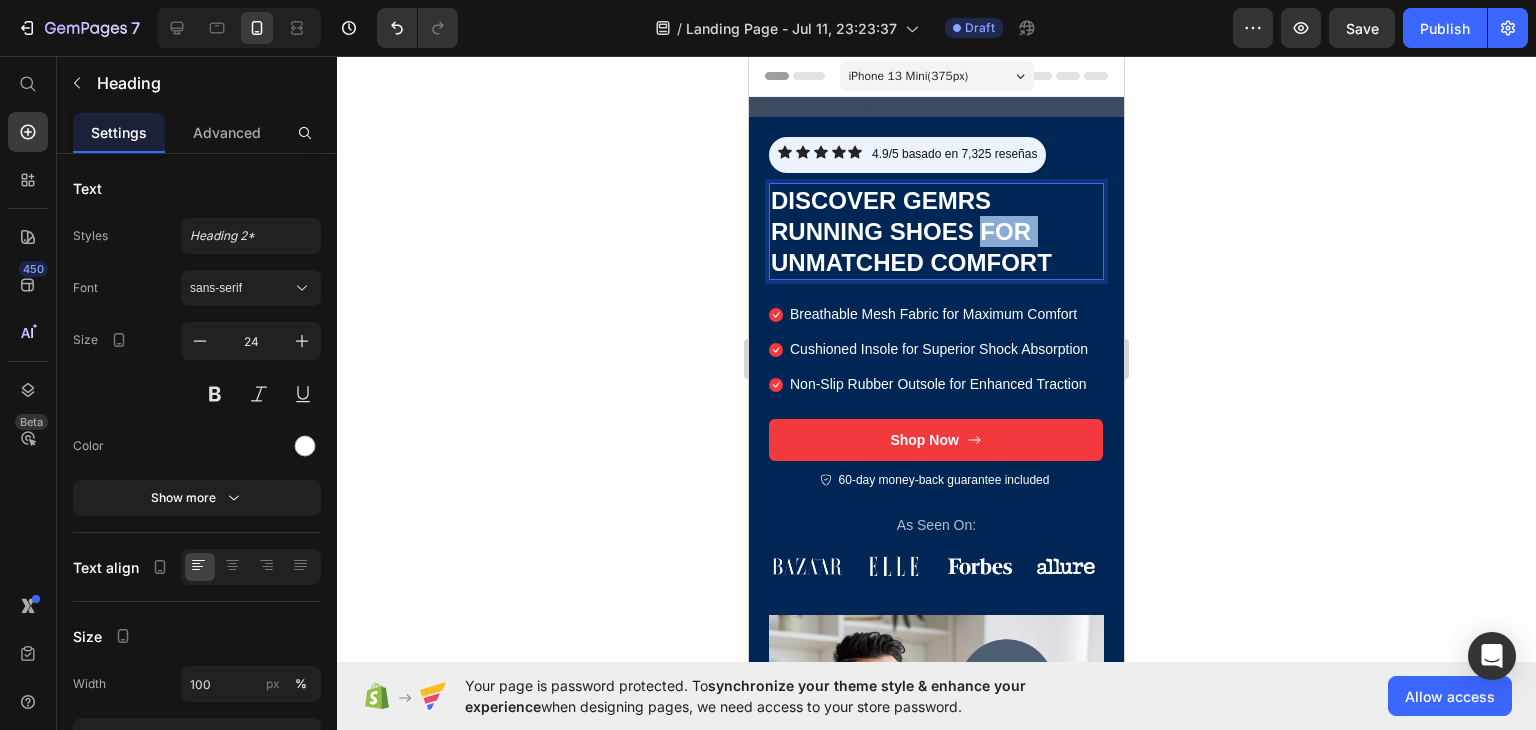 click on "Discover GEMRS Running Shoes for Unmatched Comfort" at bounding box center (936, 232) 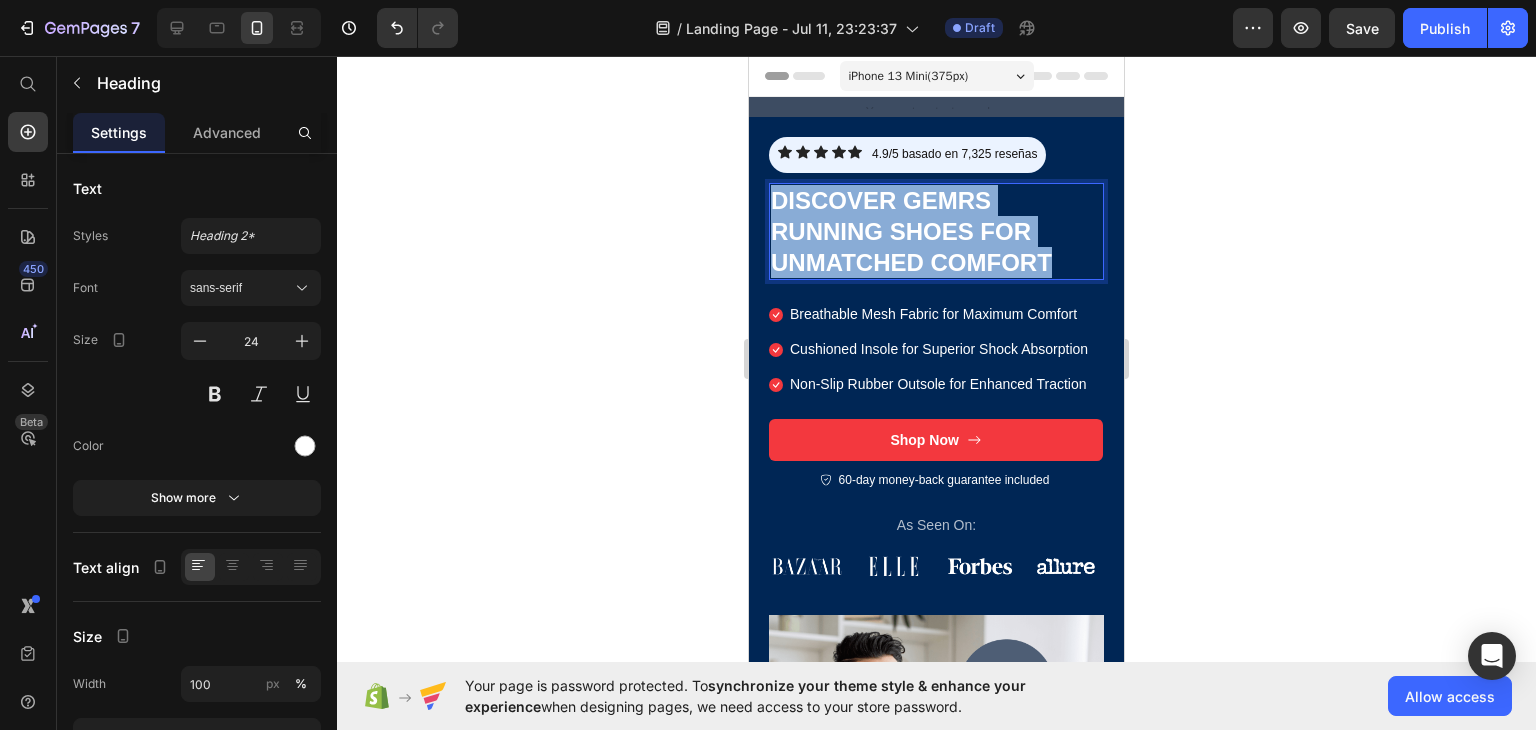 click on "Discover GEMRS Running Shoes for Unmatched Comfort" at bounding box center (936, 232) 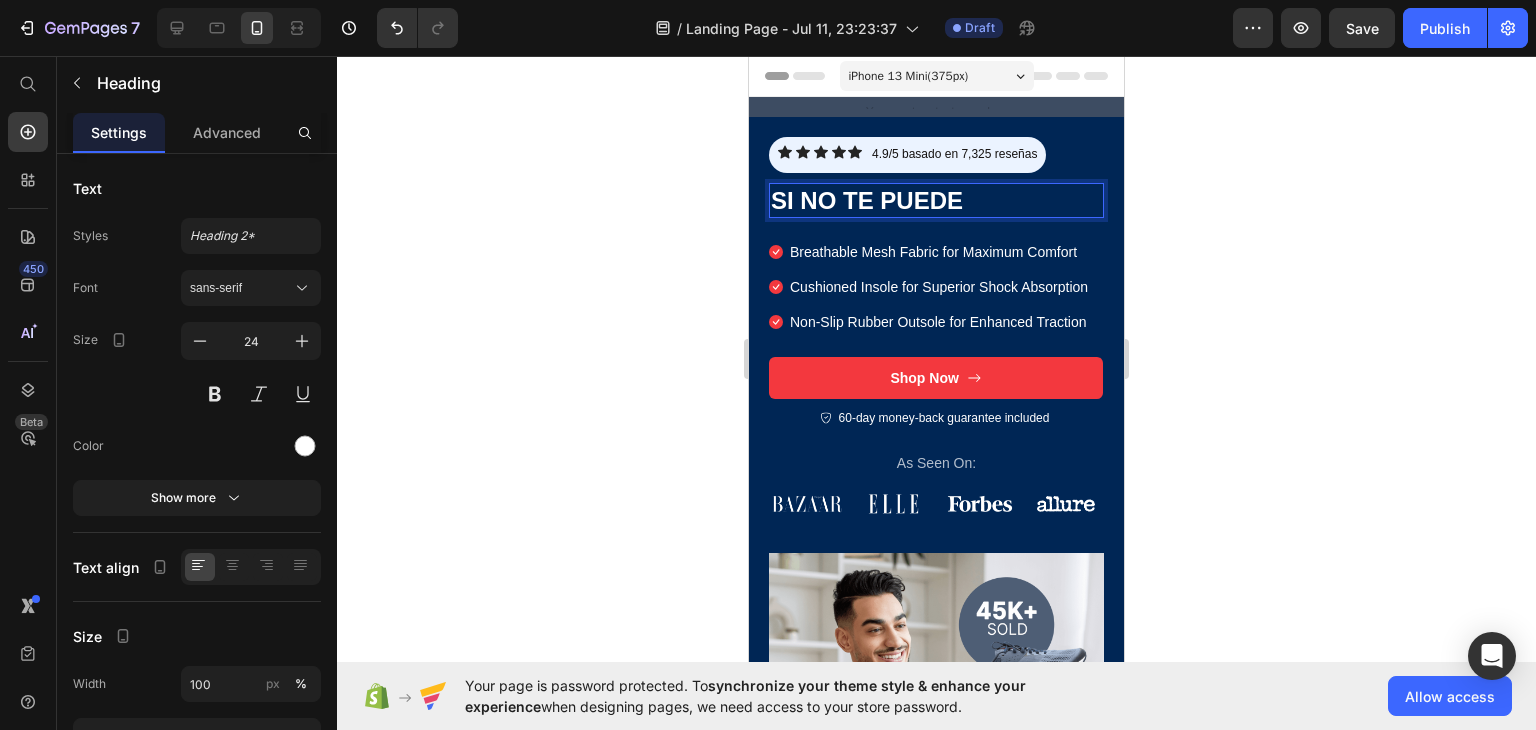 click 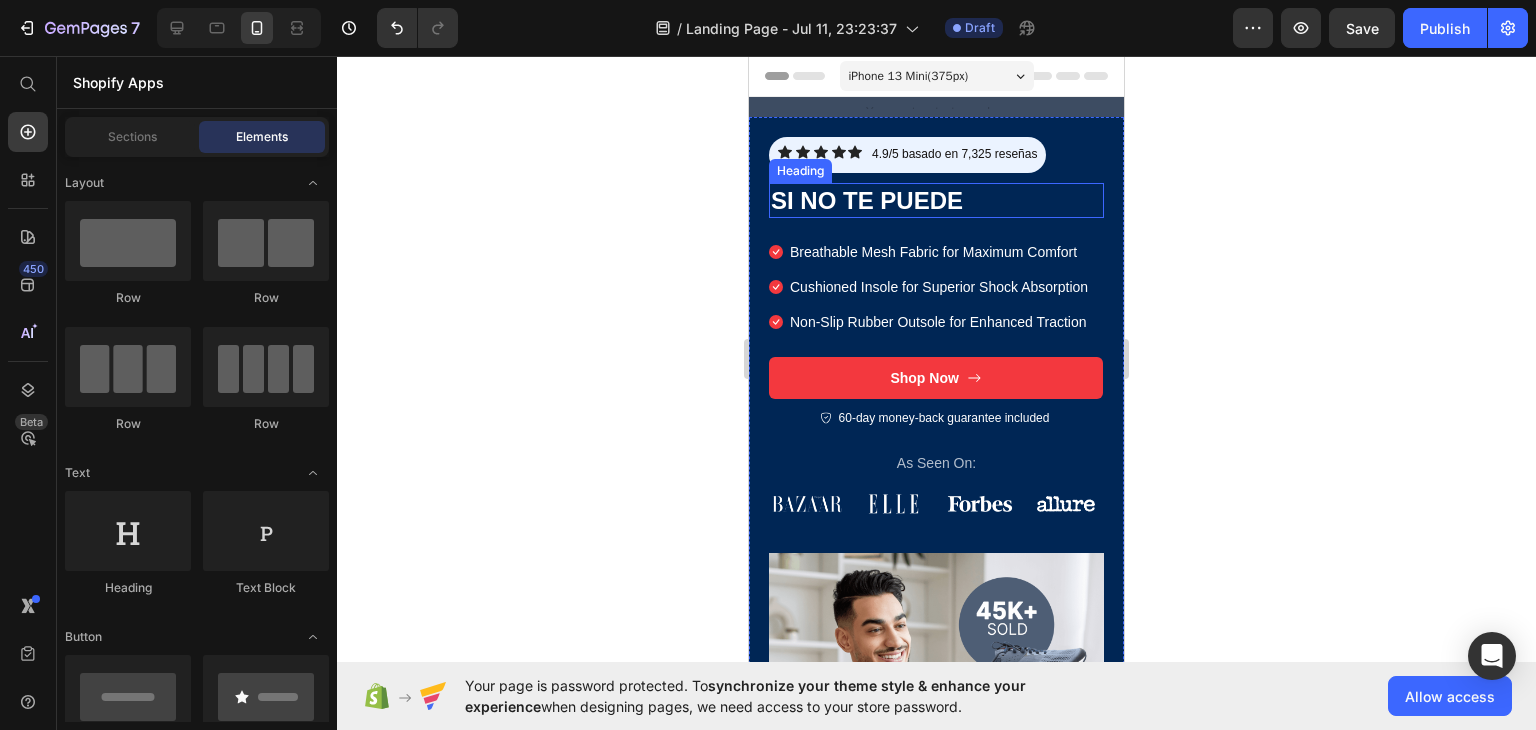 click on "Si no te puede" at bounding box center (936, 200) 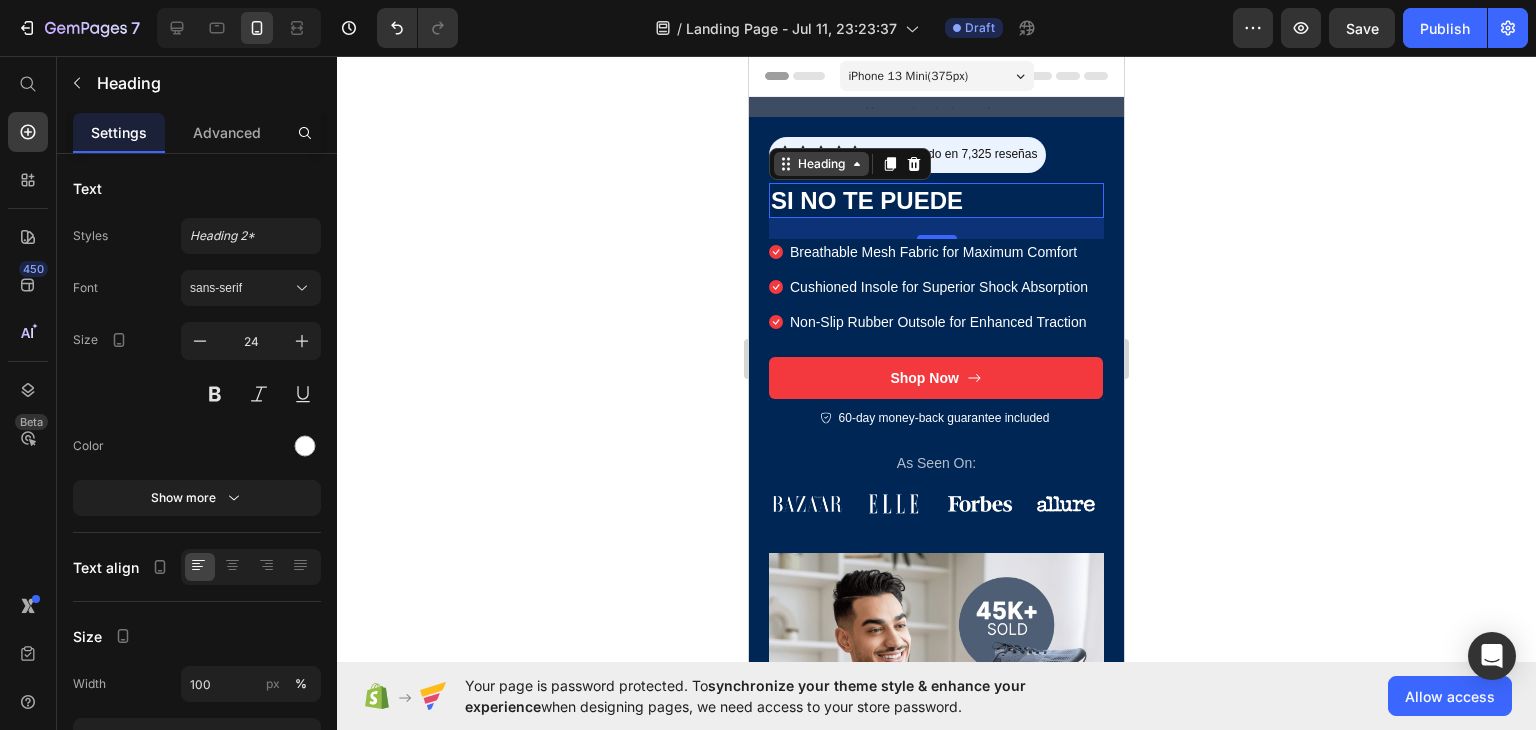 click on "Heading" at bounding box center [821, 164] 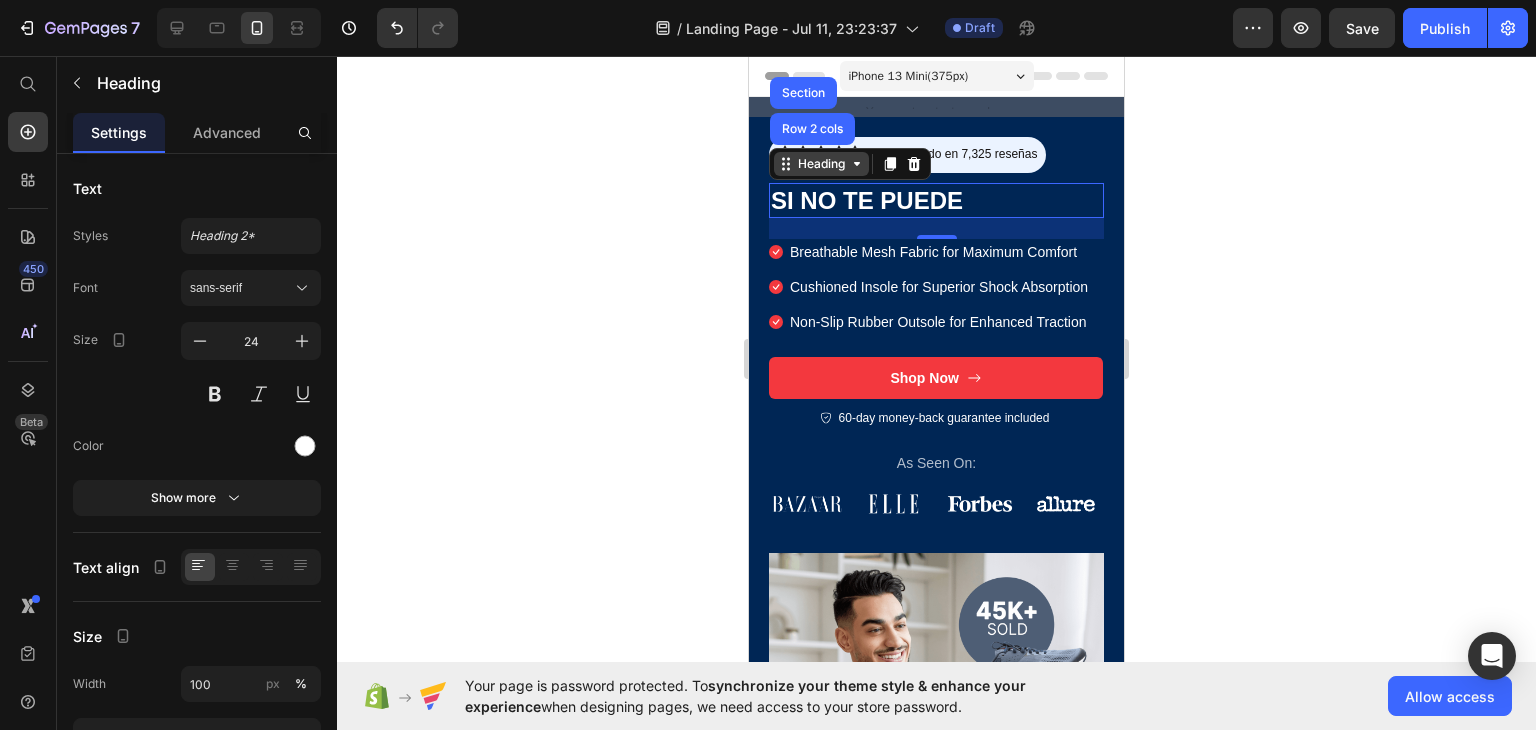 click on "Heading" at bounding box center (821, 164) 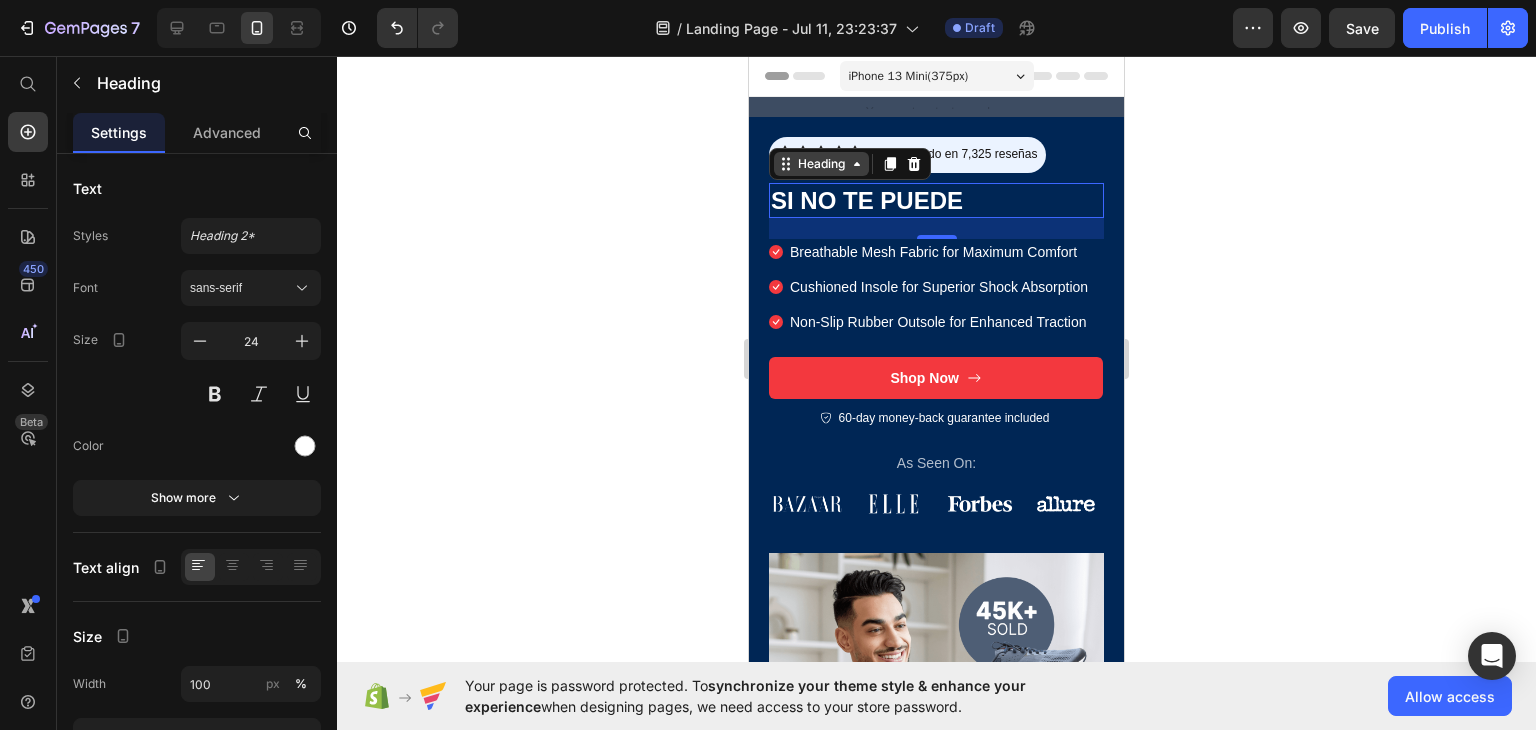 click on "Heading" at bounding box center (821, 164) 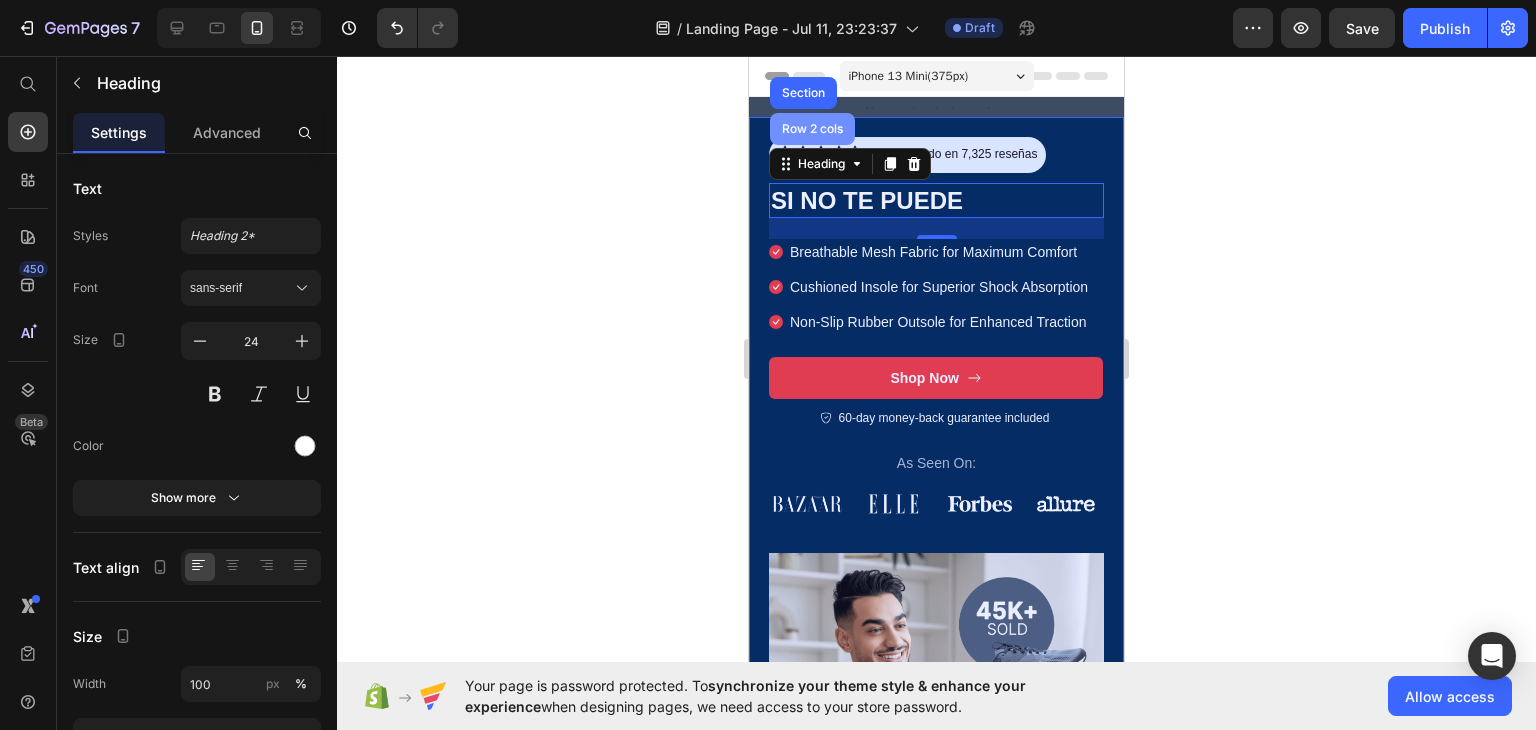 click on "Row 2 cols" at bounding box center [812, 129] 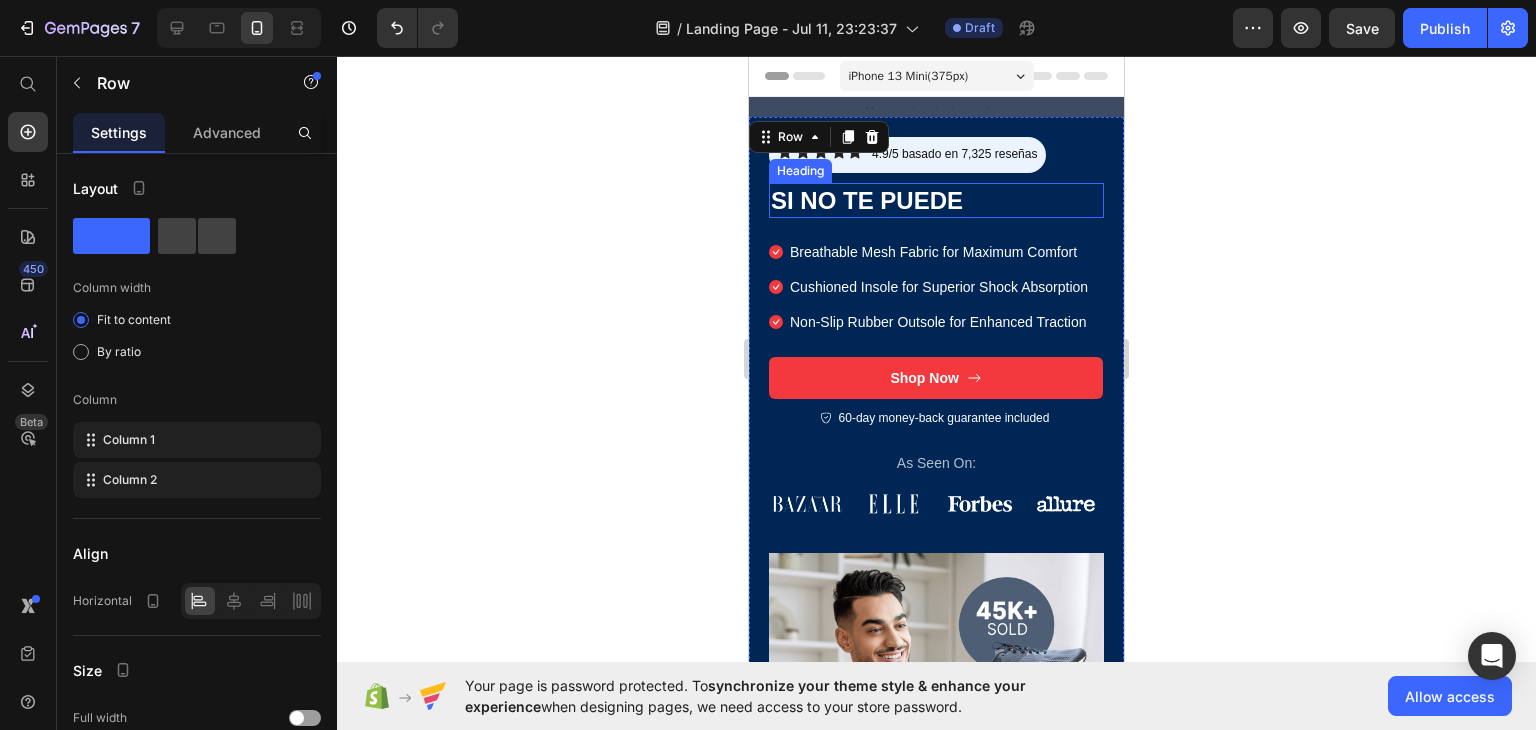 click on "Si no te puede" at bounding box center [936, 200] 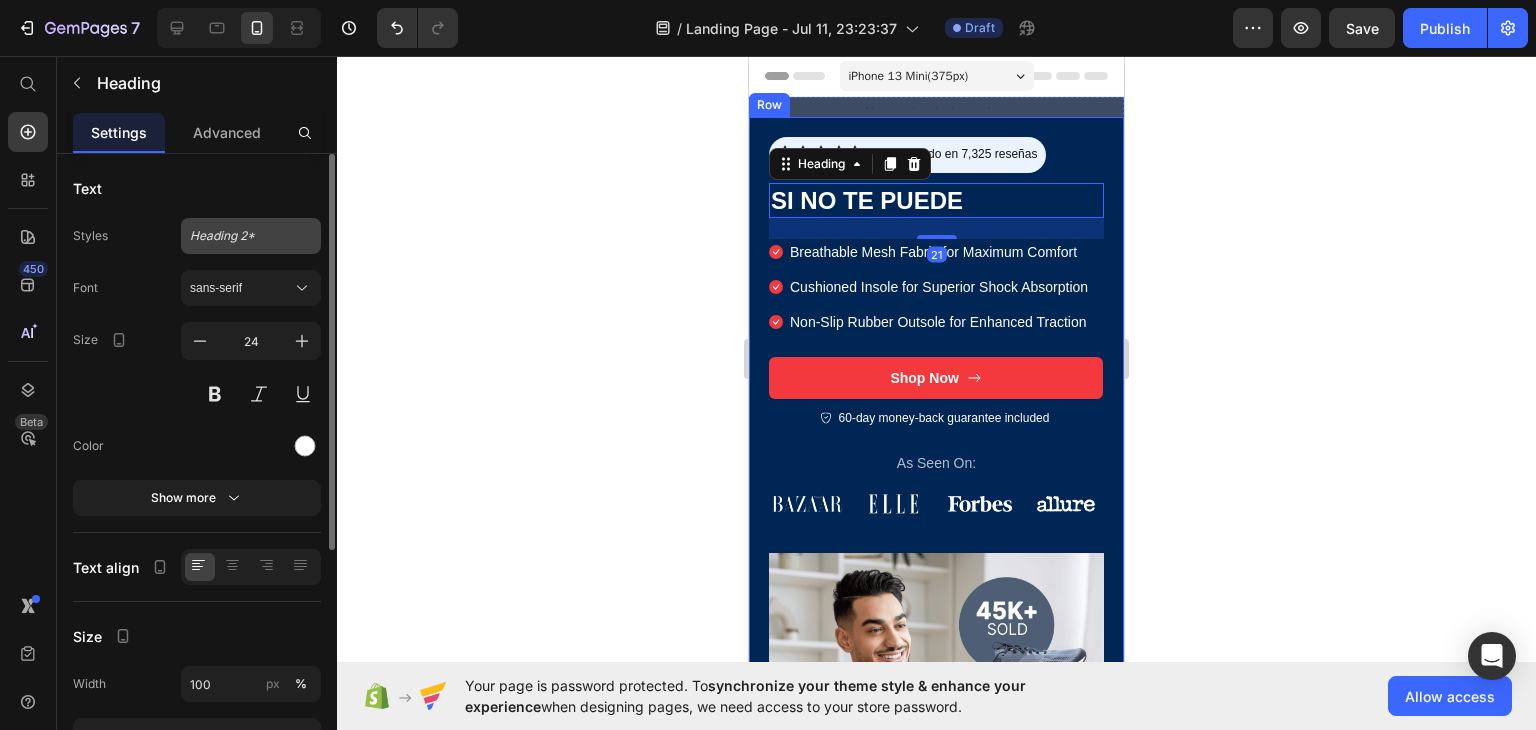 click on "Heading 2*" at bounding box center [251, 236] 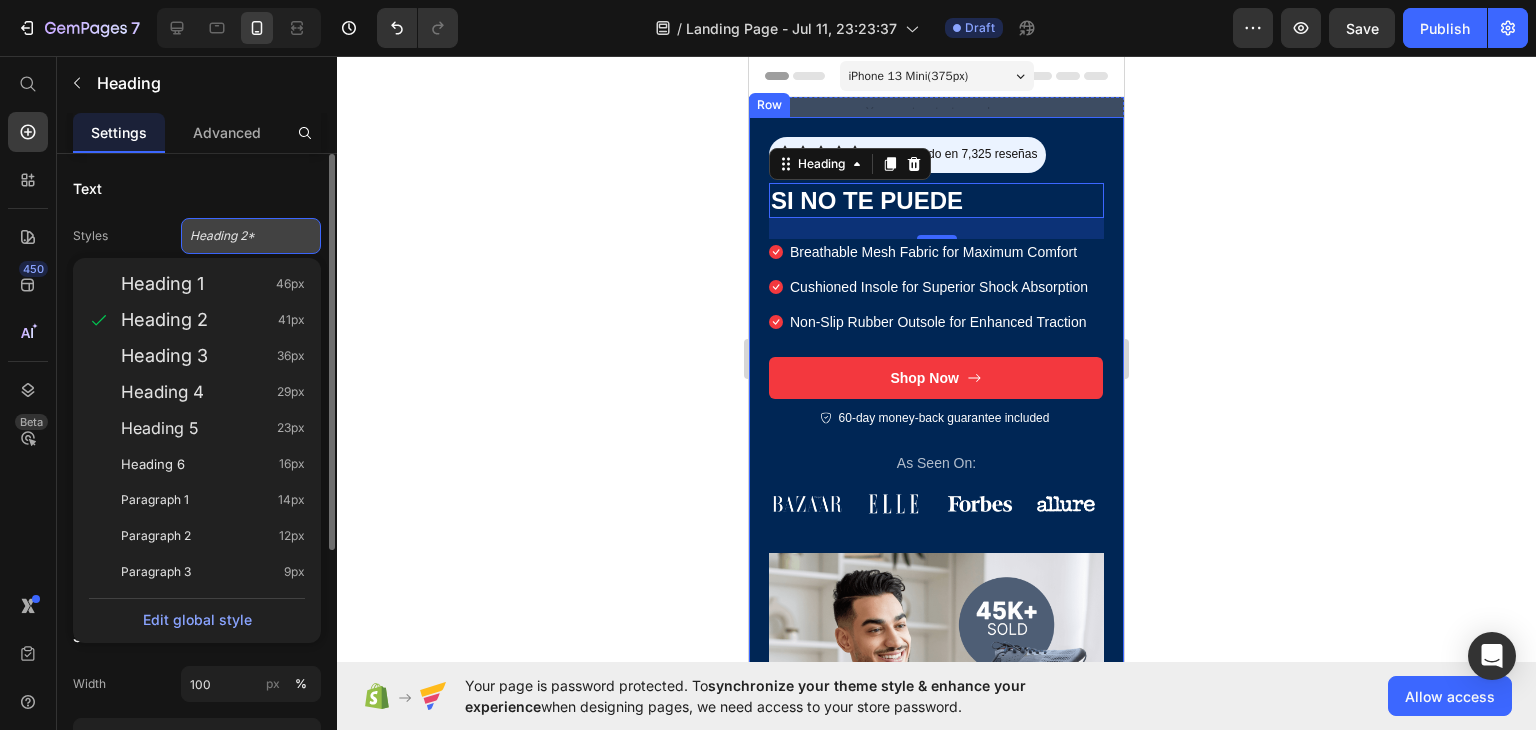 click on "Heading 2*" at bounding box center (239, 236) 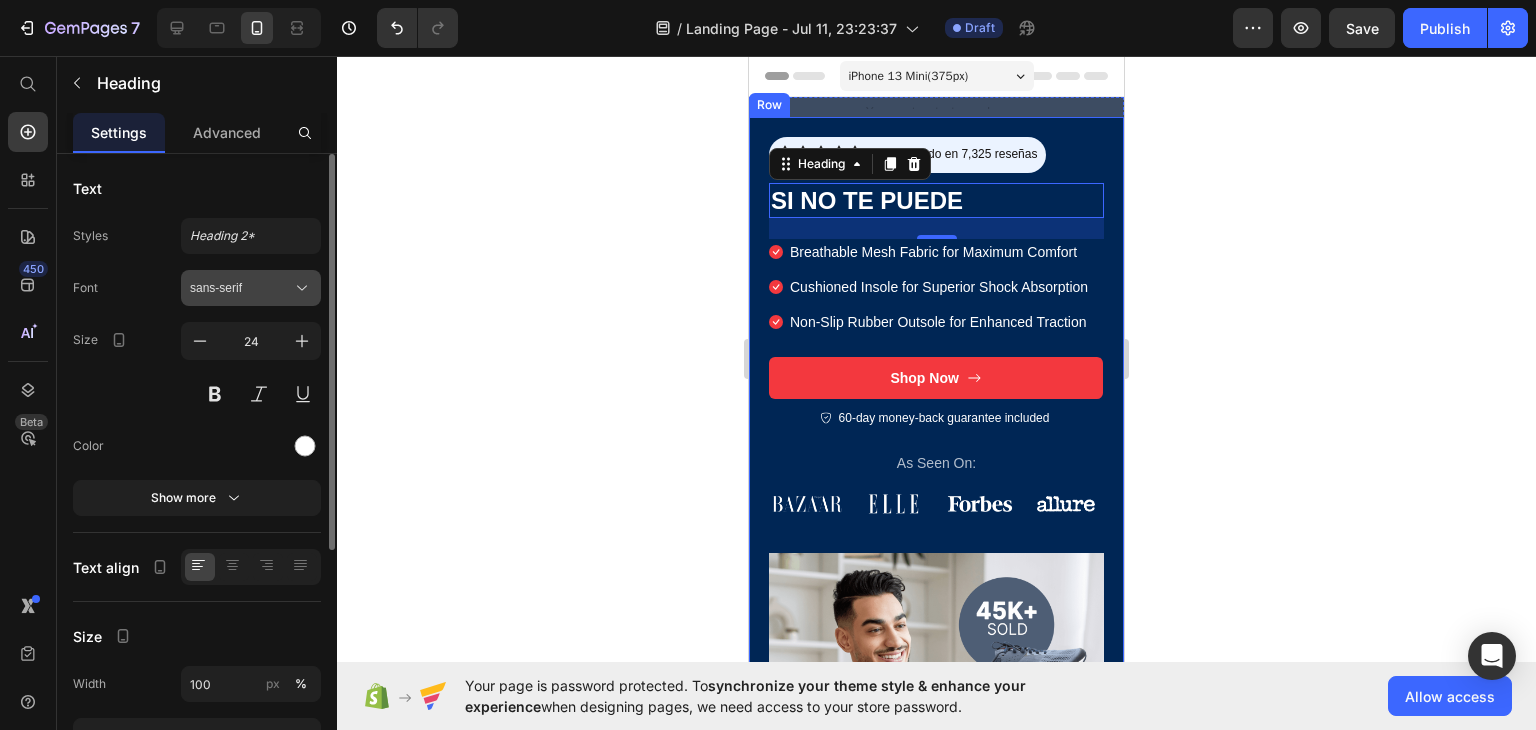 click on "sans-serif" at bounding box center (241, 288) 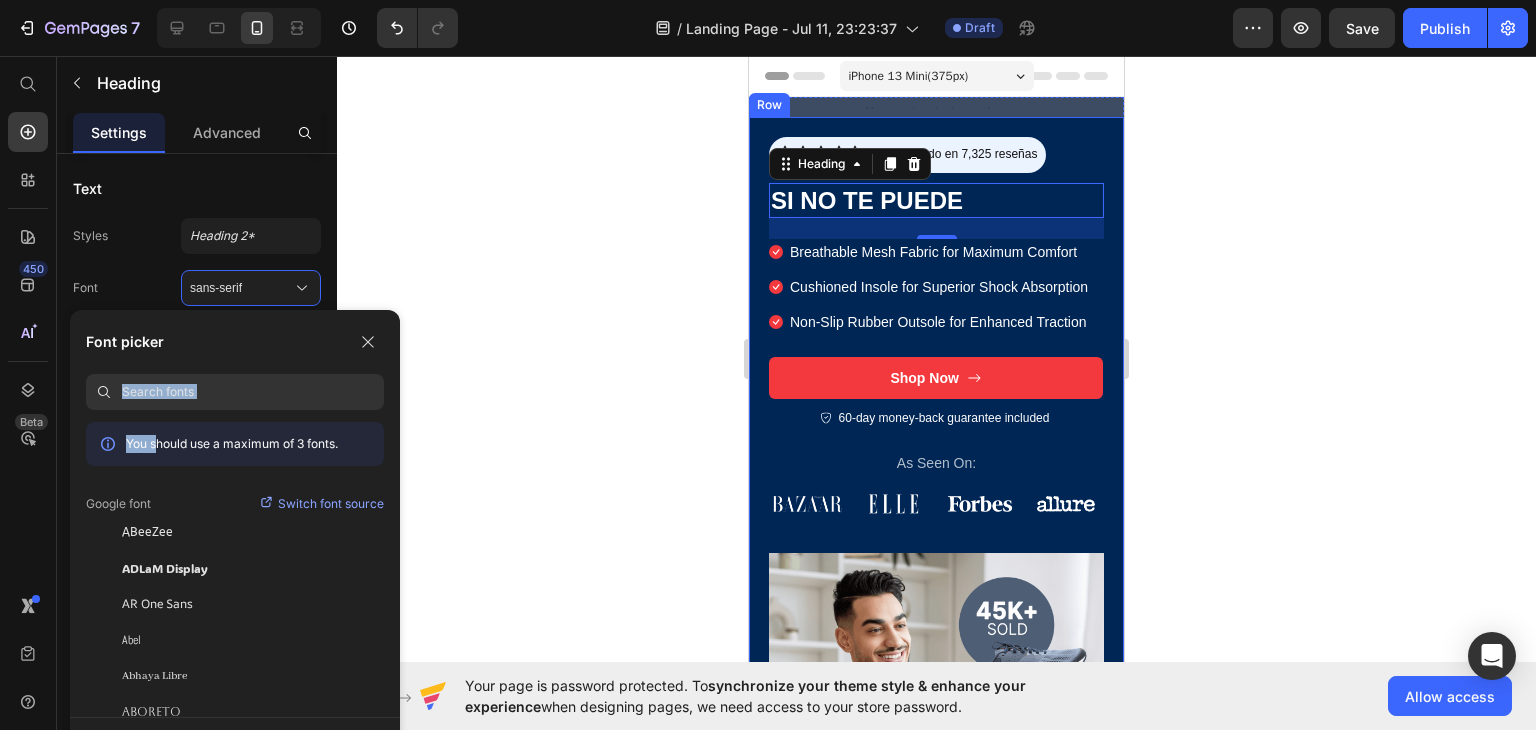click on "Font picker You should use a maximum of 3 fonts. Google font Switch font source ABeeZee ADLaM Display AR One Sans Abel Abhaya Libre Aboreto Abril Fatface Abyssinica SIL Aclonica Acme Actor Adamina Advent Pro Afacad Afacad Flux Agbalumo Agdasima Agu Display Aguafina Script" at bounding box center (235, 513) 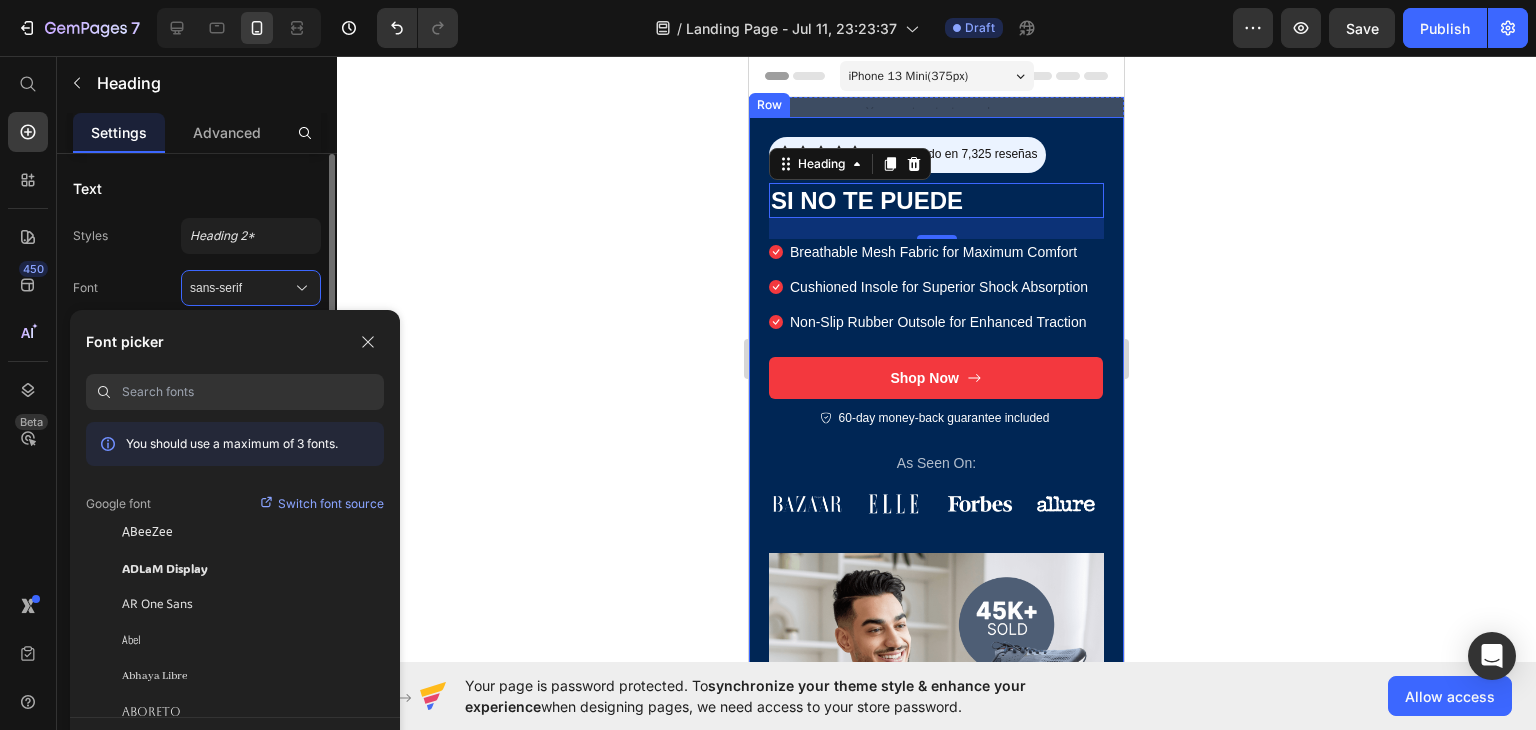 click on "Styles Heading 2* Font sans-serif Size 24 Color Show more" 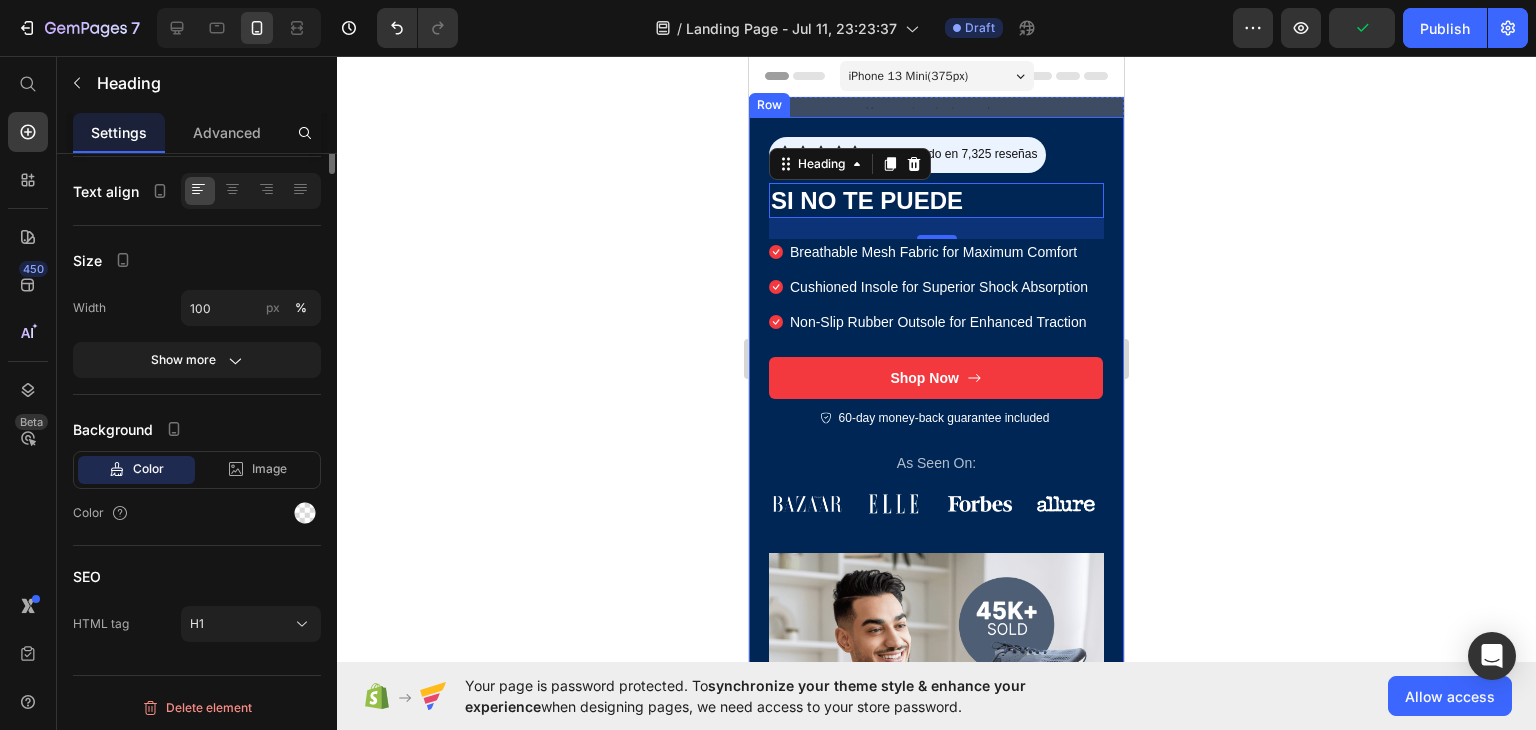 scroll, scrollTop: 0, scrollLeft: 0, axis: both 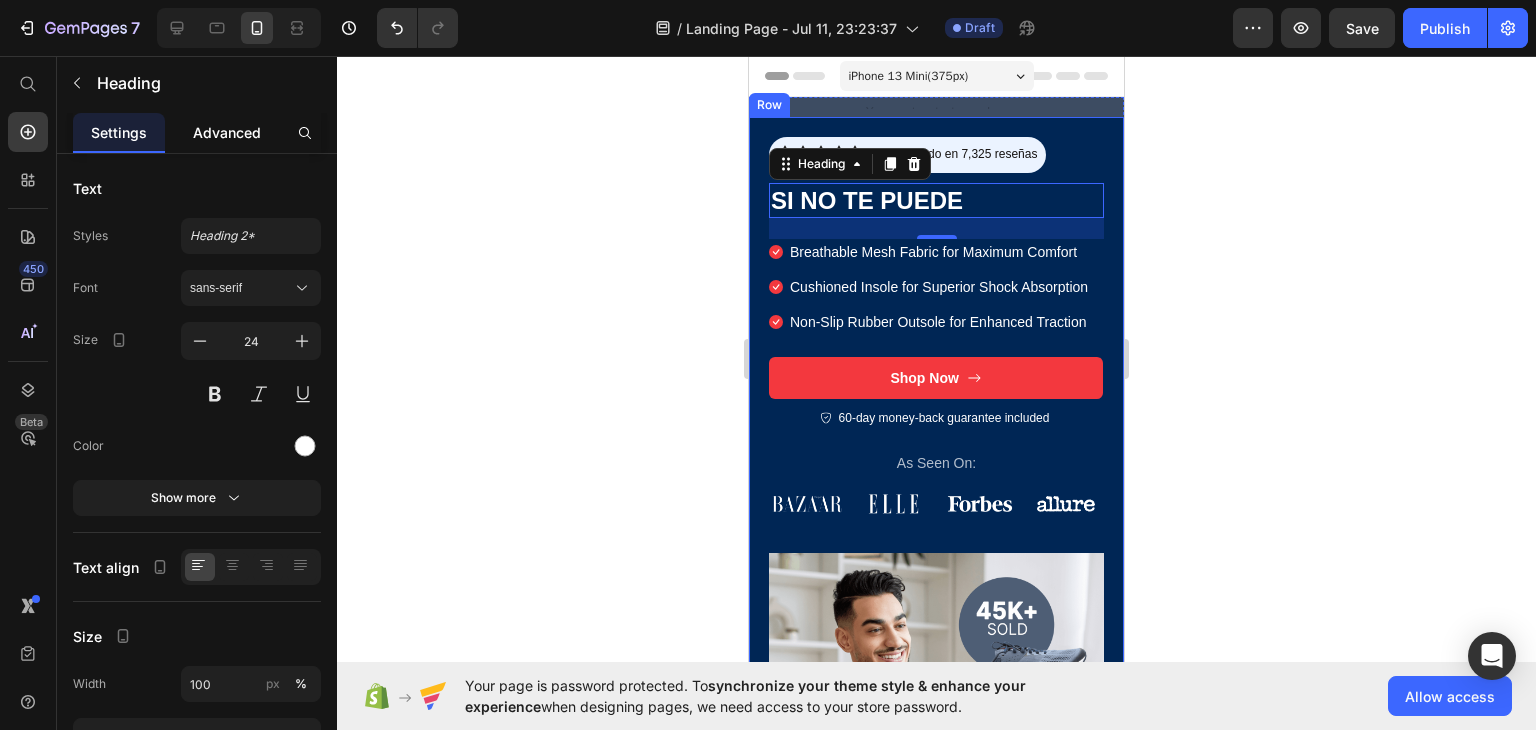 click on "Advanced" at bounding box center [227, 132] 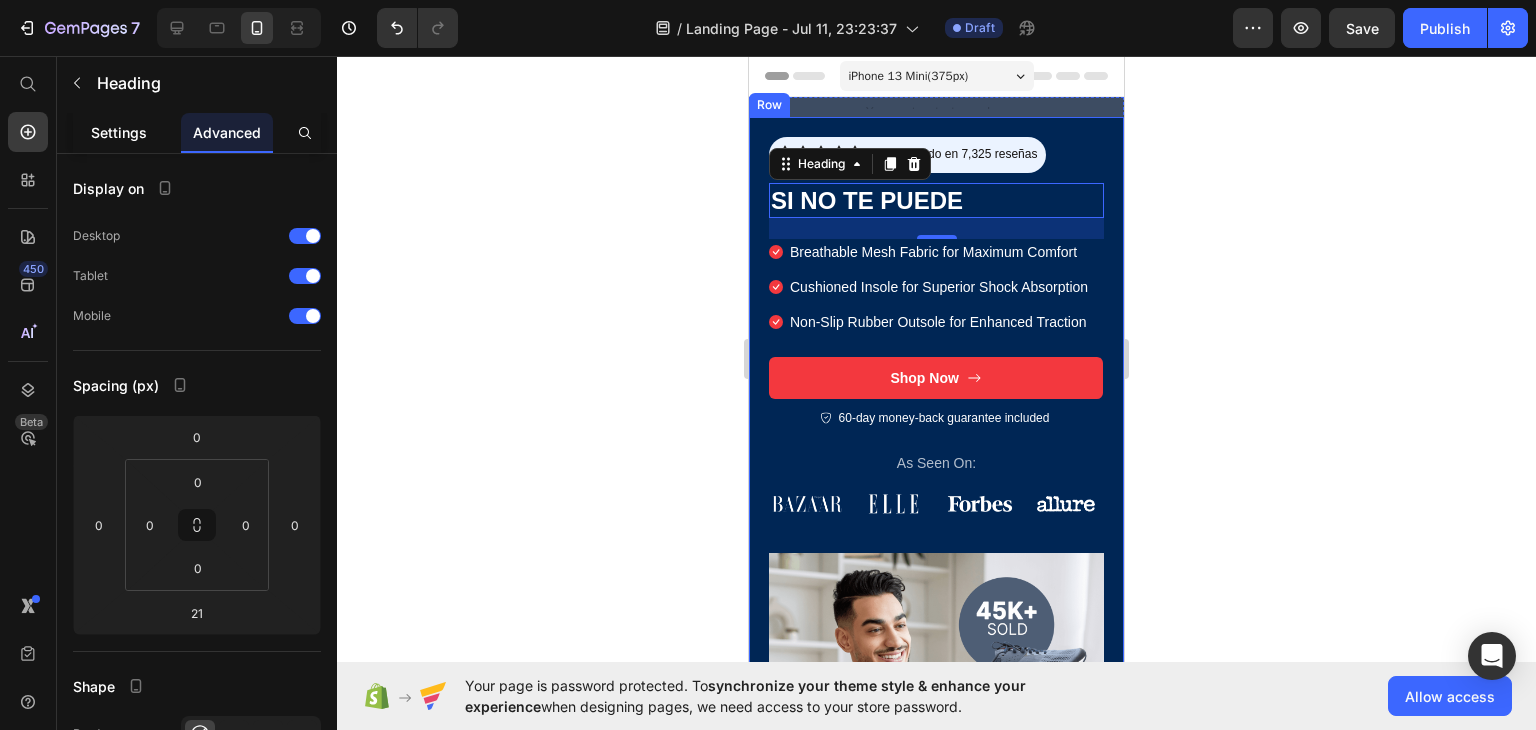 click on "Settings" 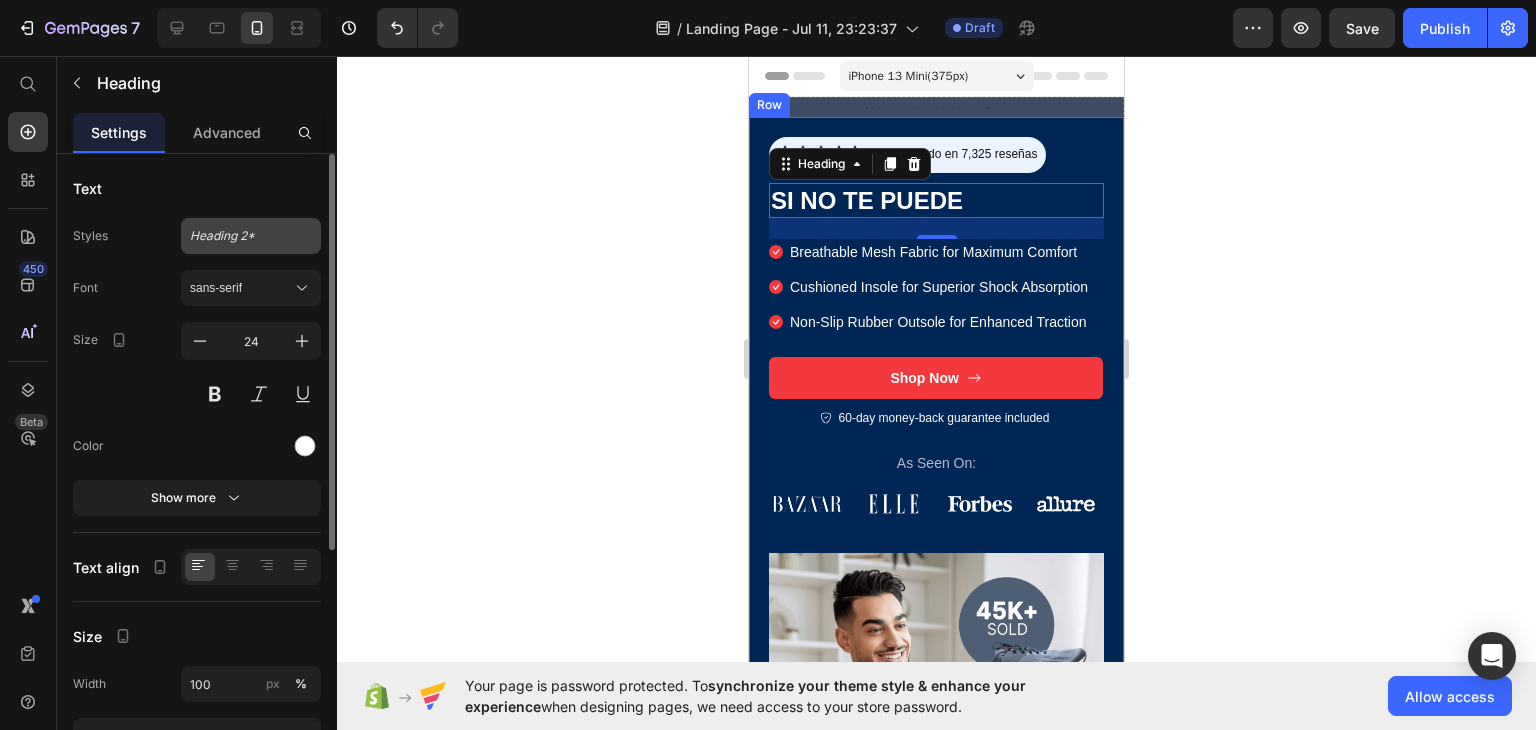 click on "Heading 2*" at bounding box center (239, 236) 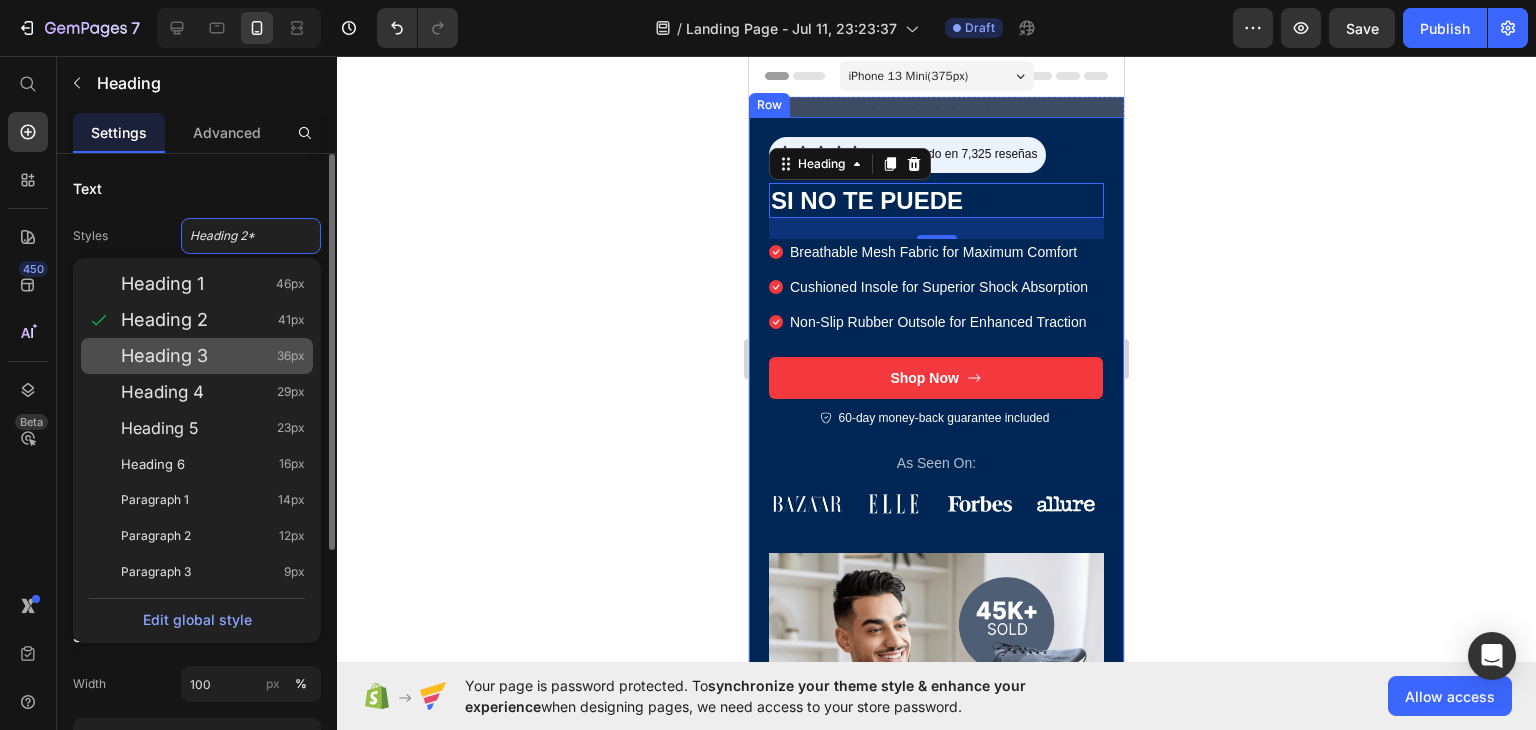 click on "Heading 3 36px" 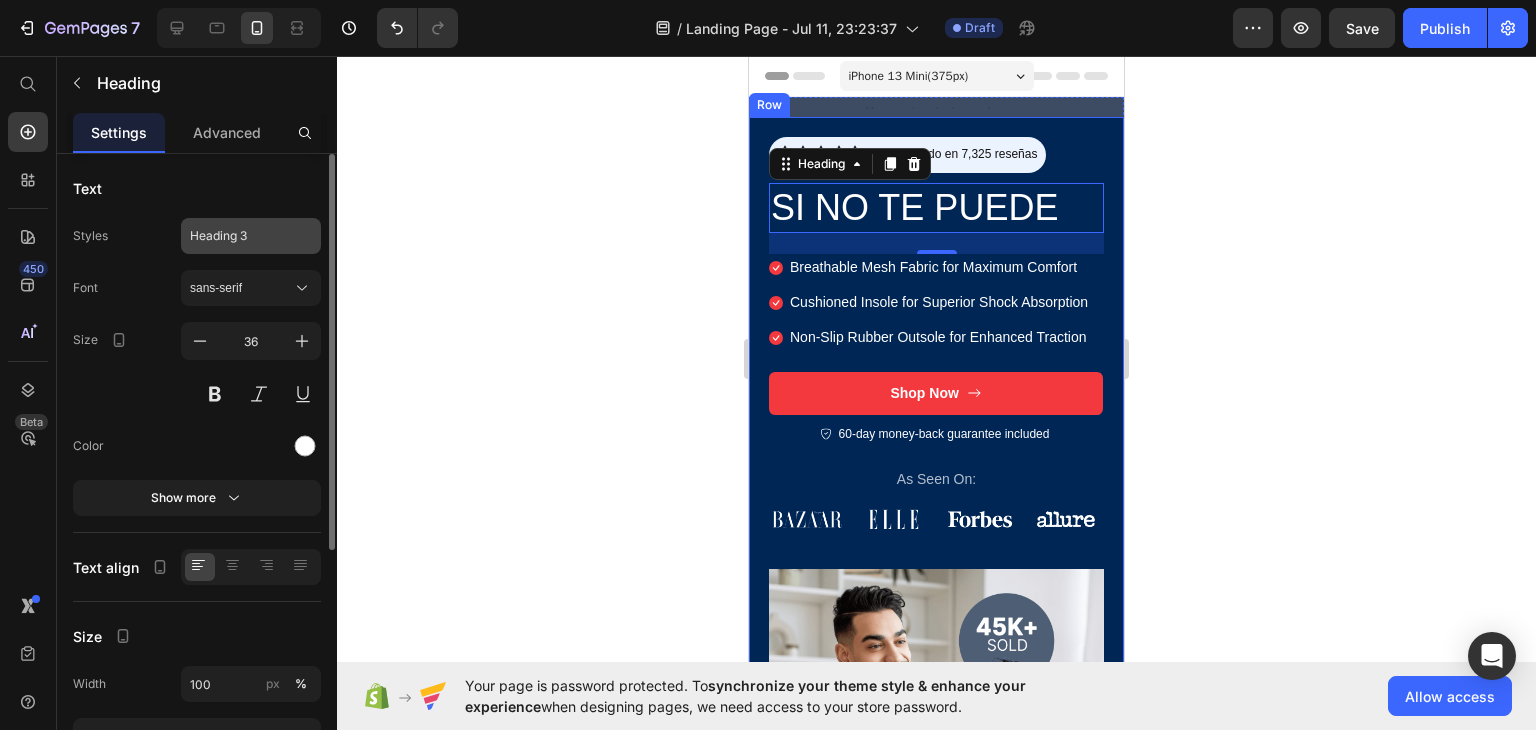 click on "Heading 3" at bounding box center (251, 236) 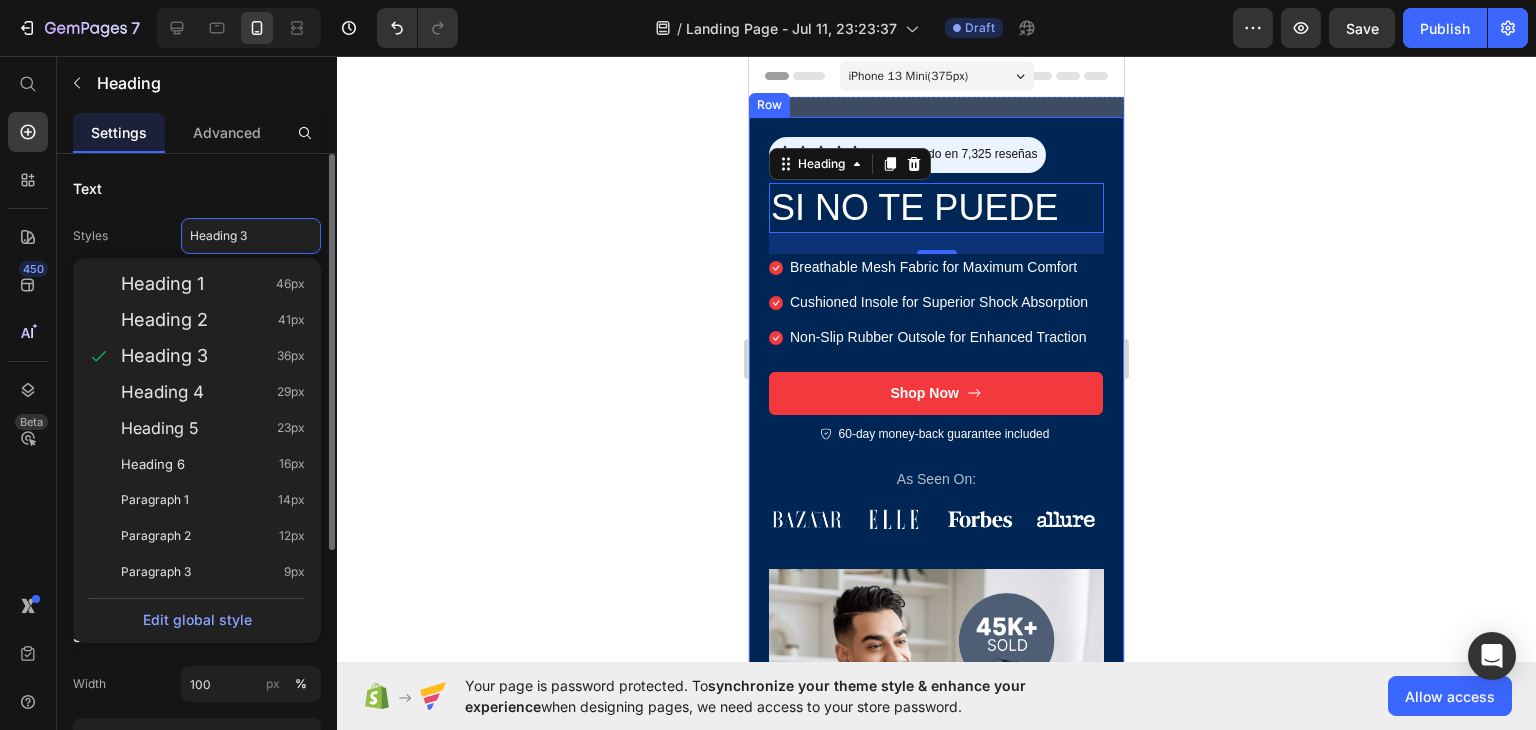 click on "Heading 2 41px" at bounding box center [213, 320] 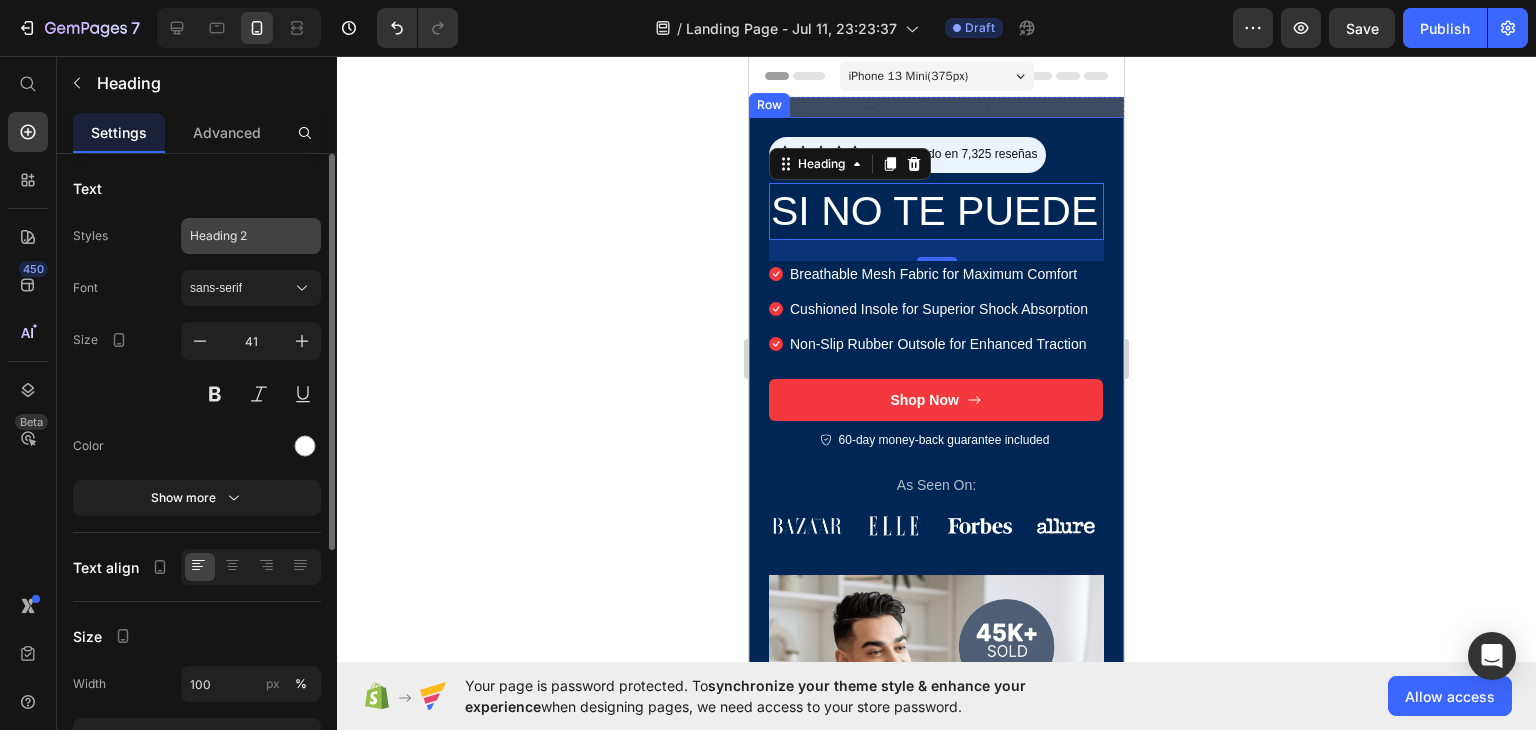 click on "Heading 2" at bounding box center [239, 236] 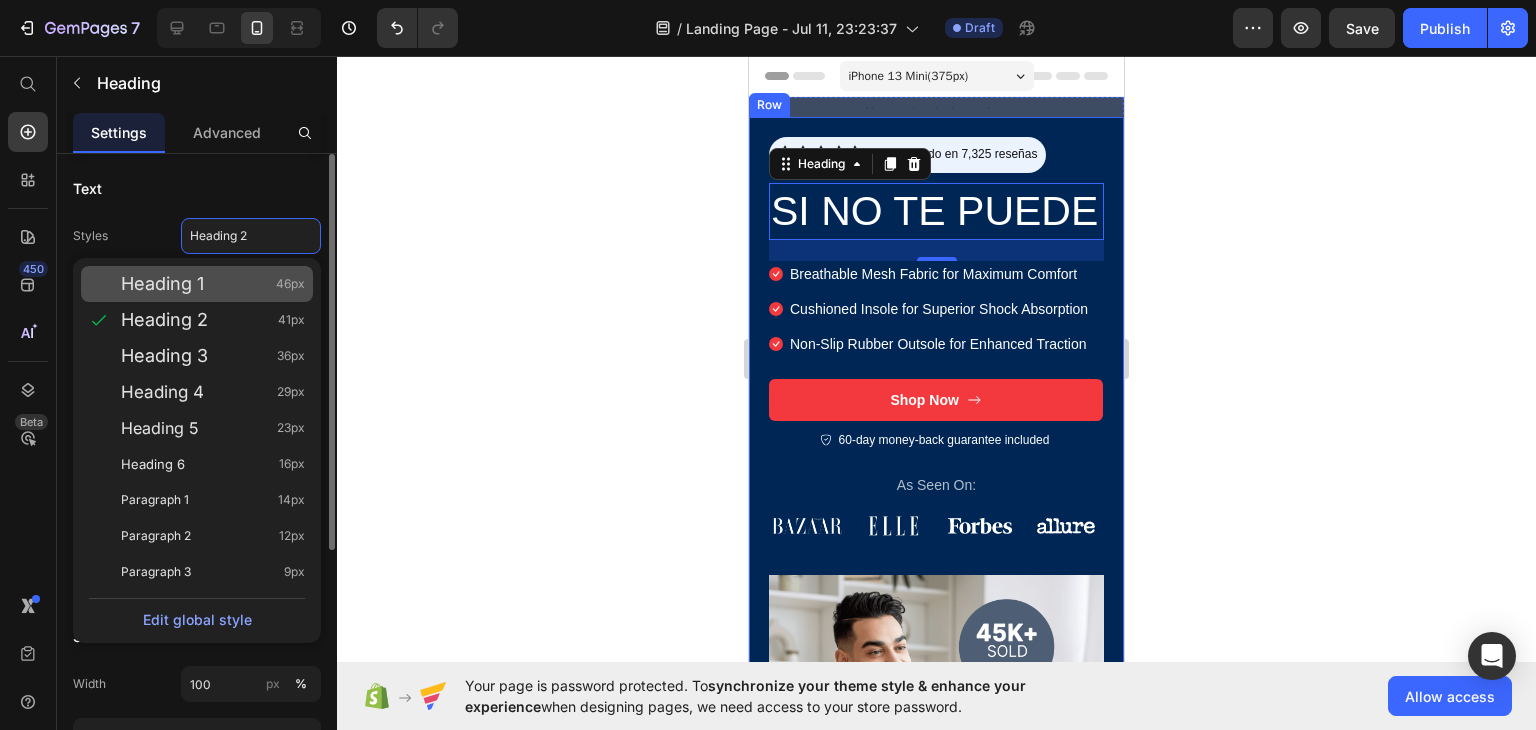 click on "Heading 1 46px" at bounding box center (213, 284) 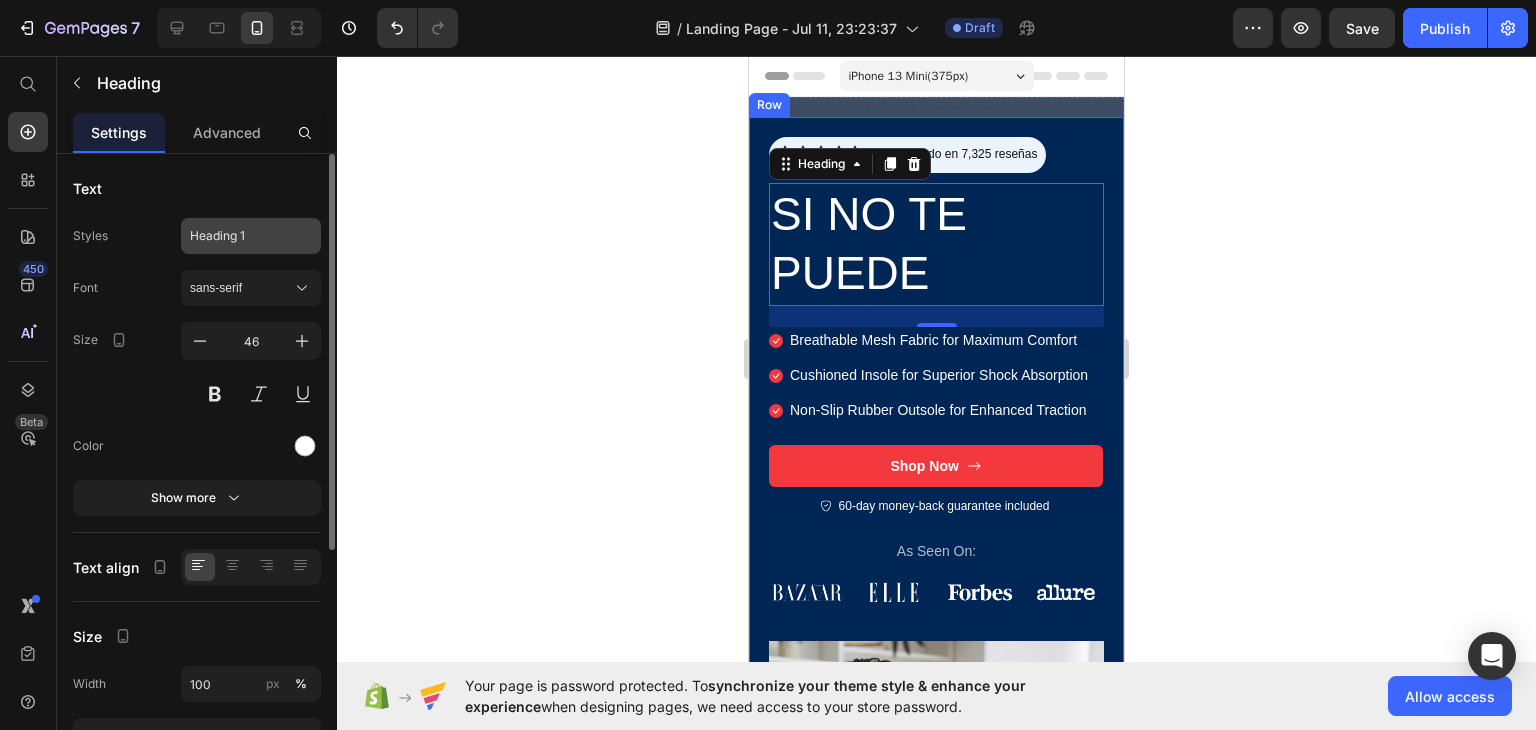 click on "Heading 1" at bounding box center (239, 236) 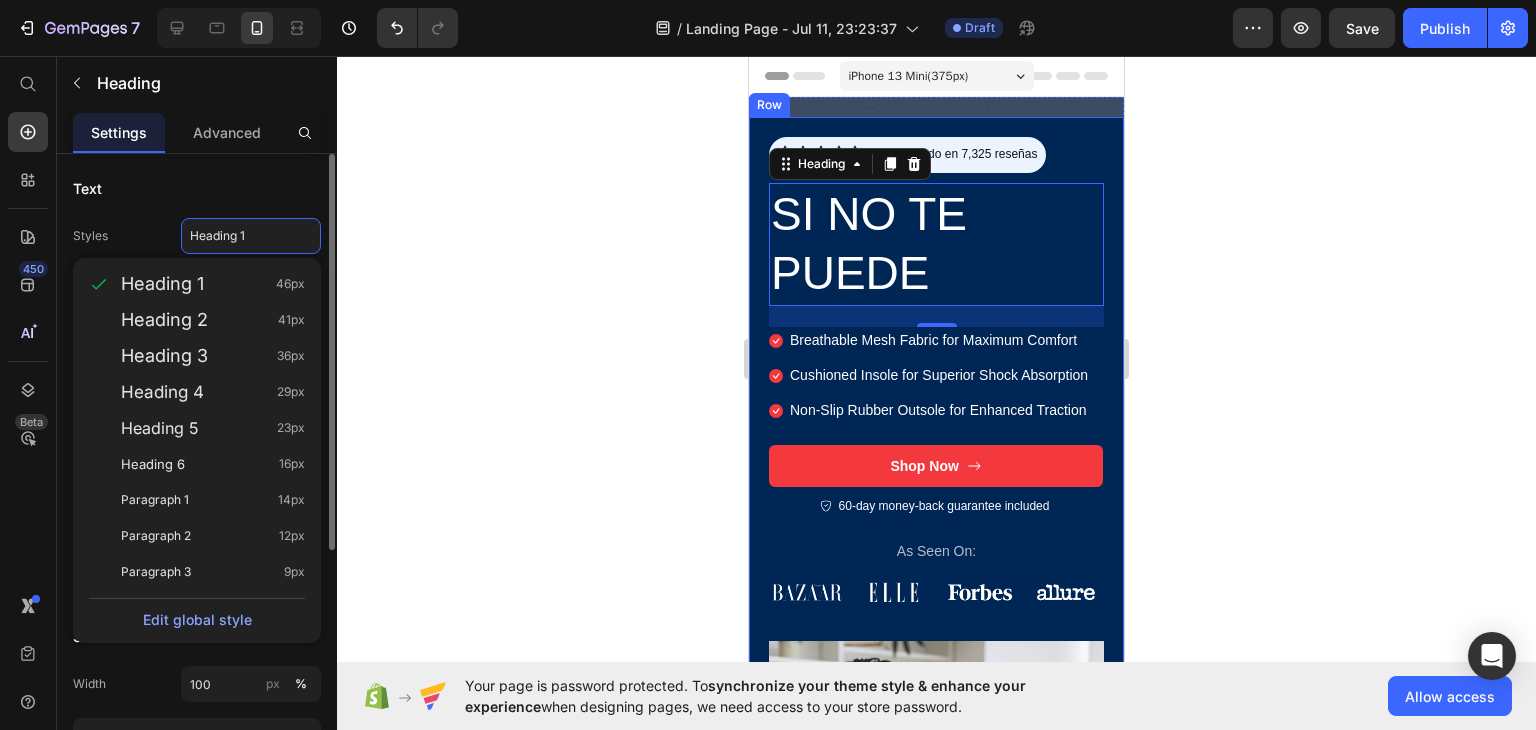 click on "Heading 2 41px" at bounding box center [213, 320] 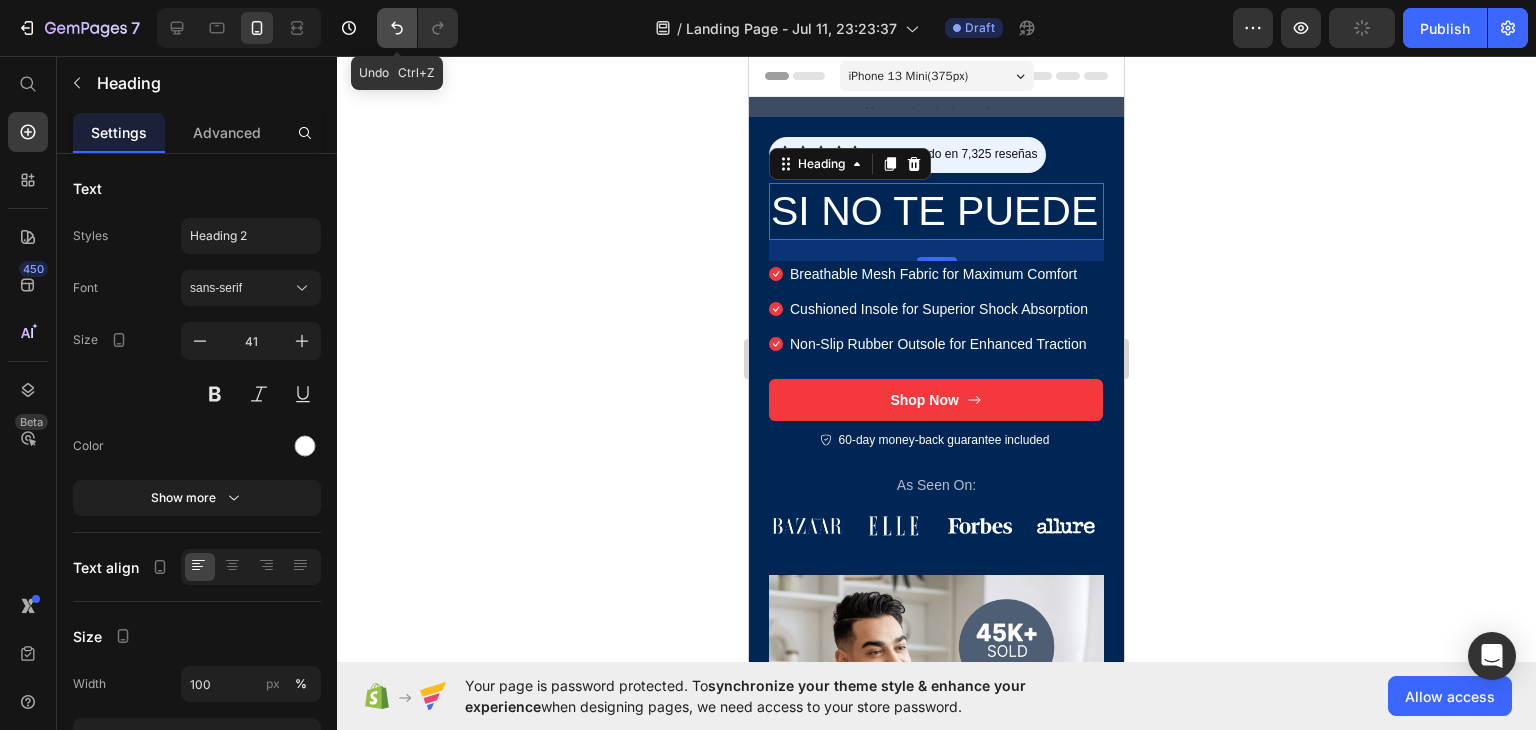 click 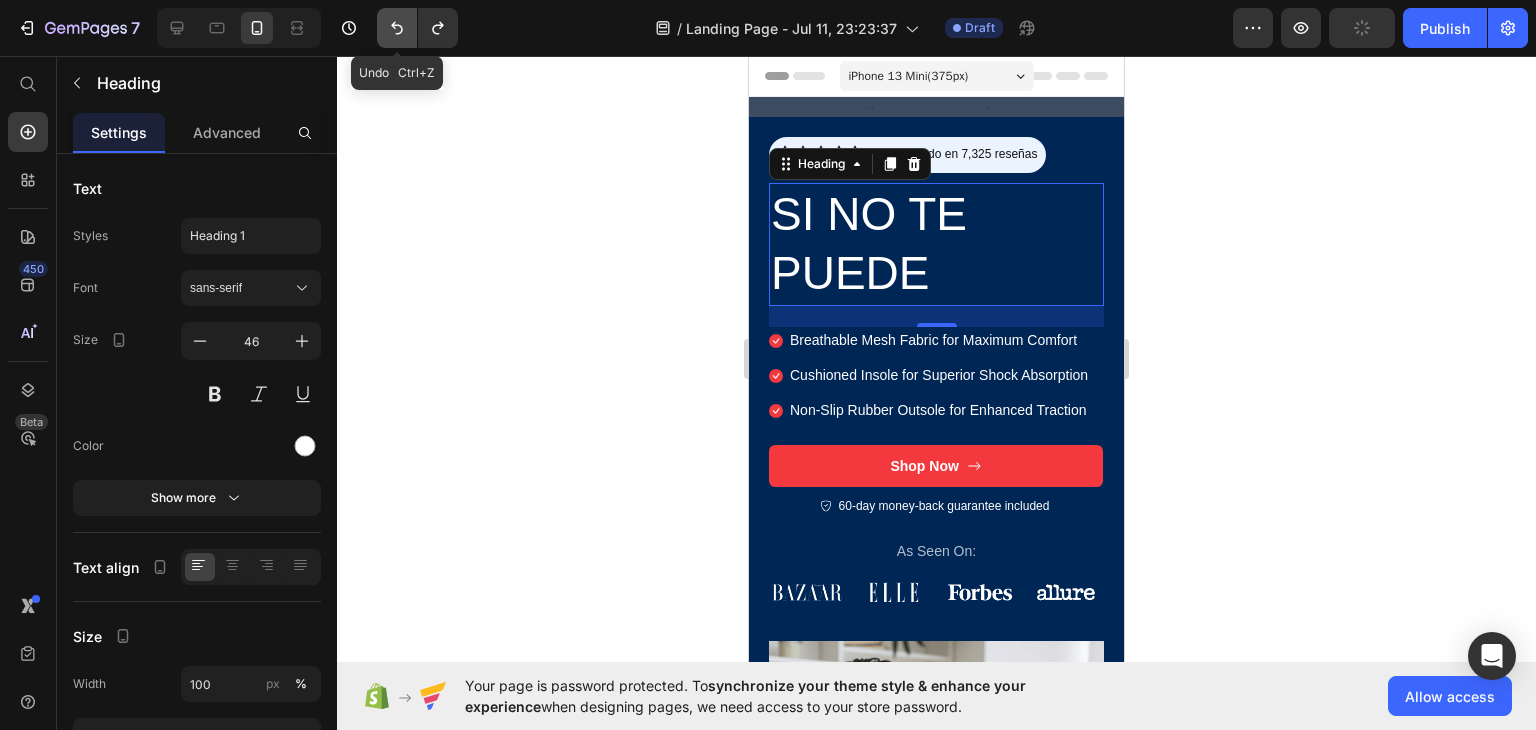 click 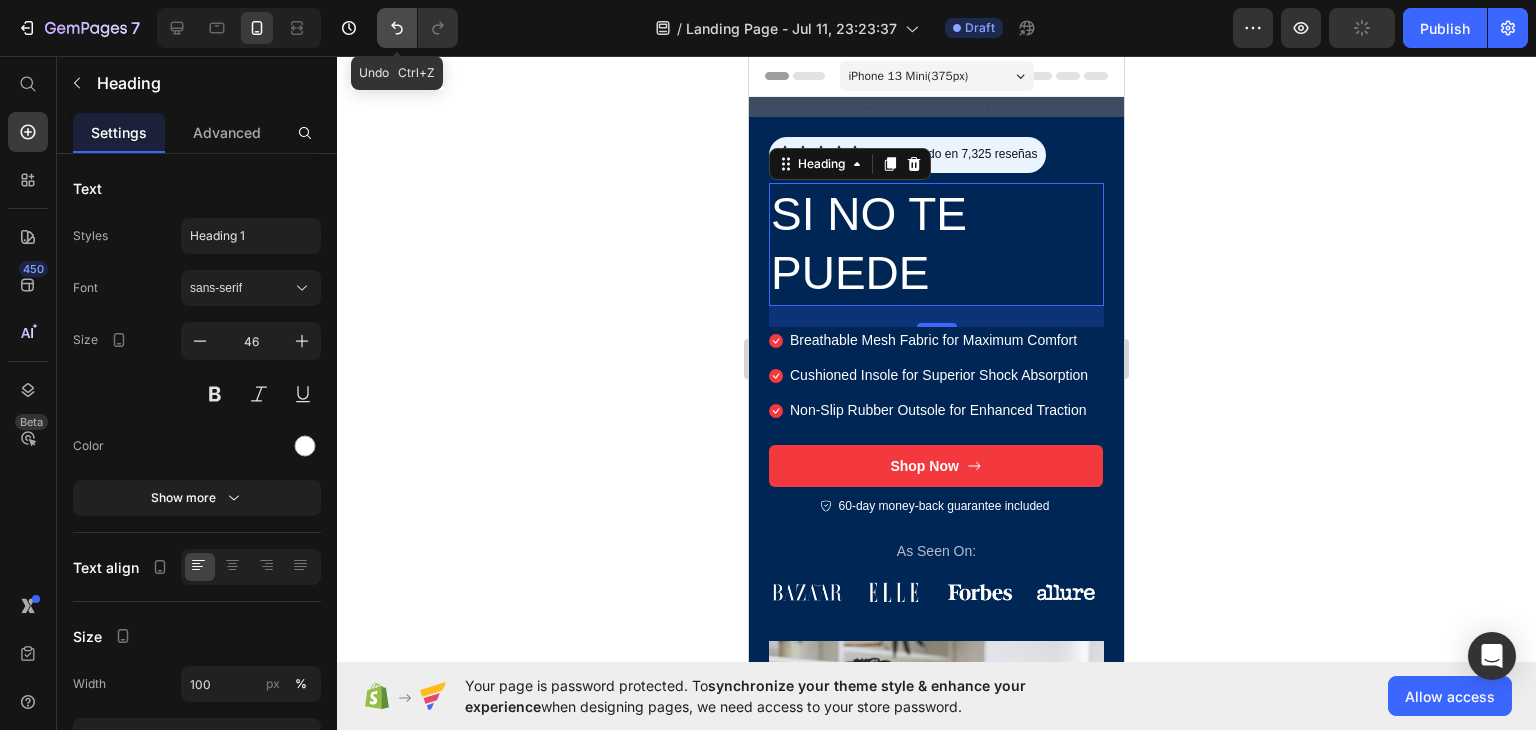 click 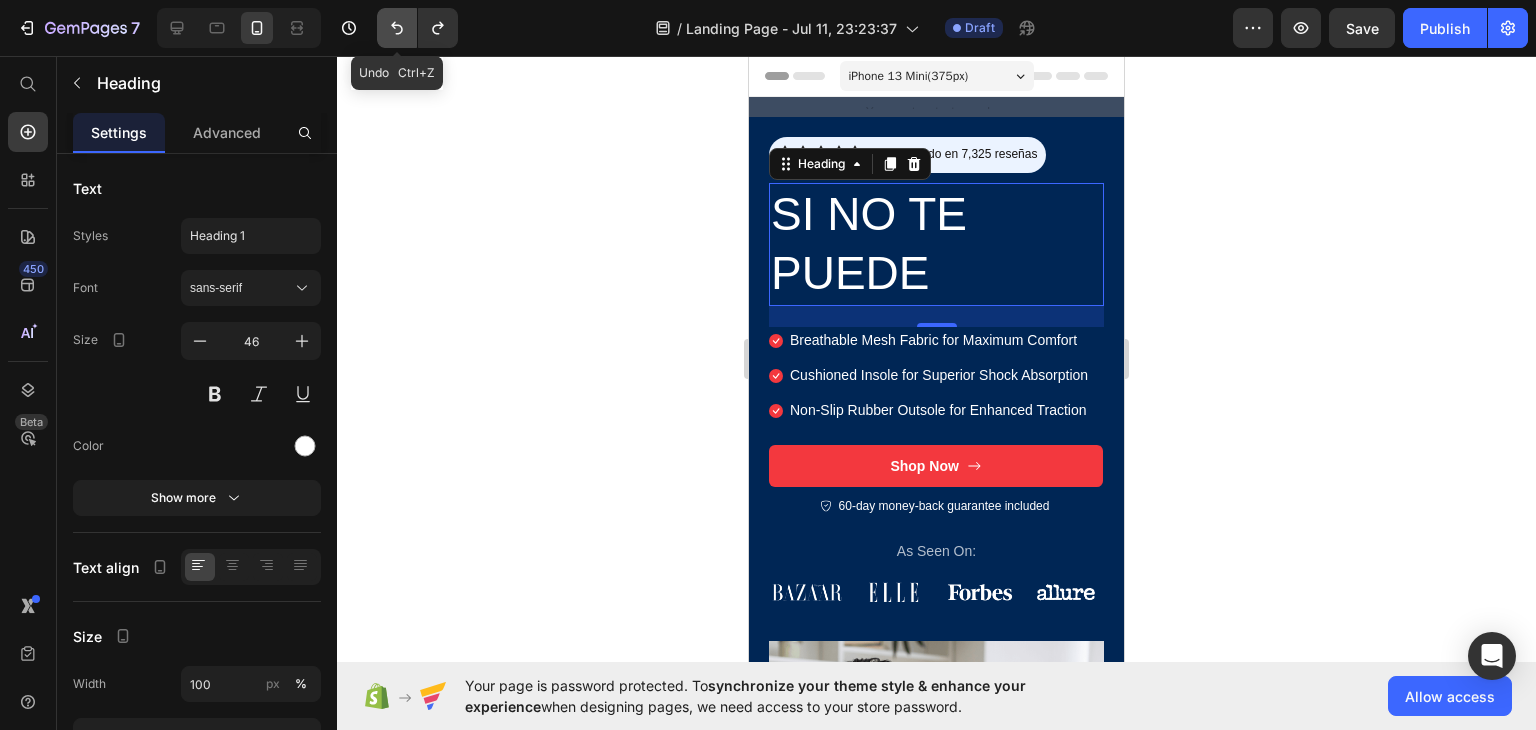 click 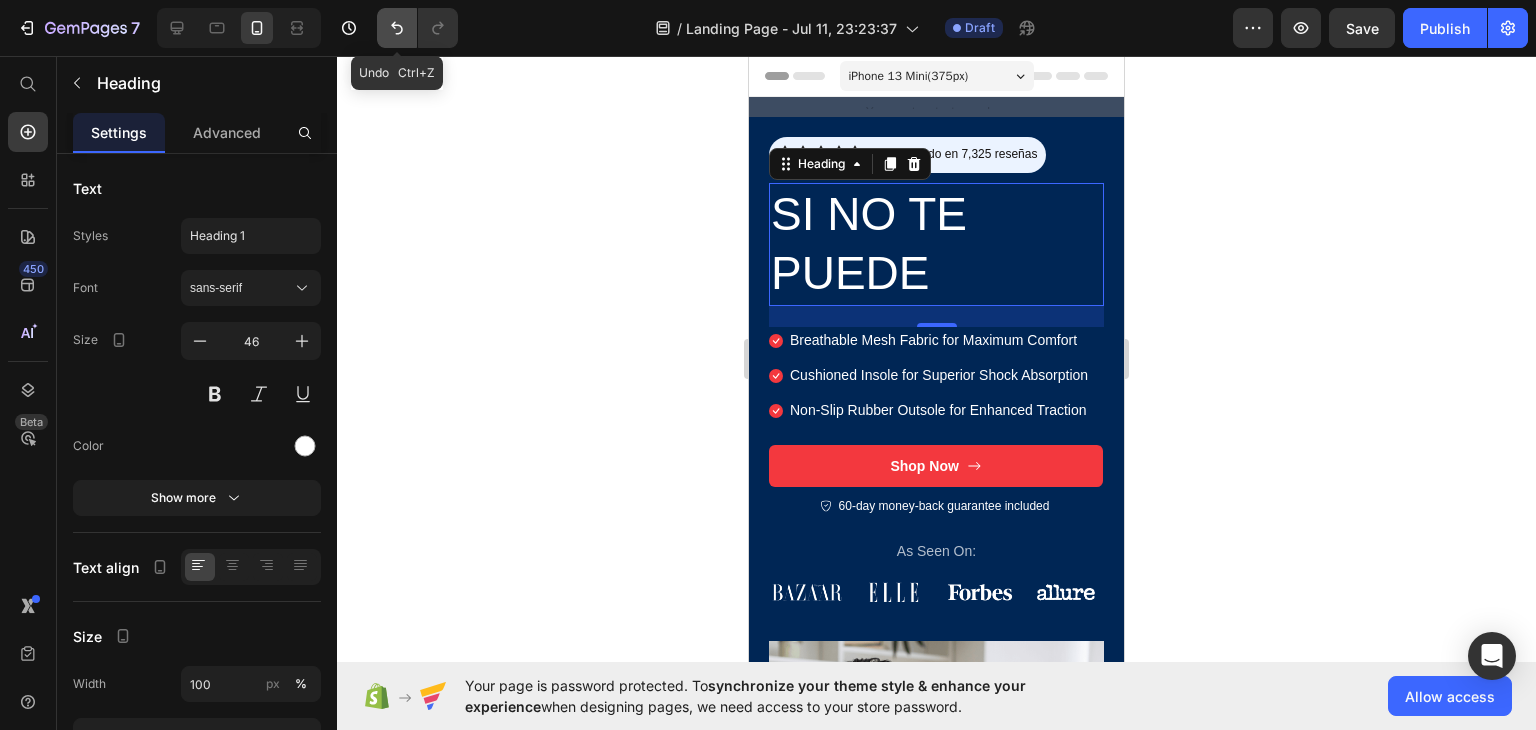 click 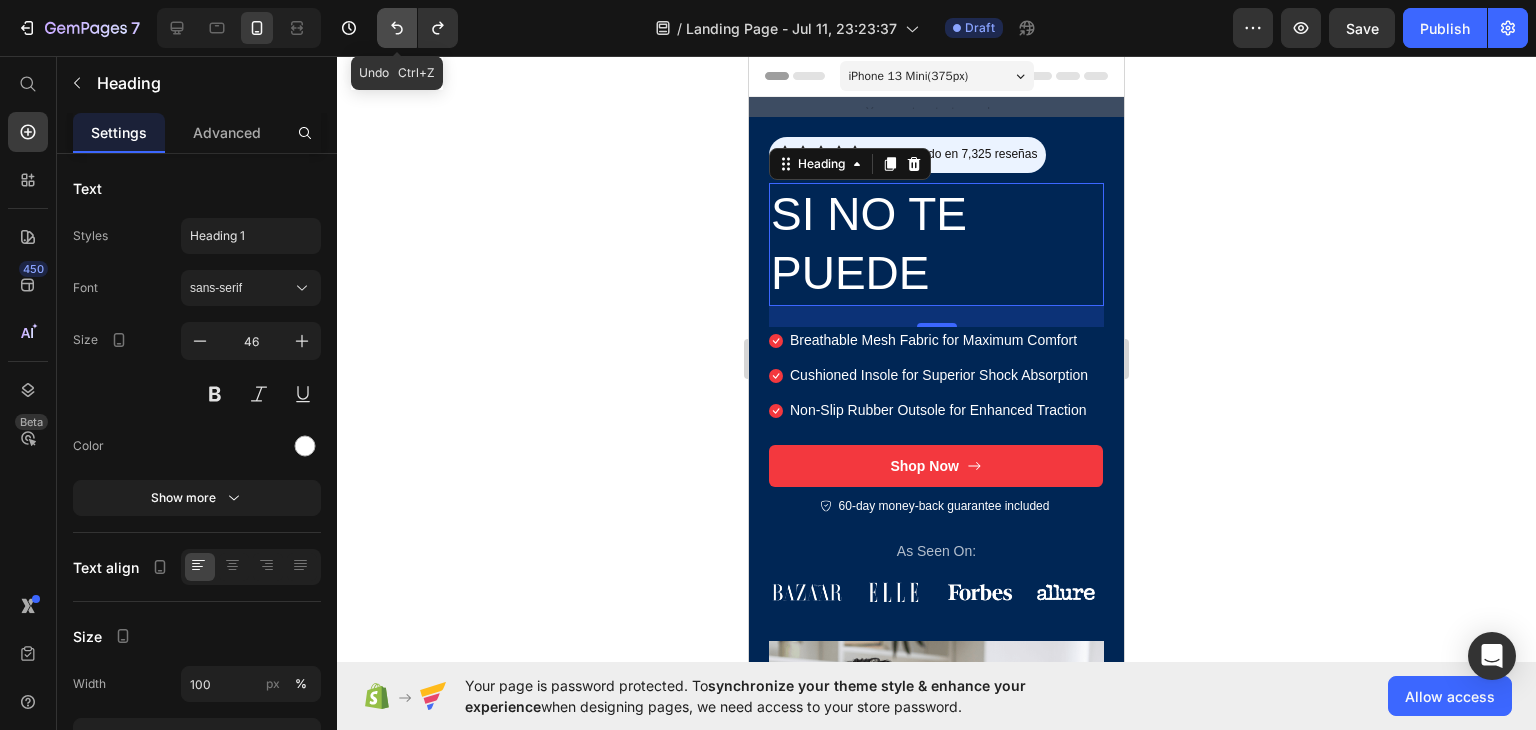 click 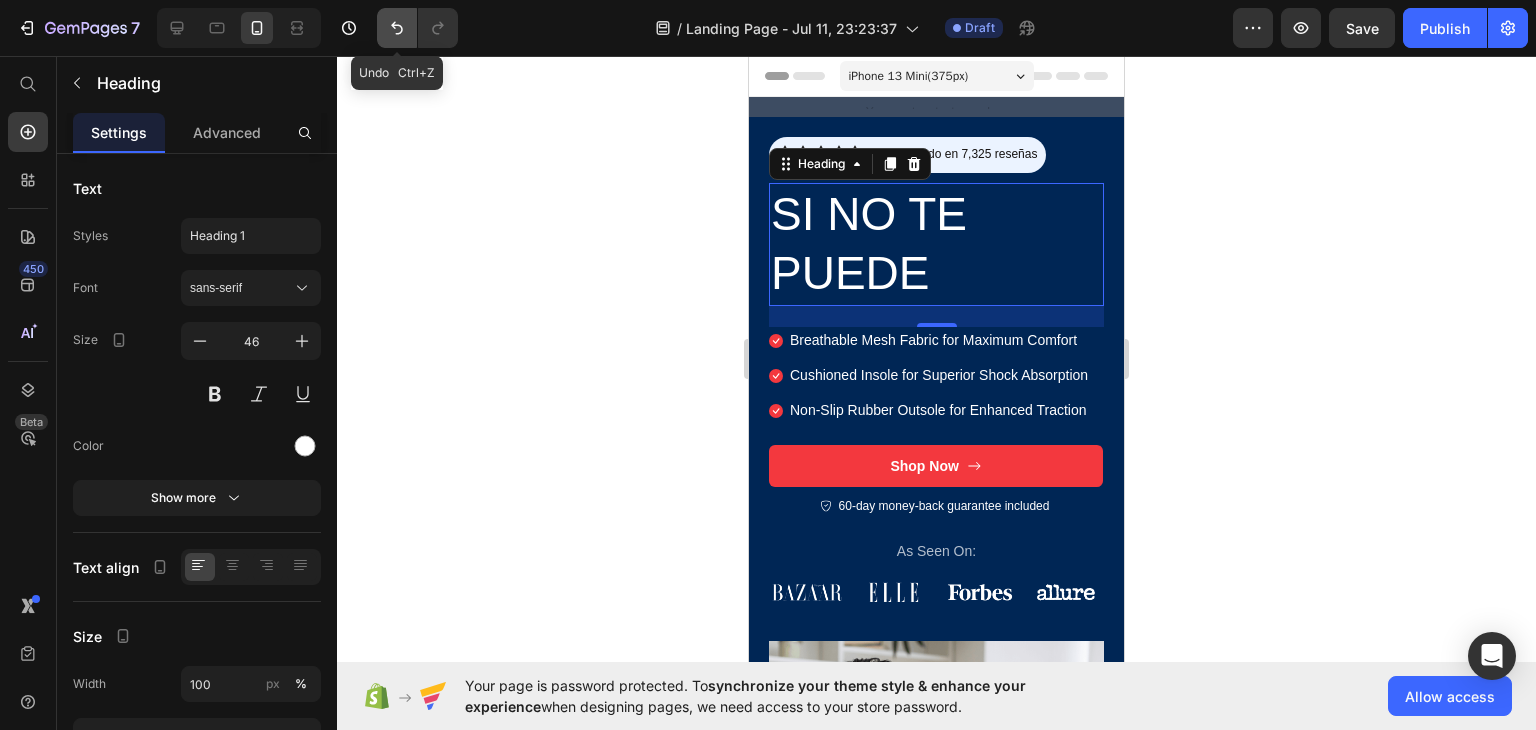 click 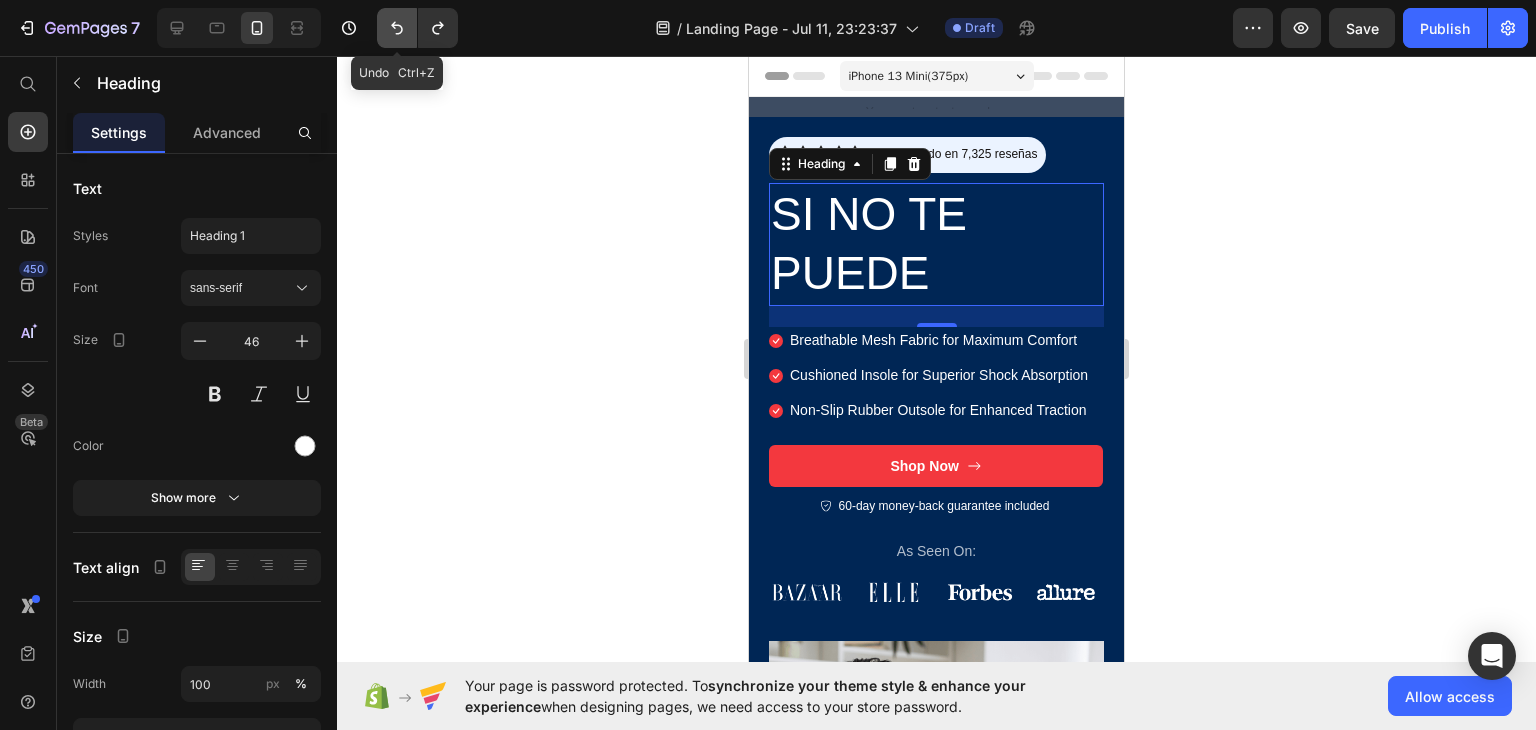 click 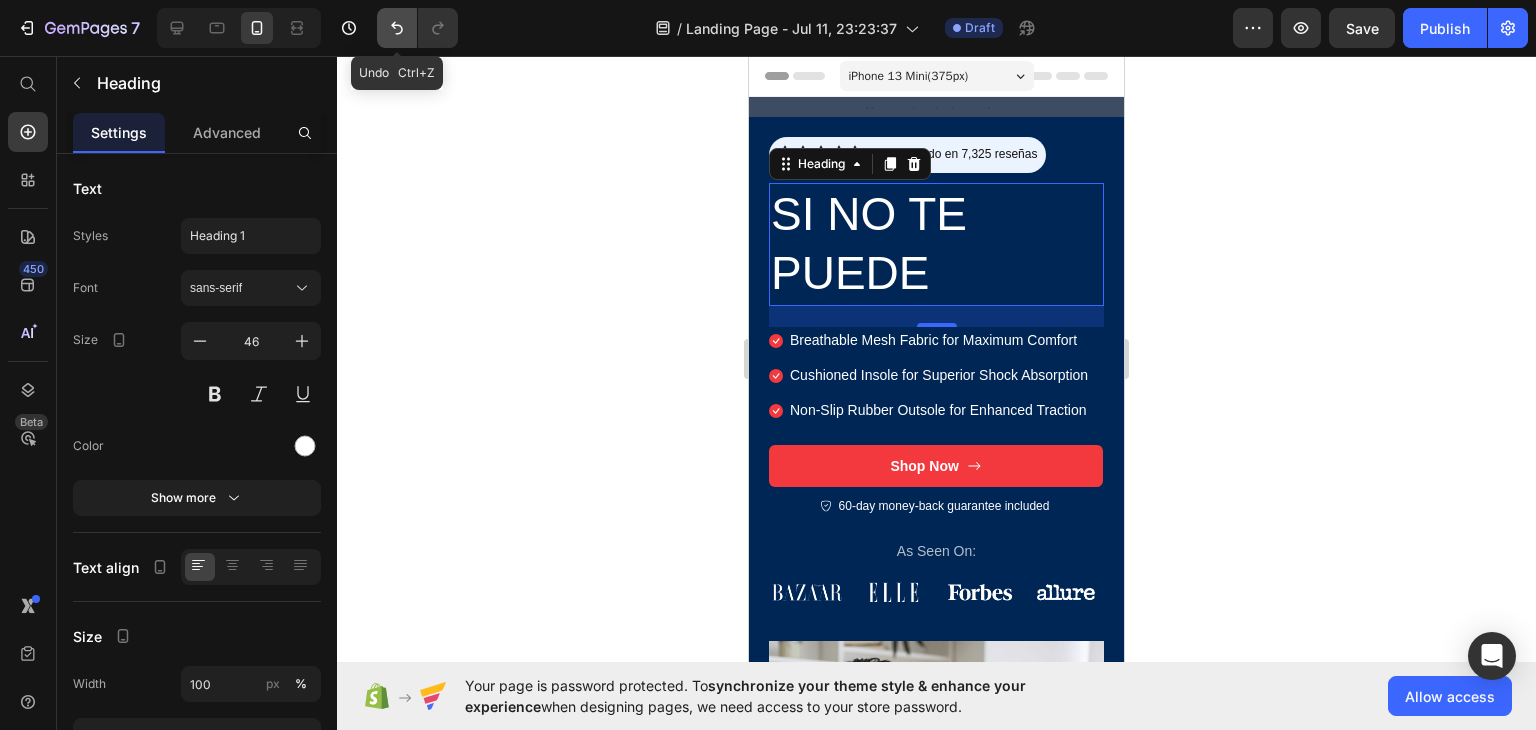 click 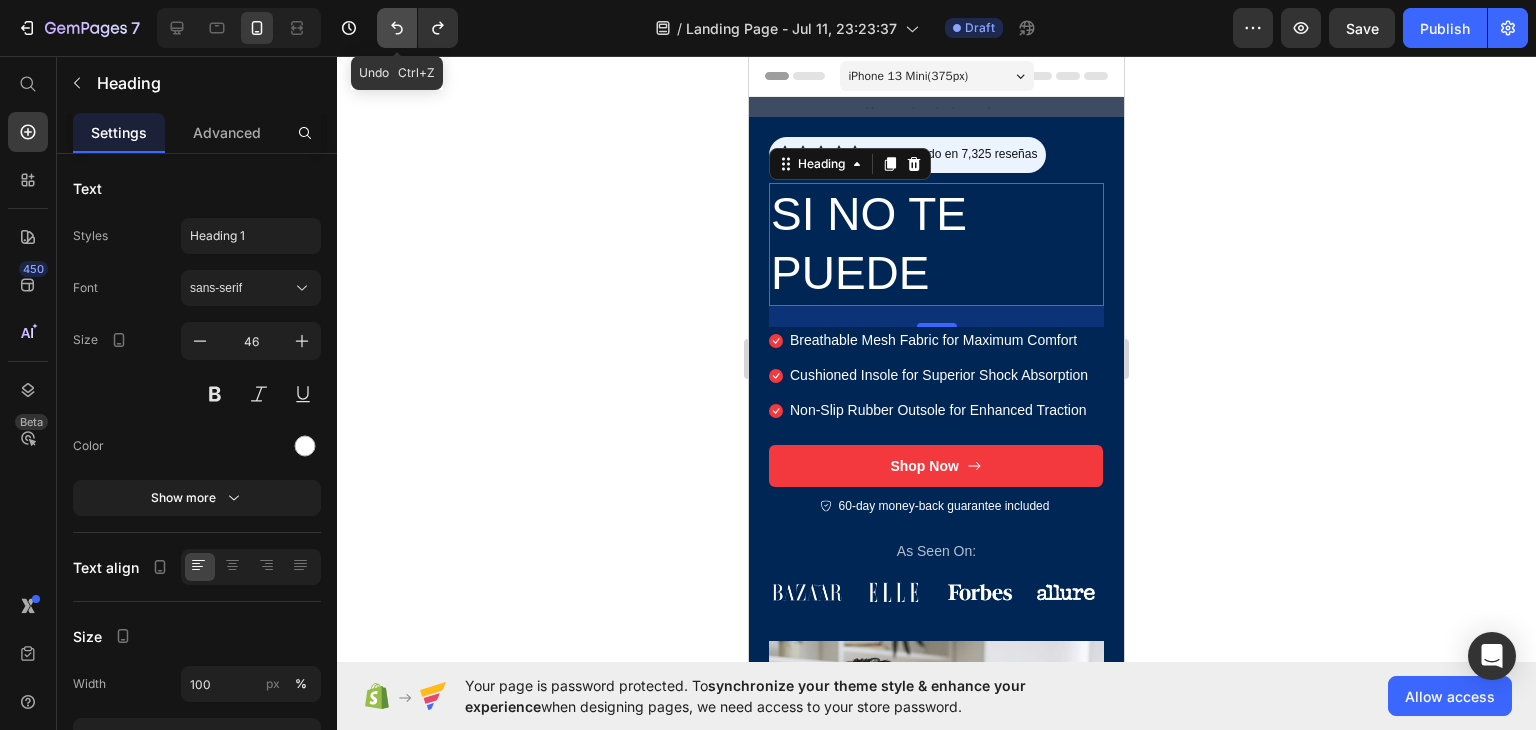 click 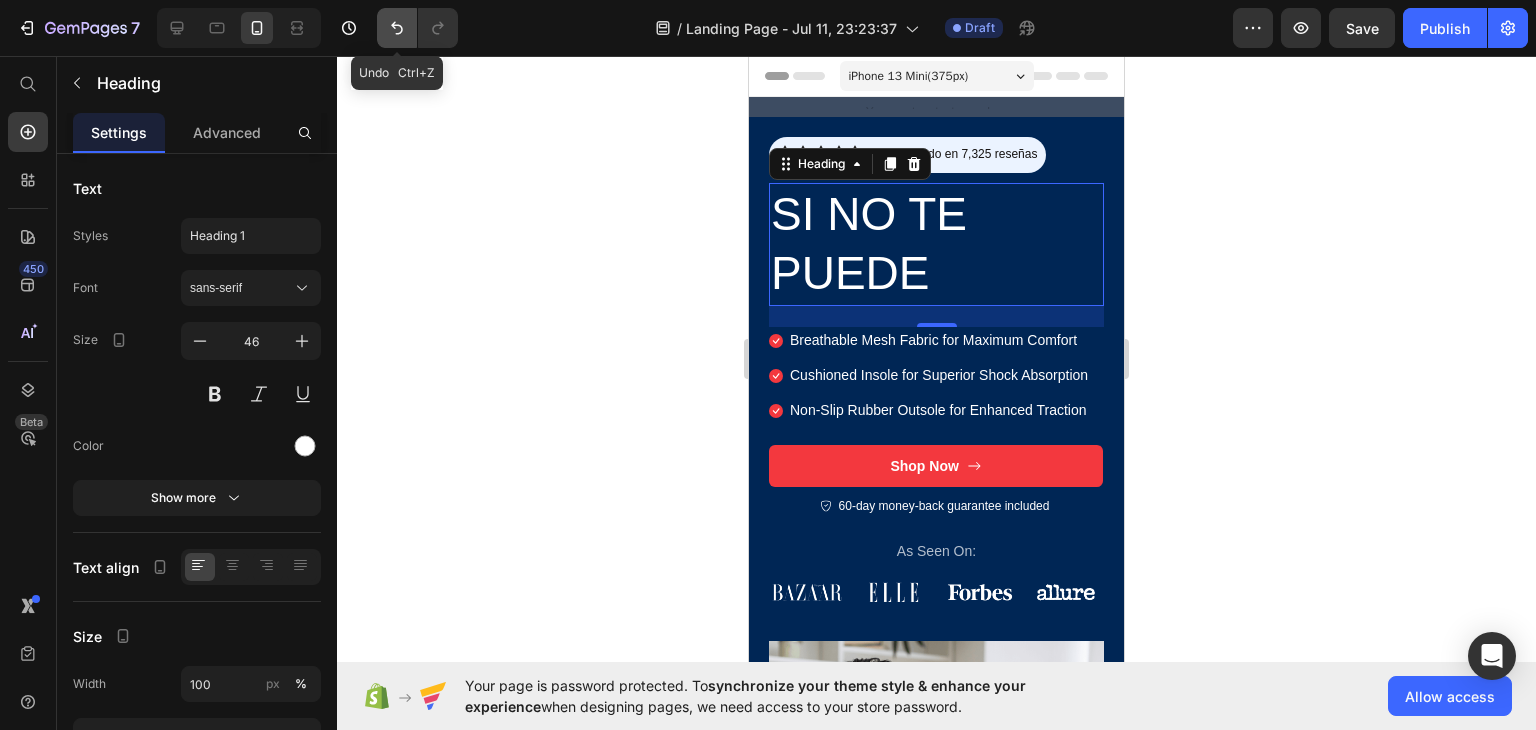 click 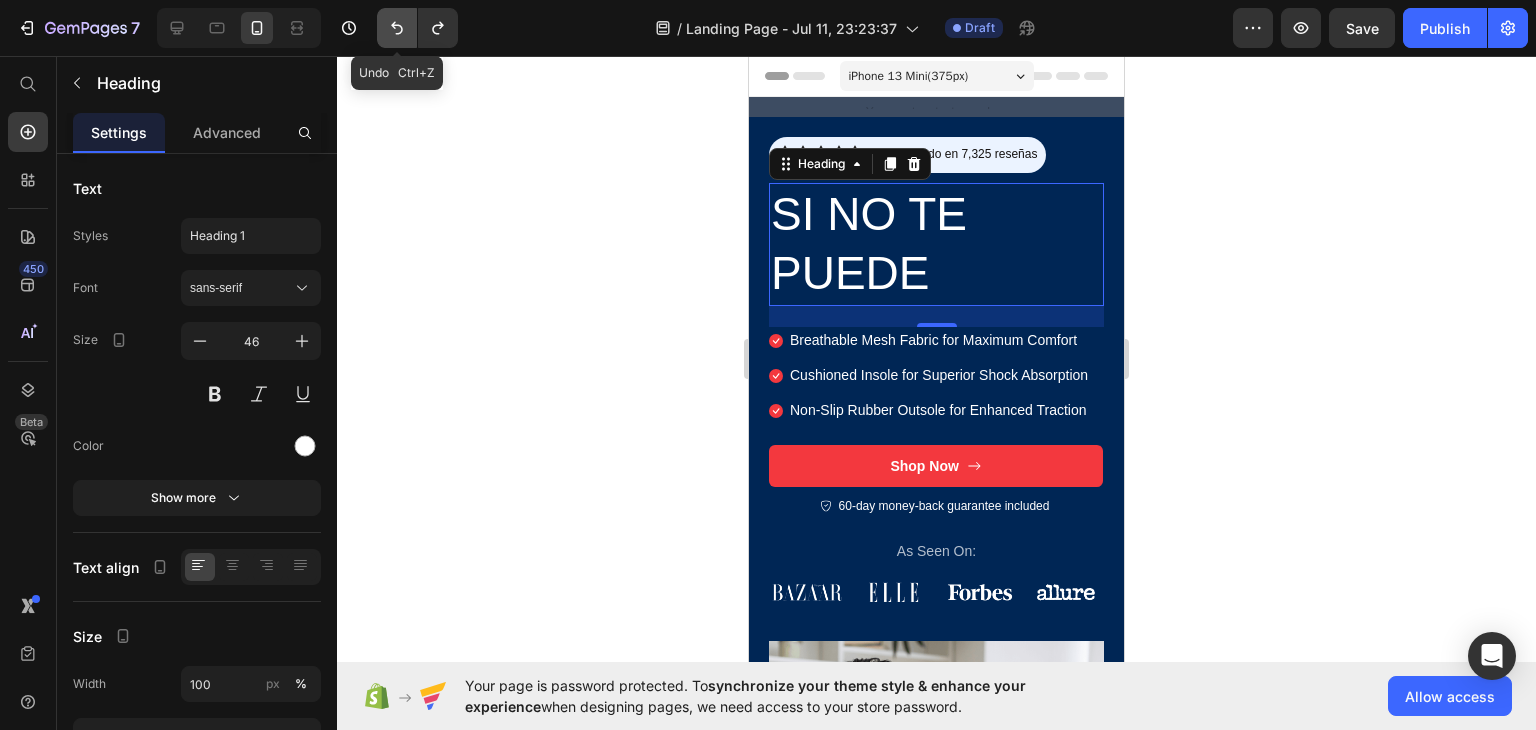 click 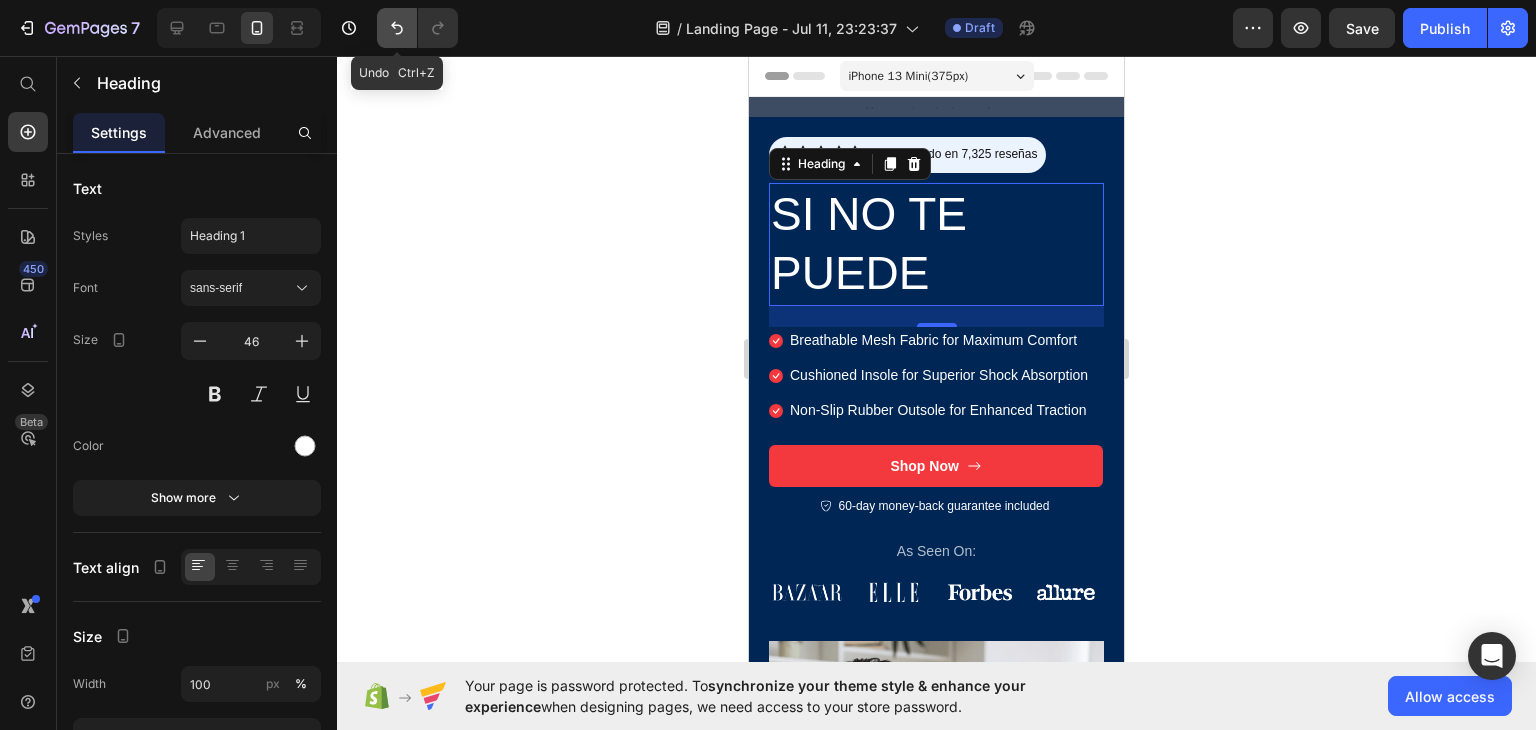 click 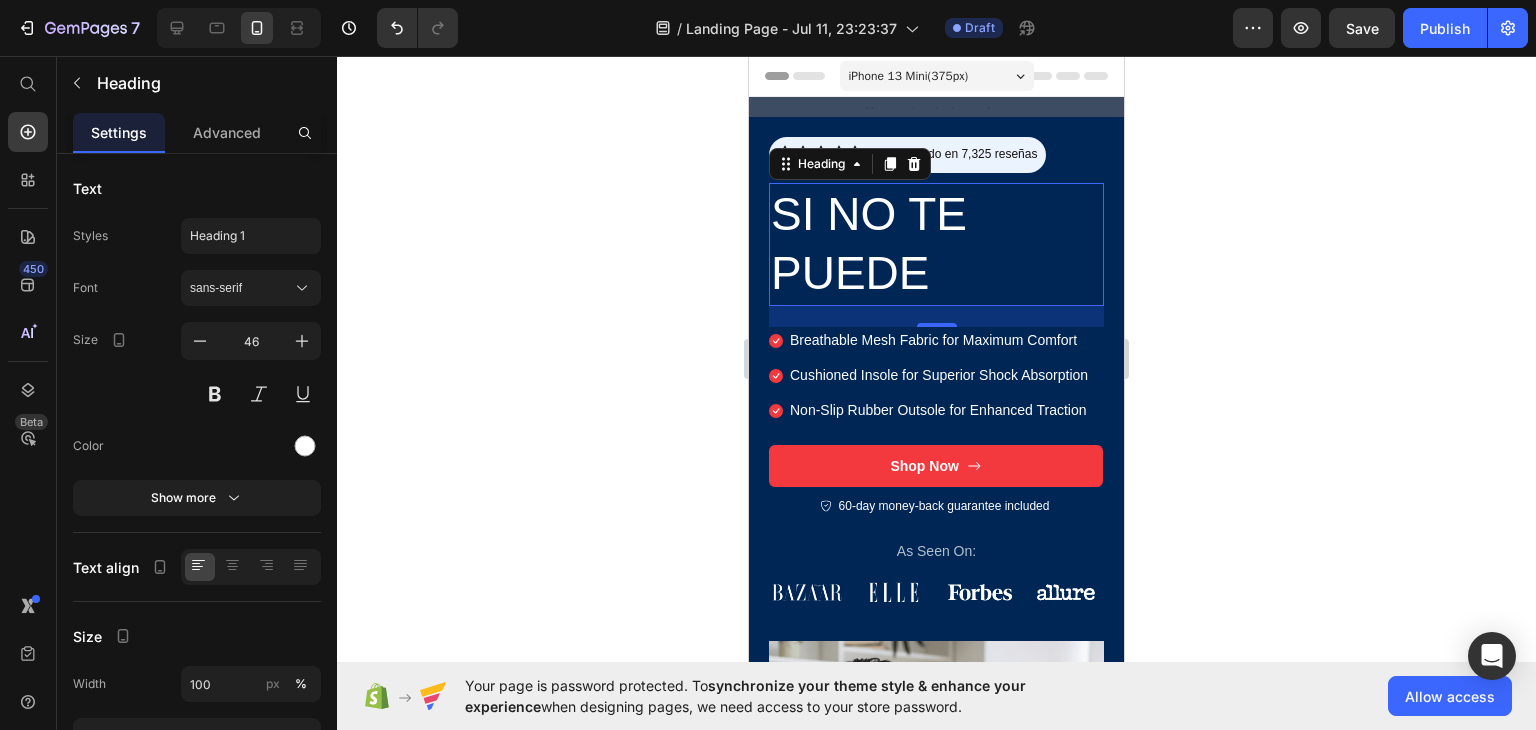 click 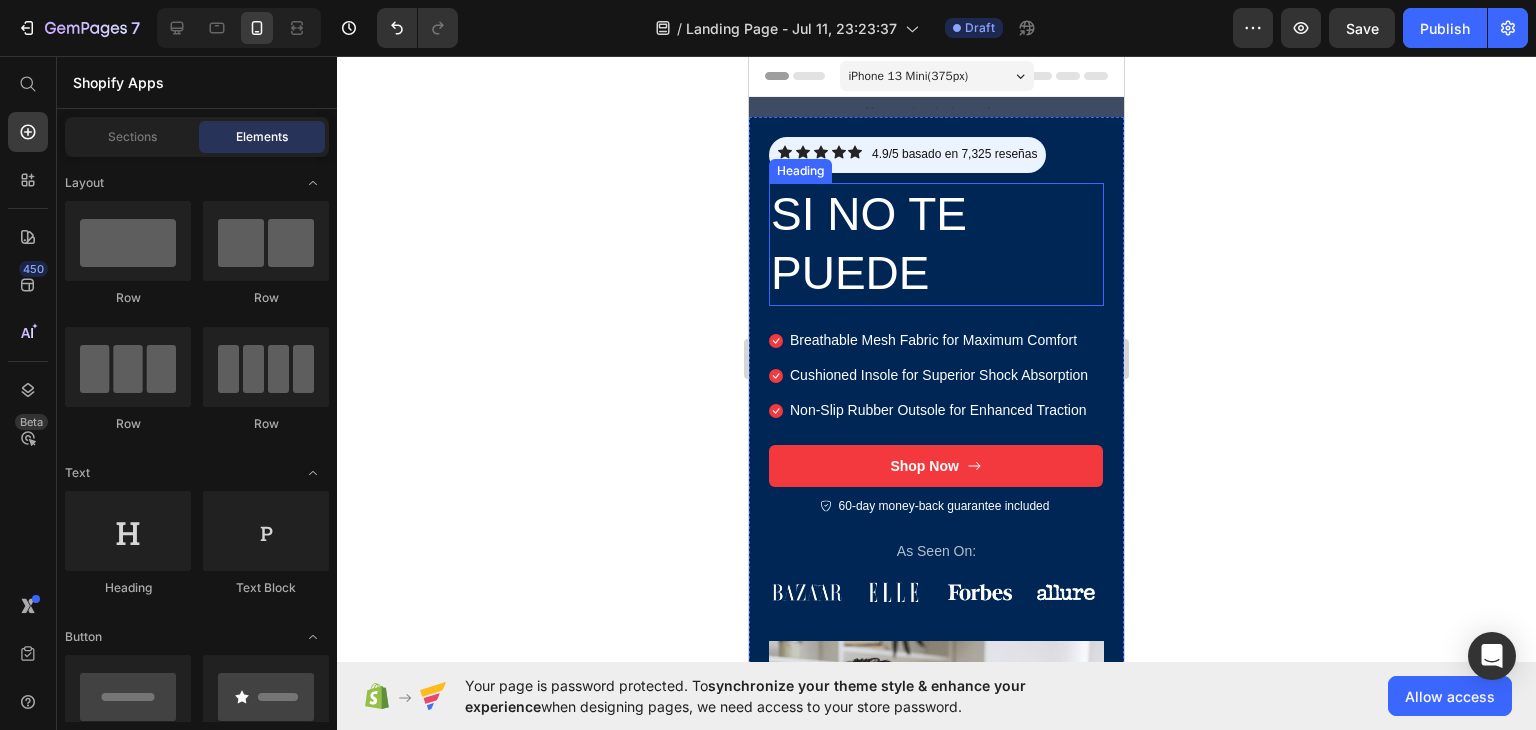 click on "Si no te puede" at bounding box center (936, 245) 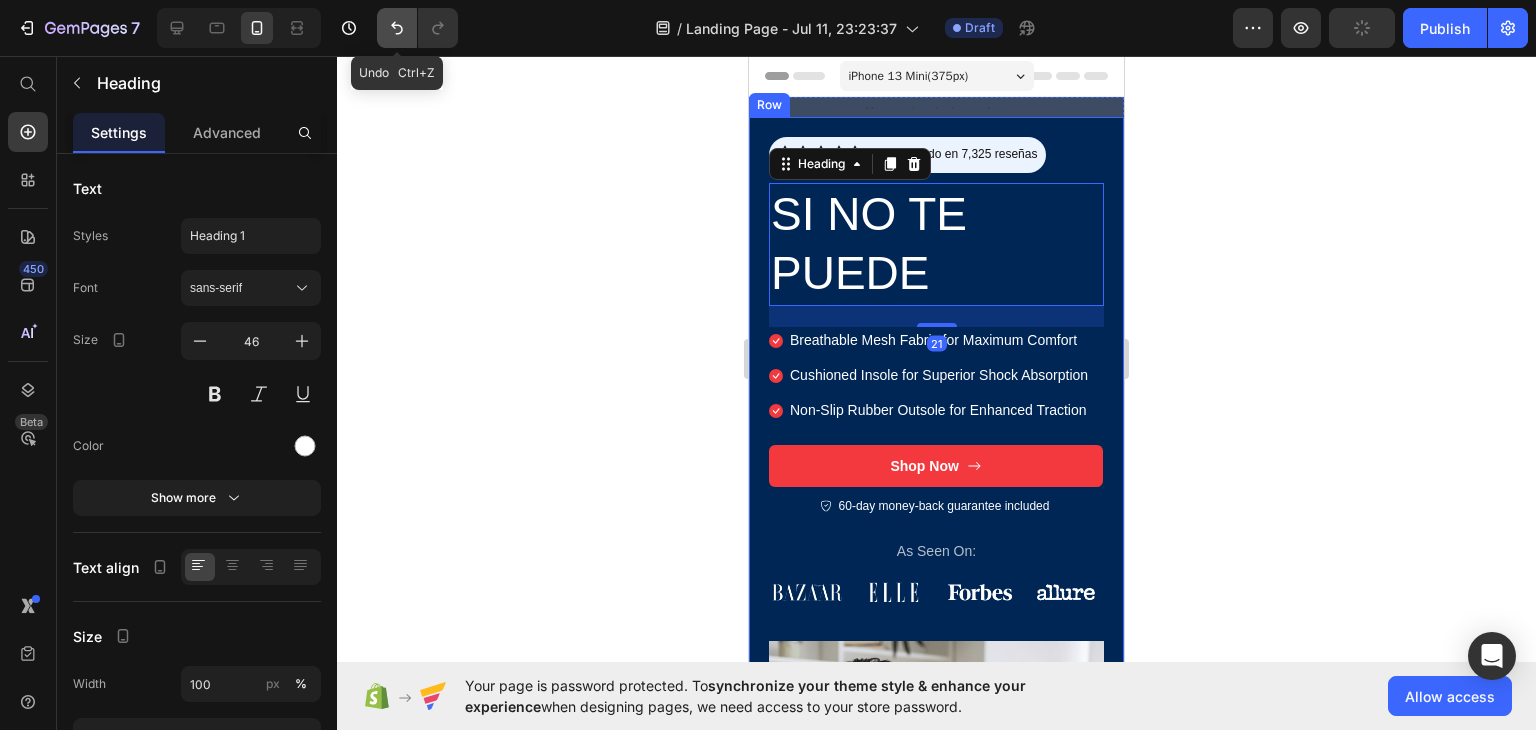 click 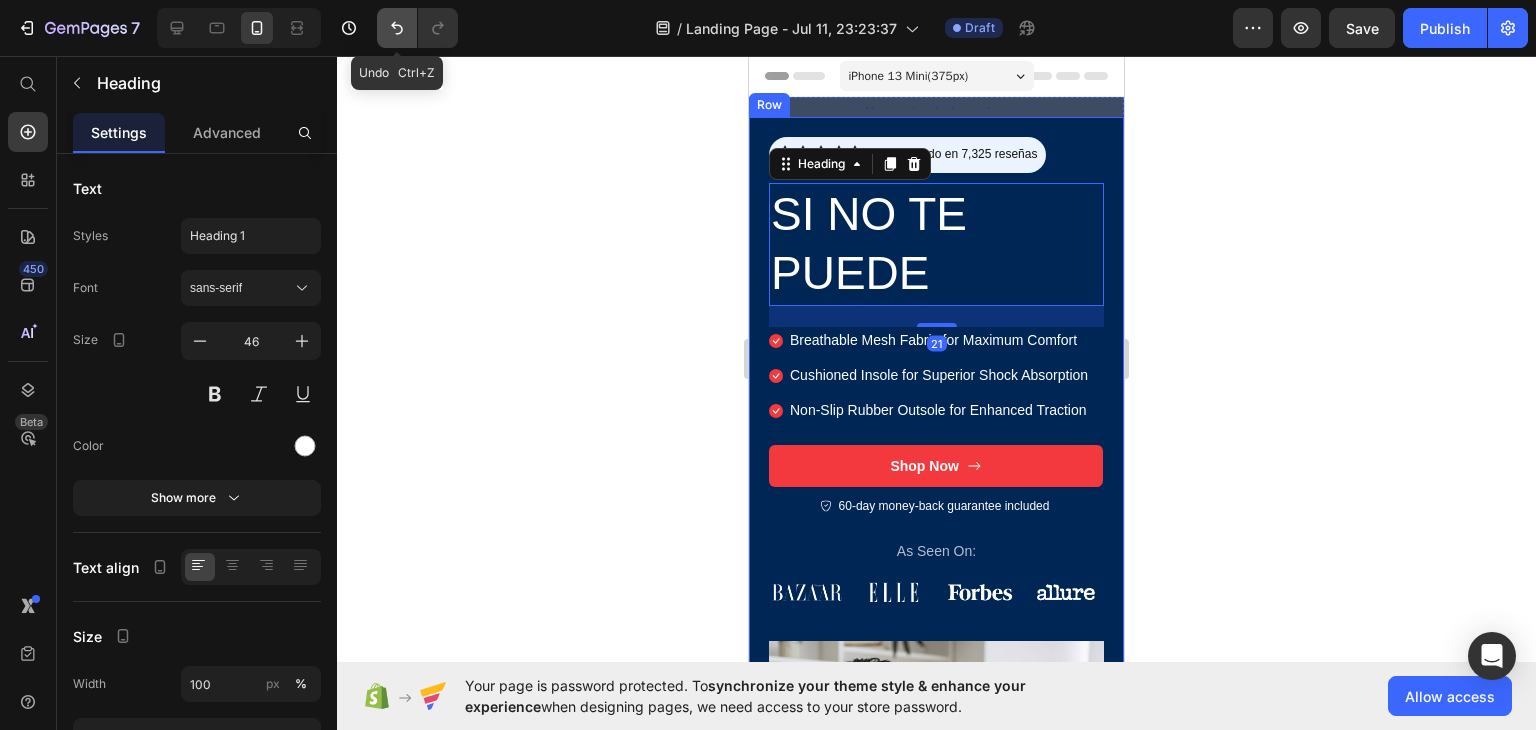 click 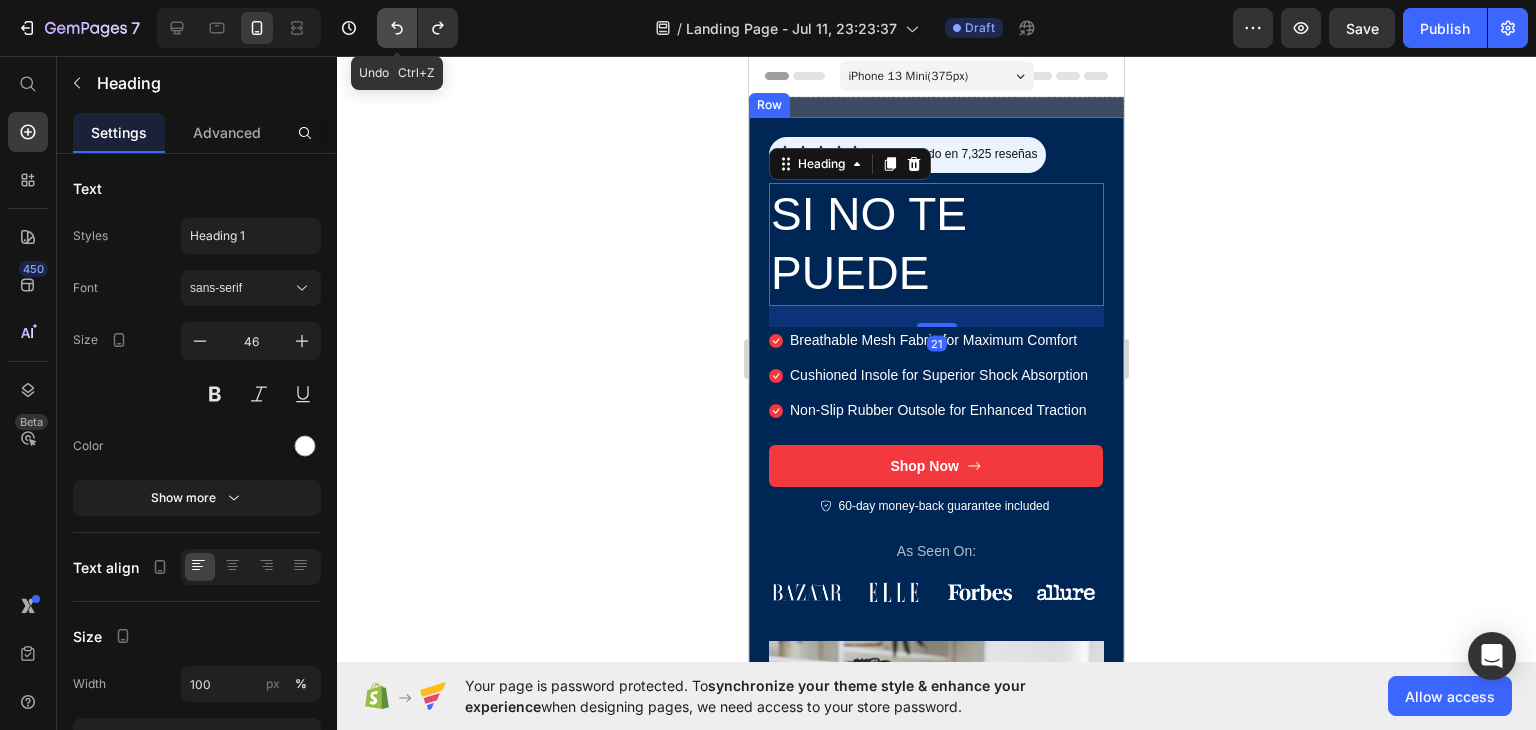 click 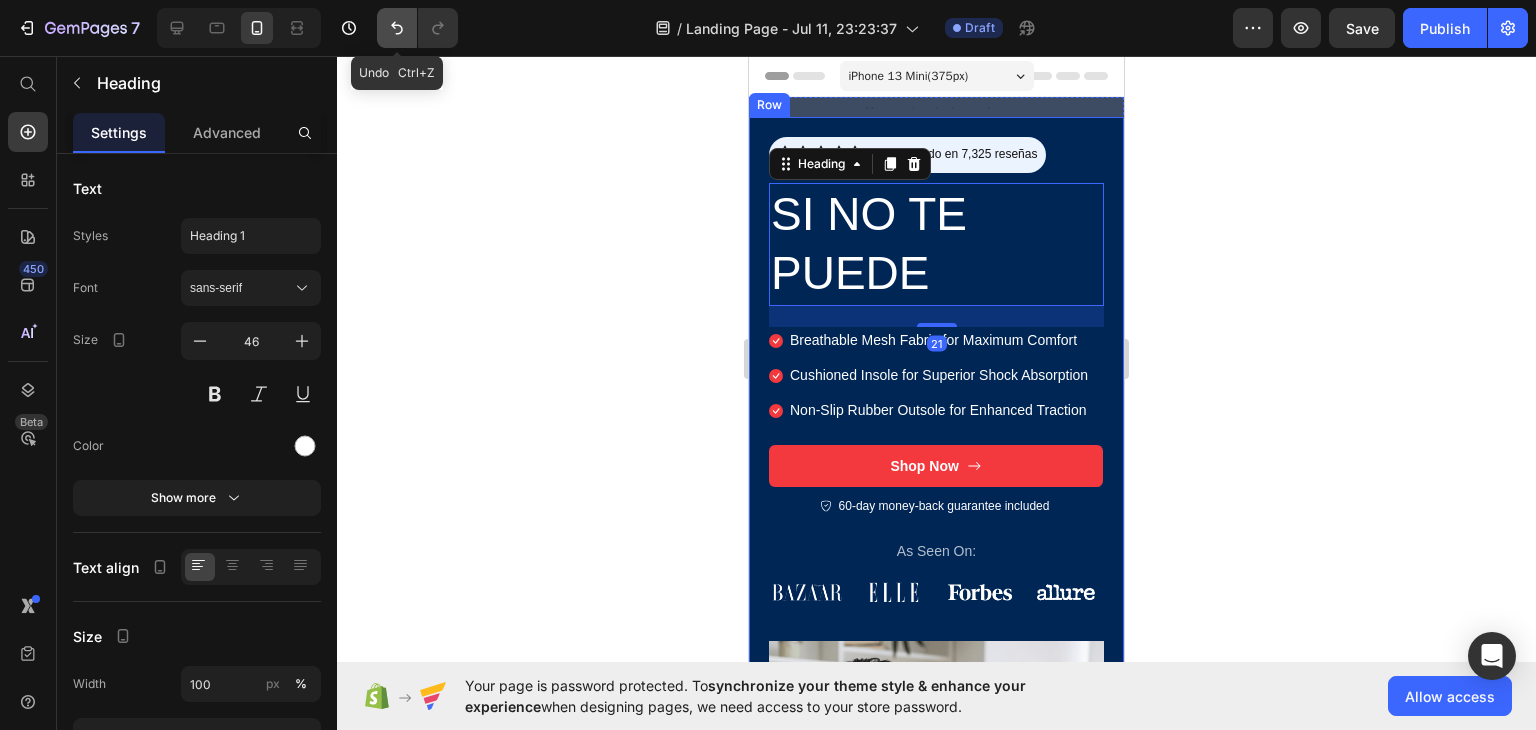 click 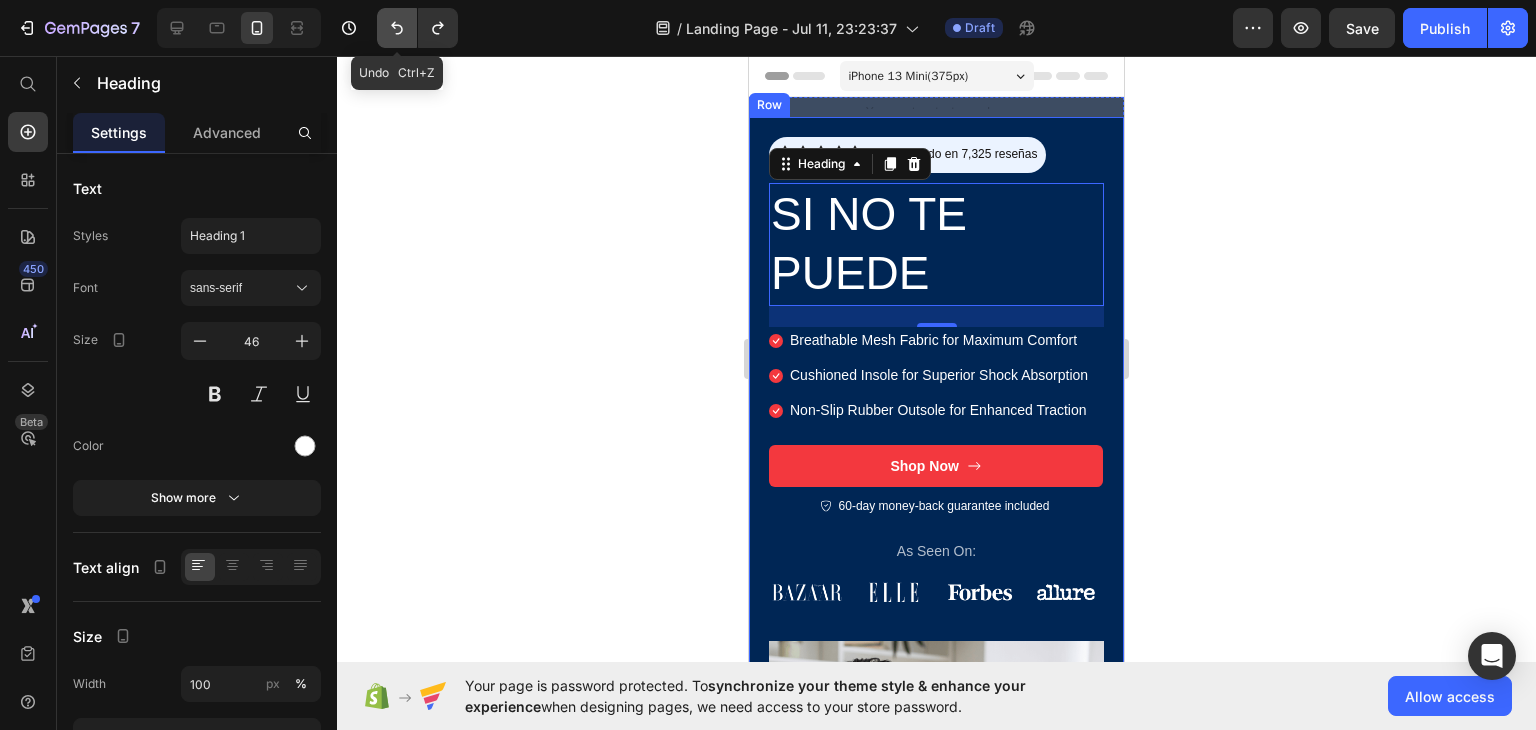 click 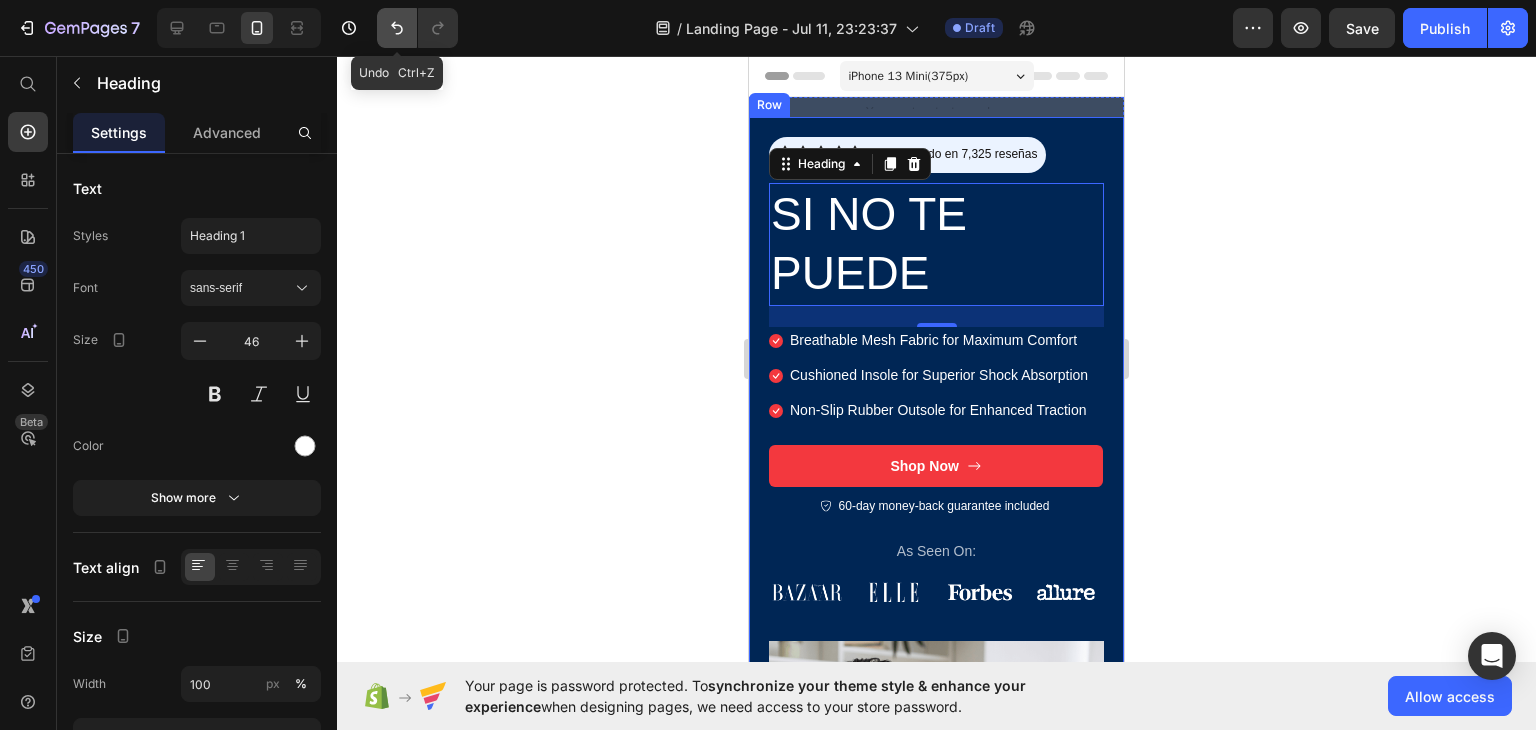 click 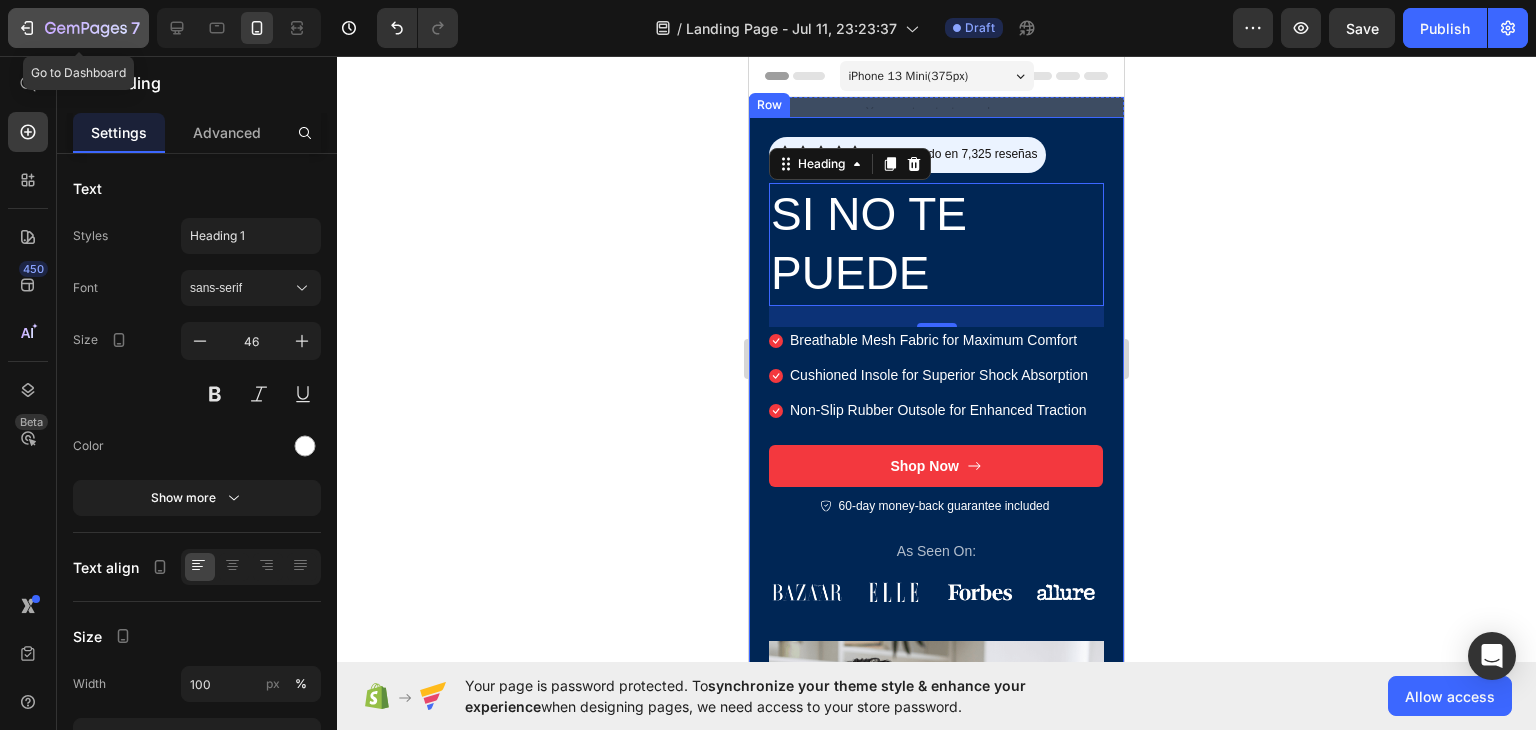 click 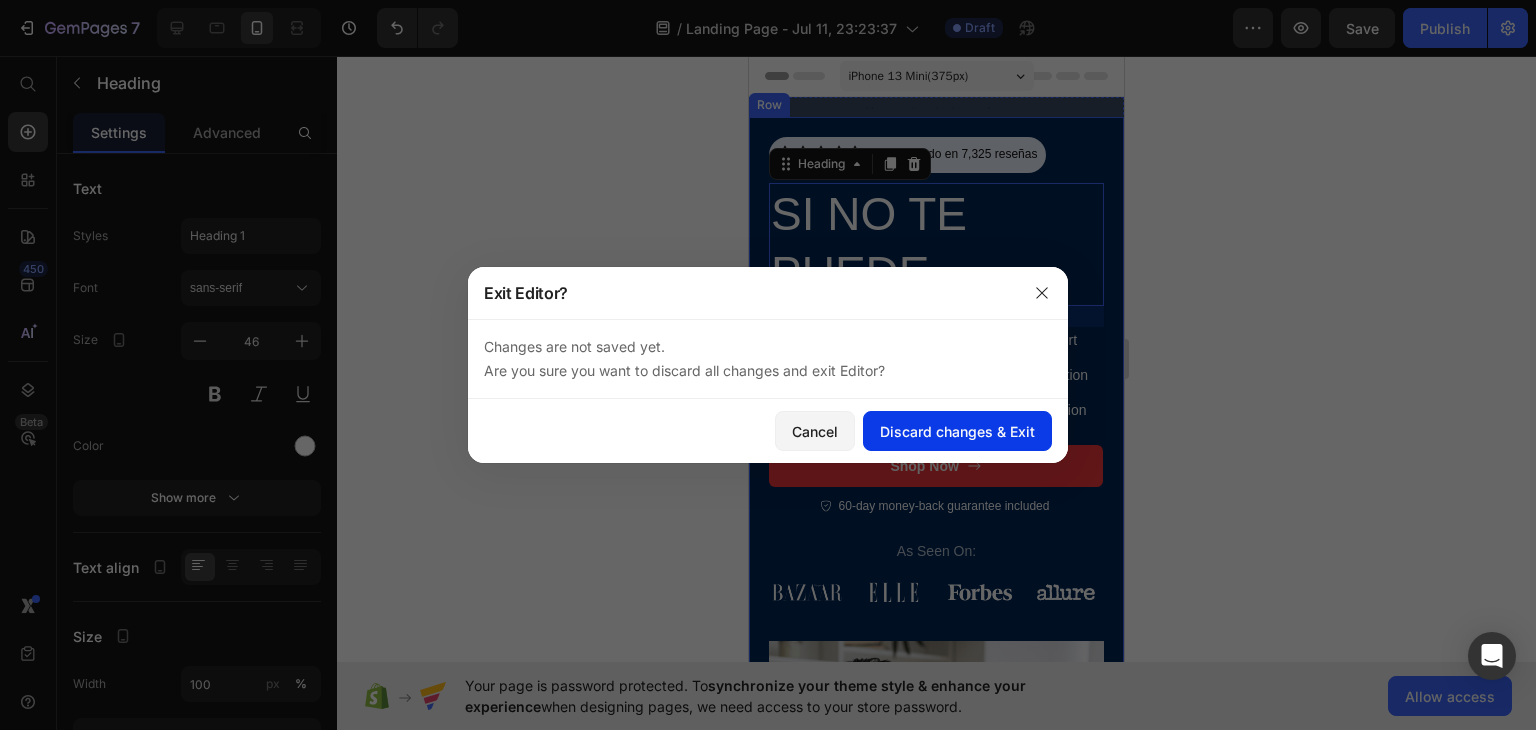 click on "Discard changes & Exit" at bounding box center (957, 431) 